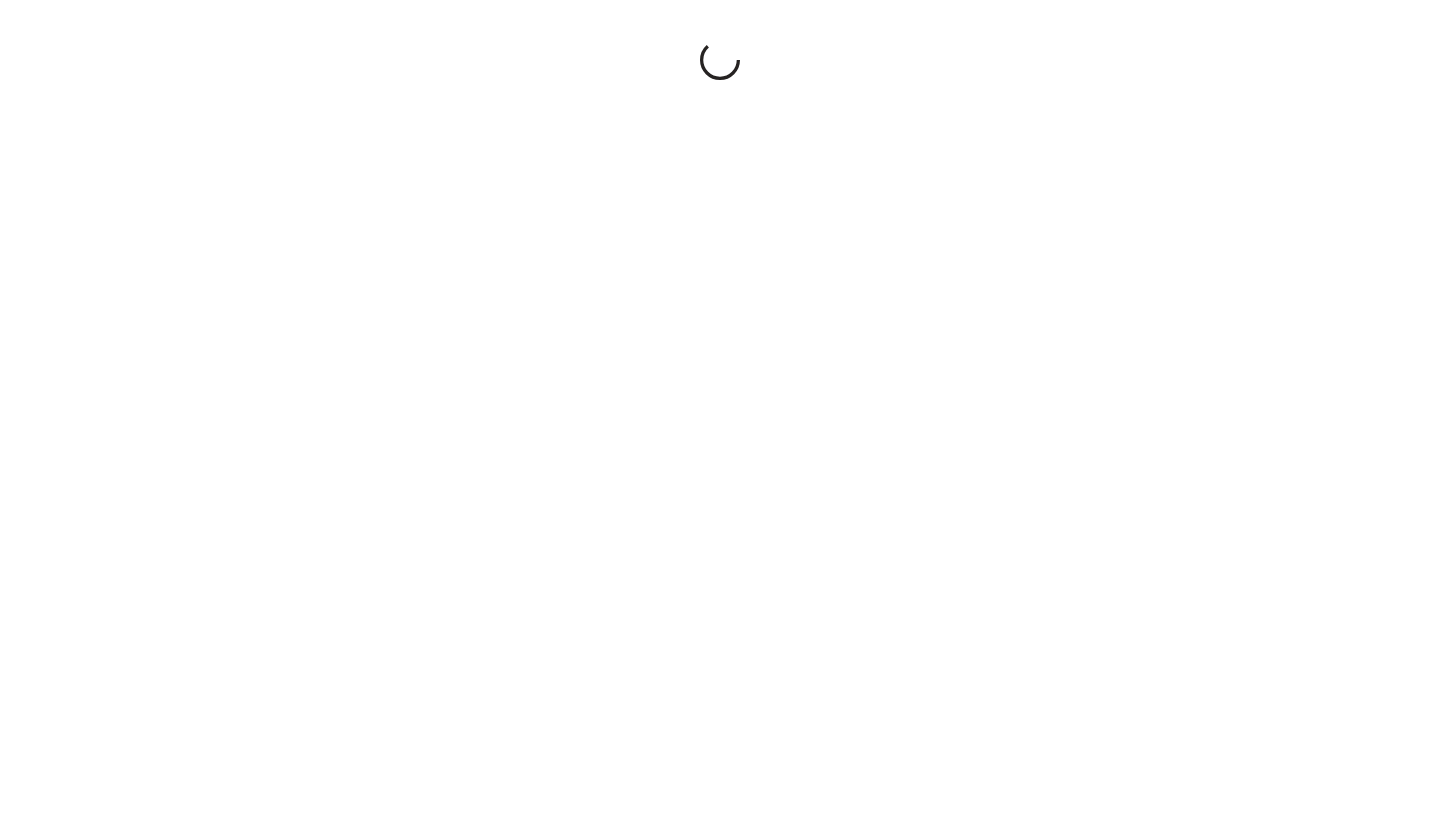 scroll, scrollTop: 0, scrollLeft: 0, axis: both 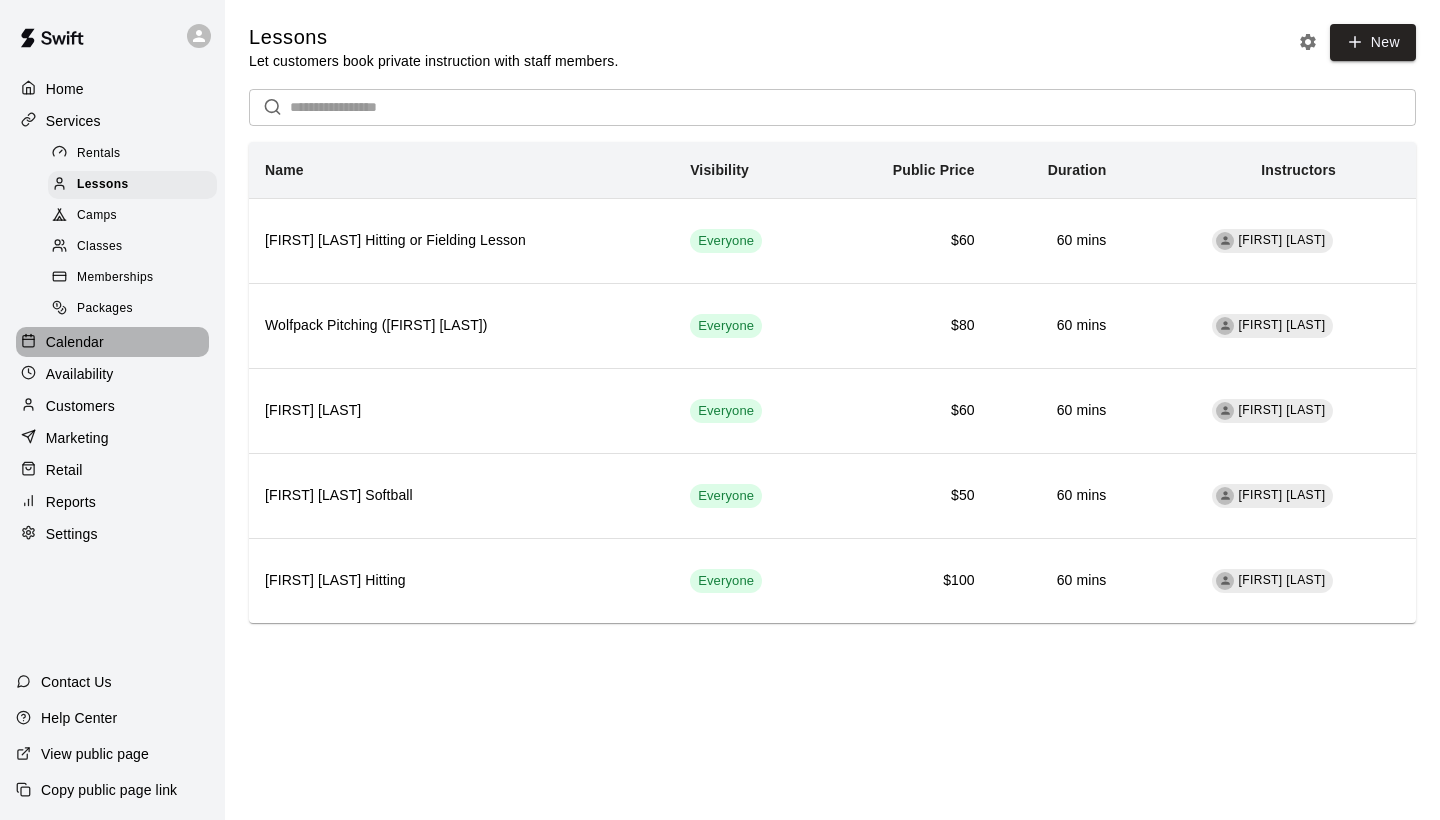 click on "Calendar" at bounding box center (75, 342) 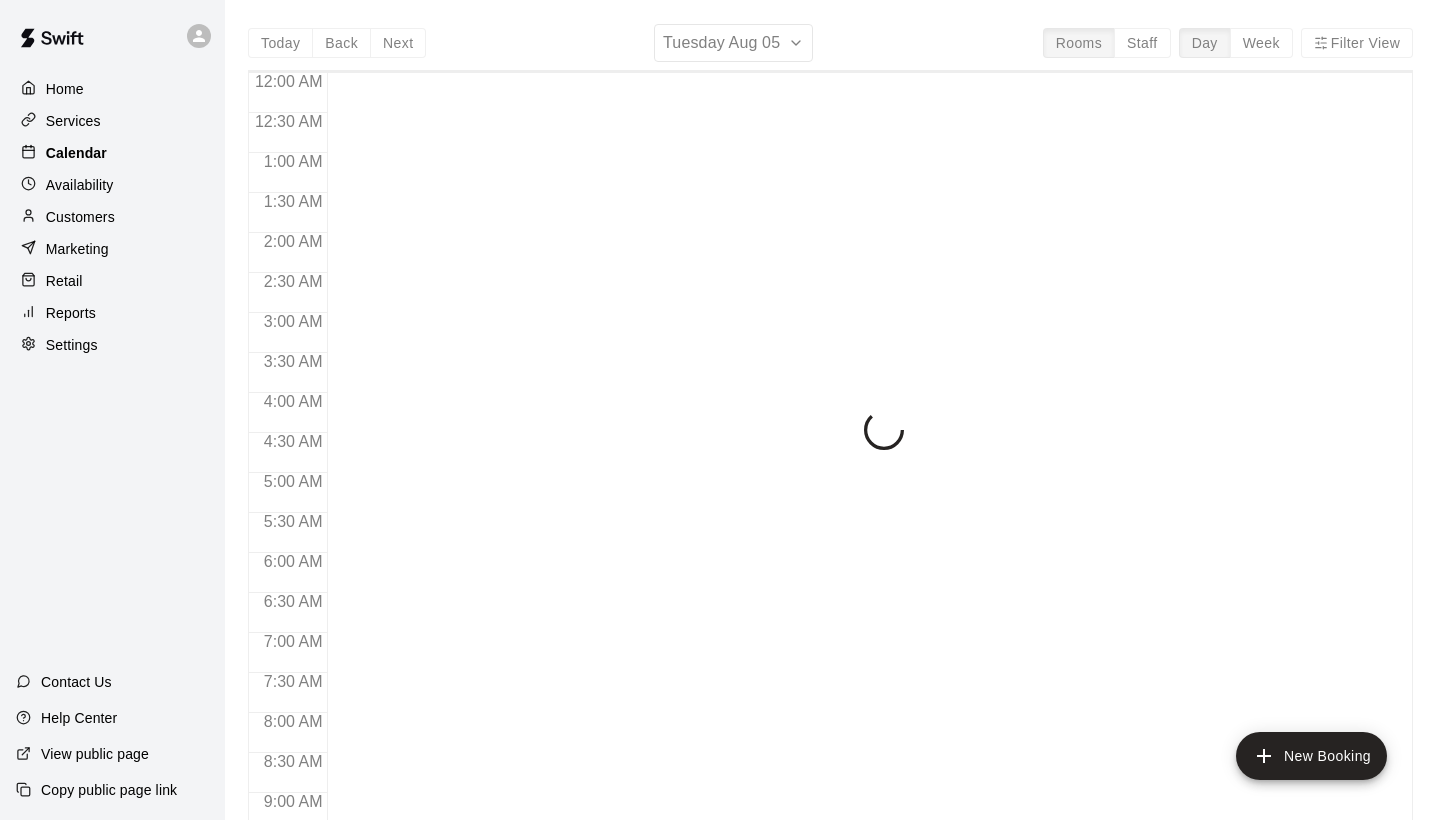 scroll, scrollTop: 1151, scrollLeft: 0, axis: vertical 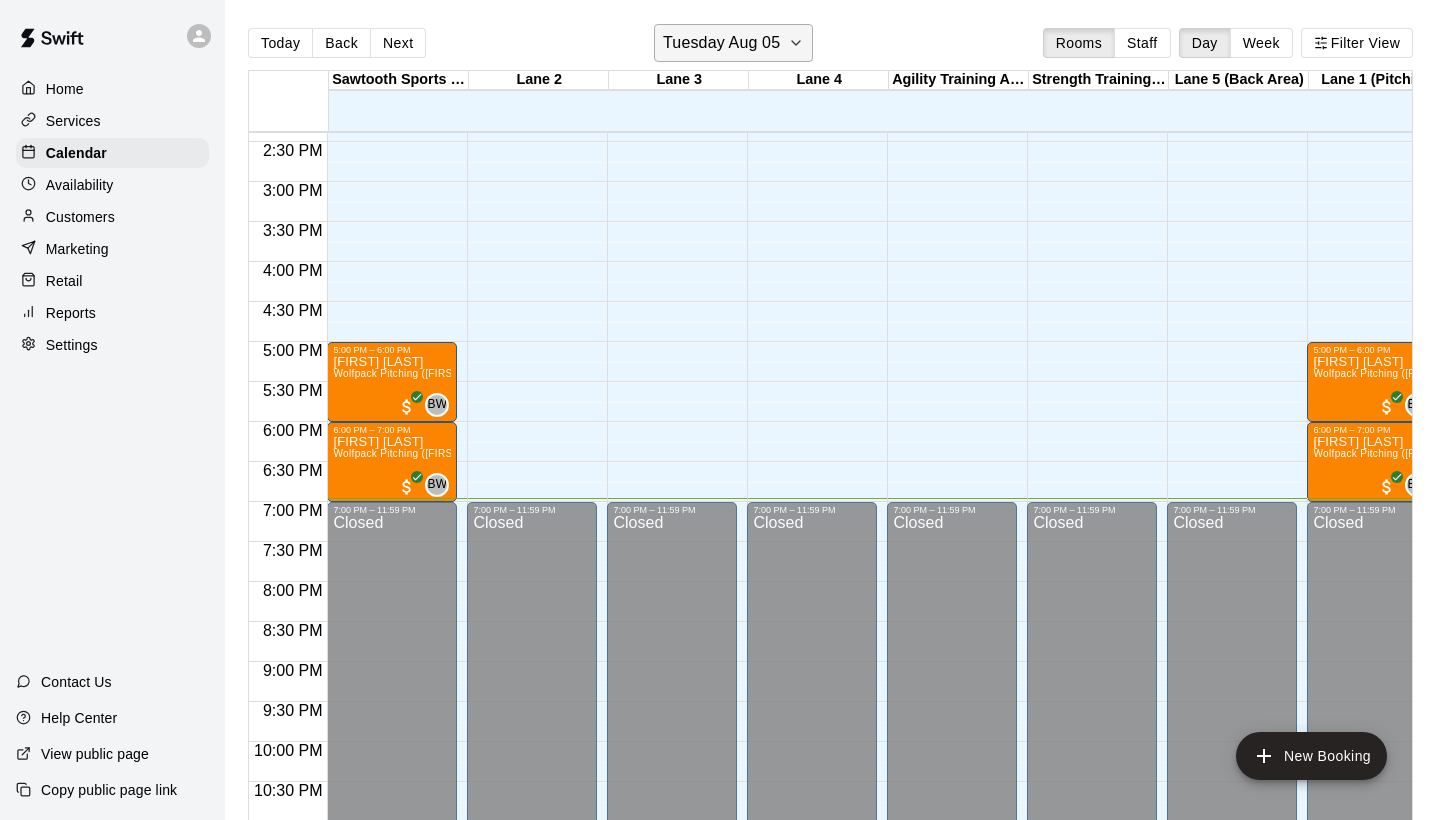 click 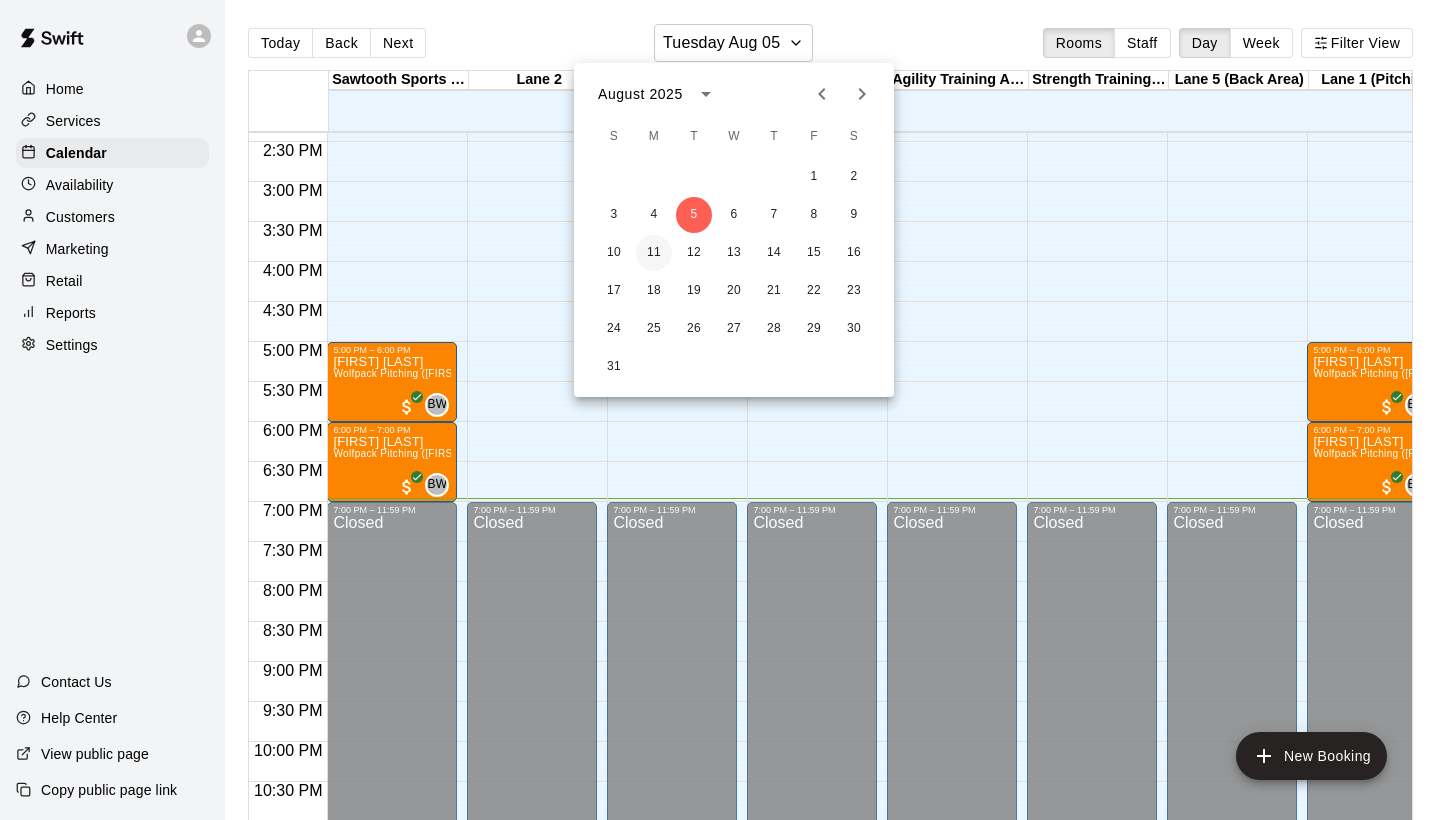 click on "11" at bounding box center [654, 253] 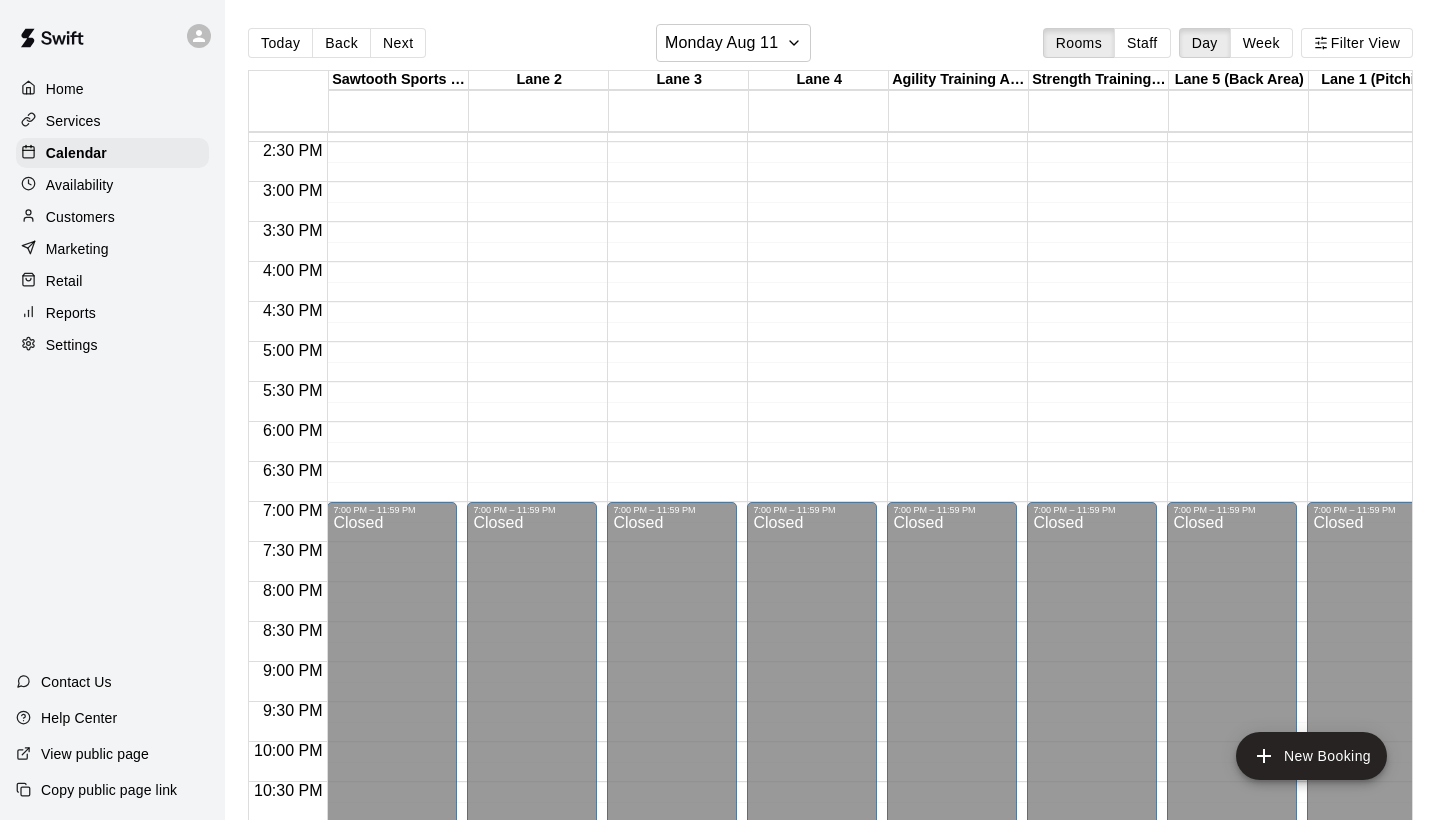 click on "12:00 AM – 9:00 AM Closed 7:00 PM – 11:59 PM Closed" at bounding box center (532, -58) 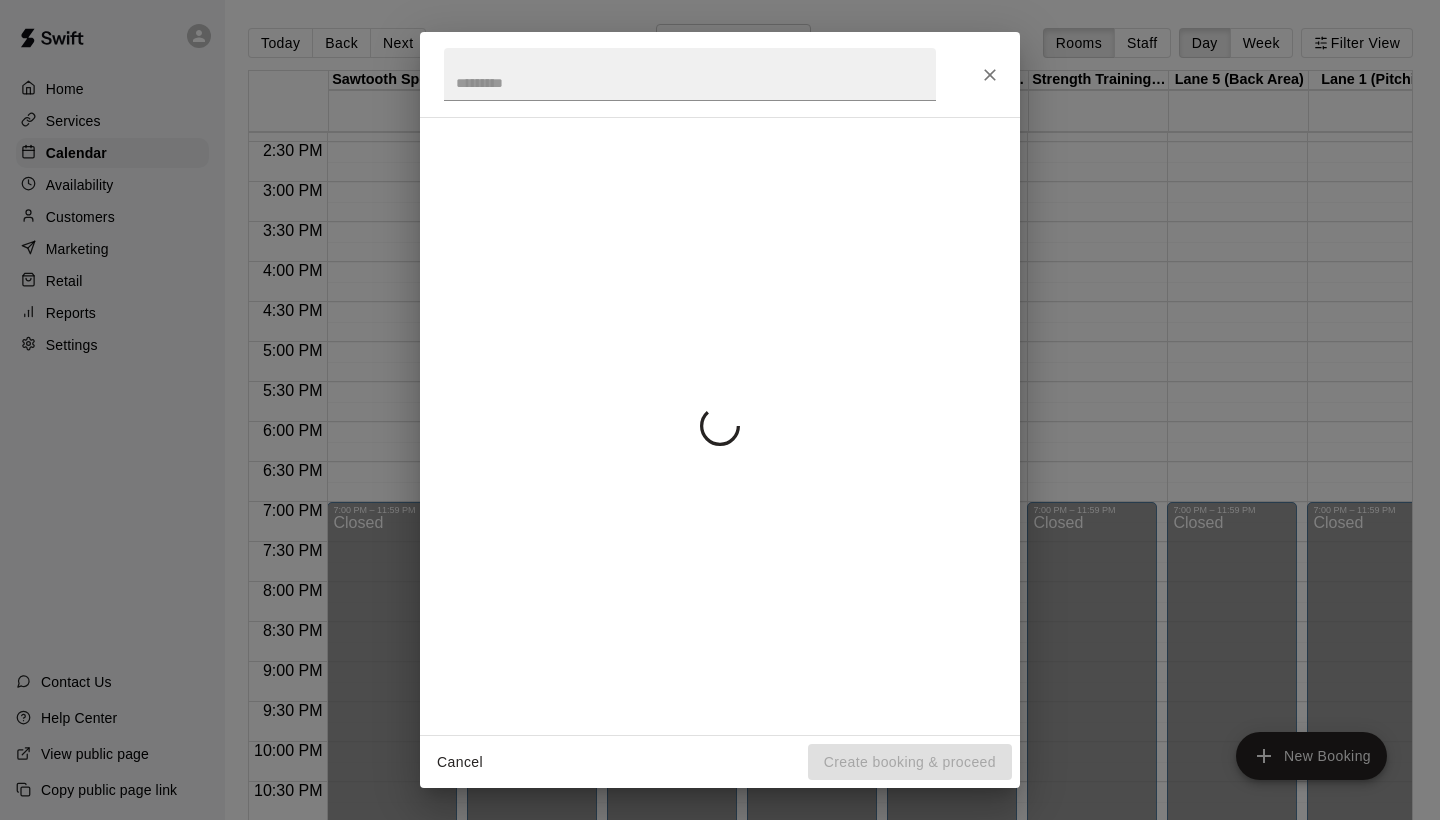 click at bounding box center (720, 426) 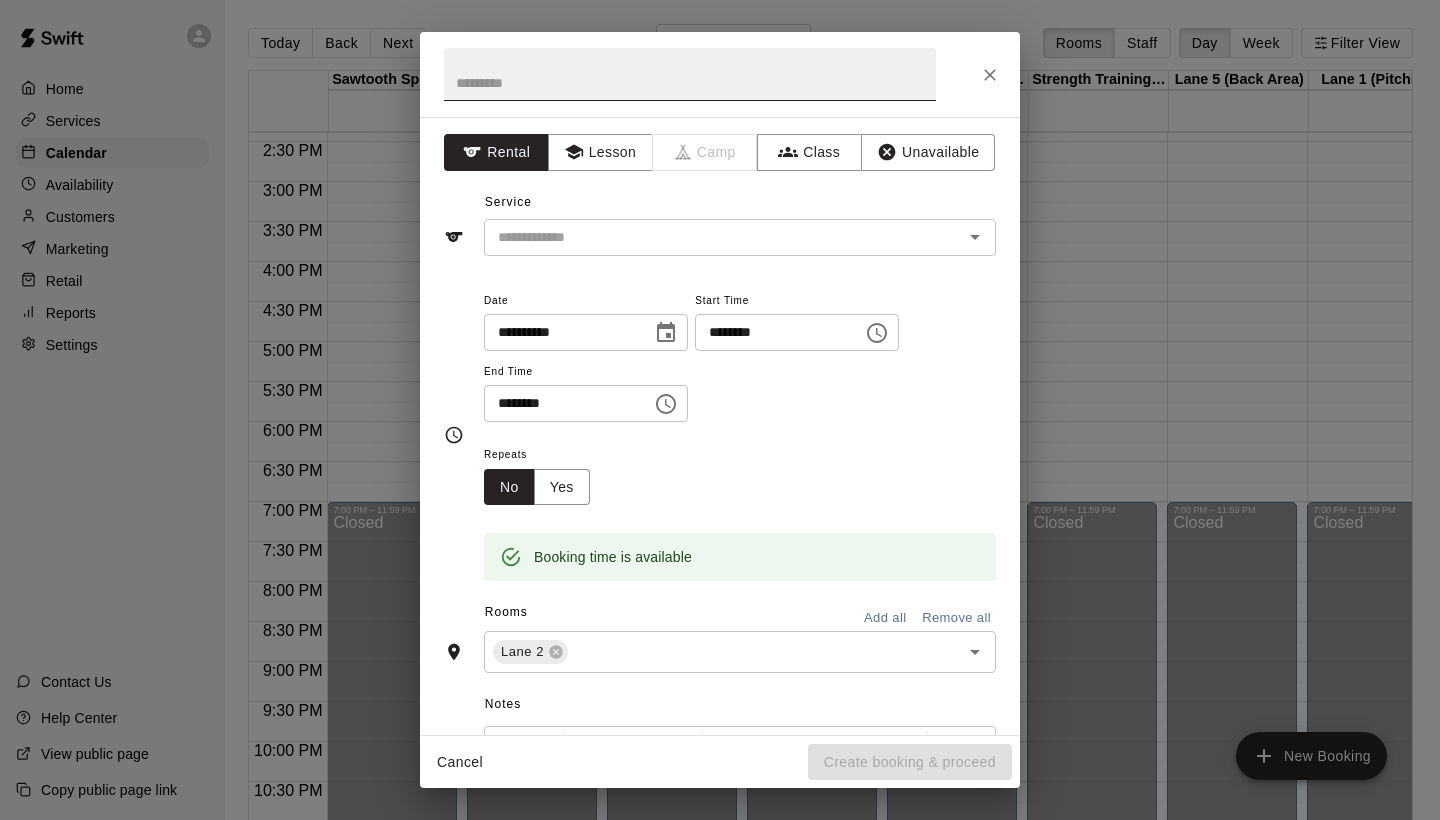 click at bounding box center (690, 74) 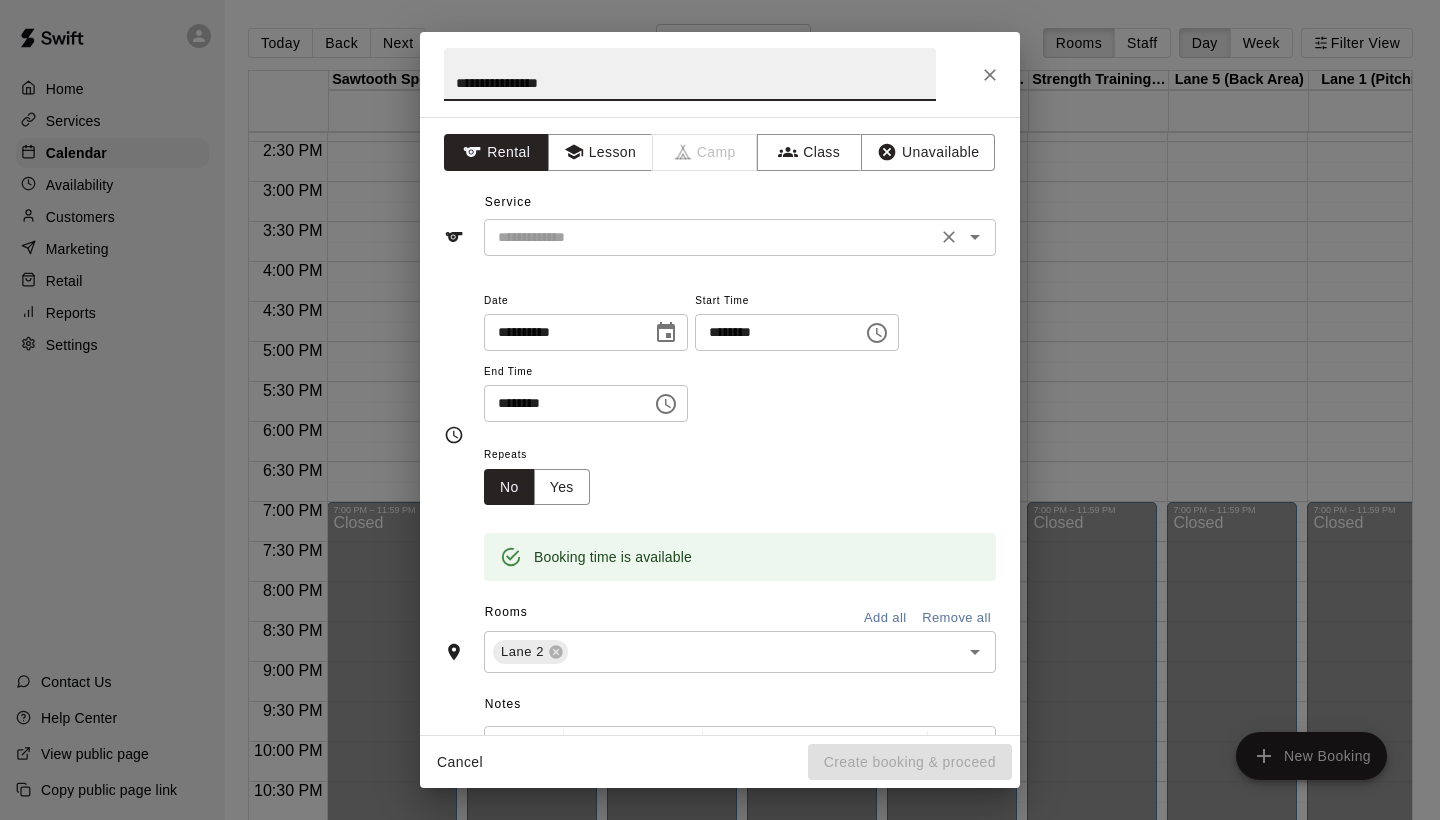 type on "**********" 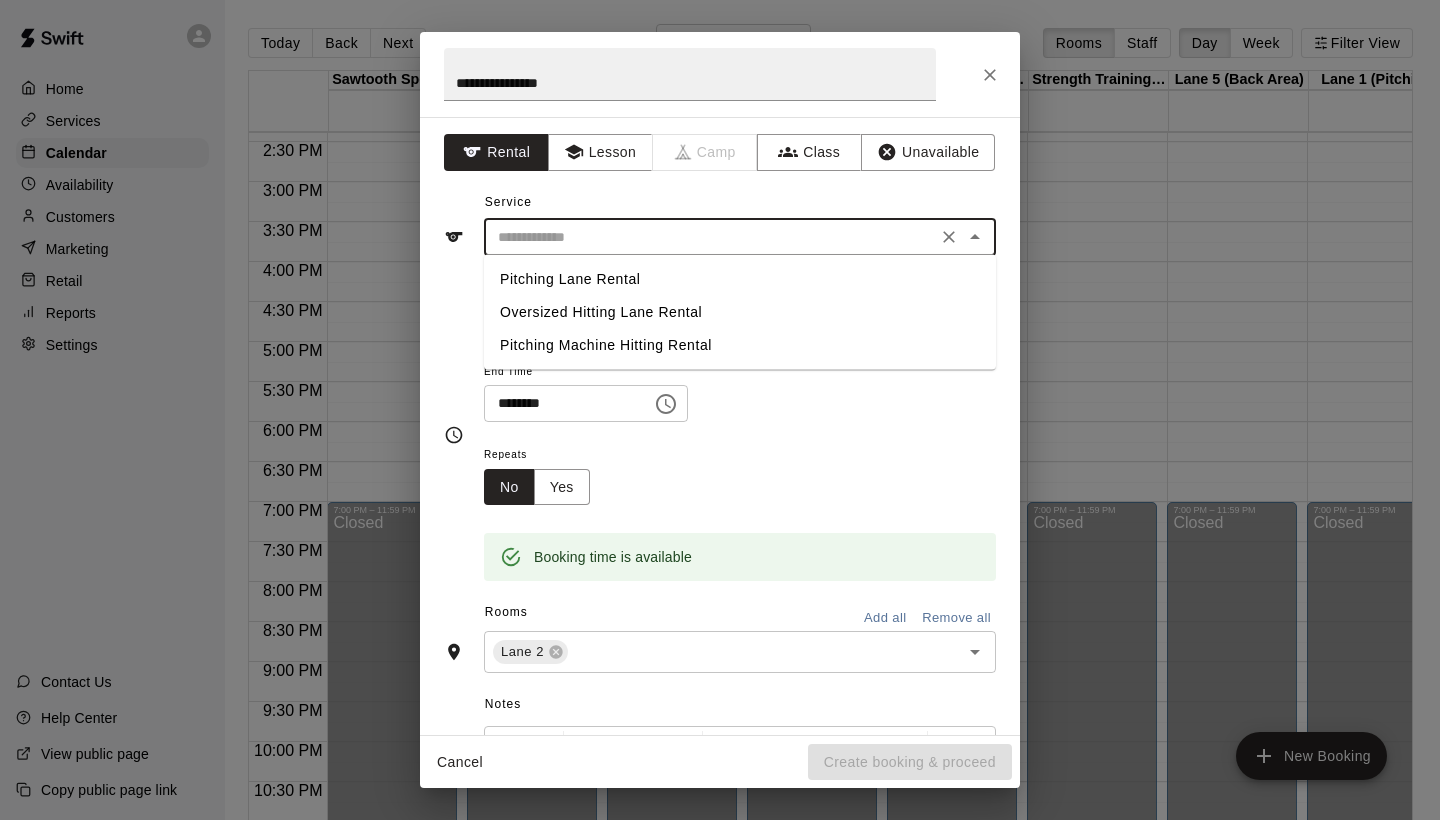 click on "Oversized Hitting Lane Rental" at bounding box center (740, 312) 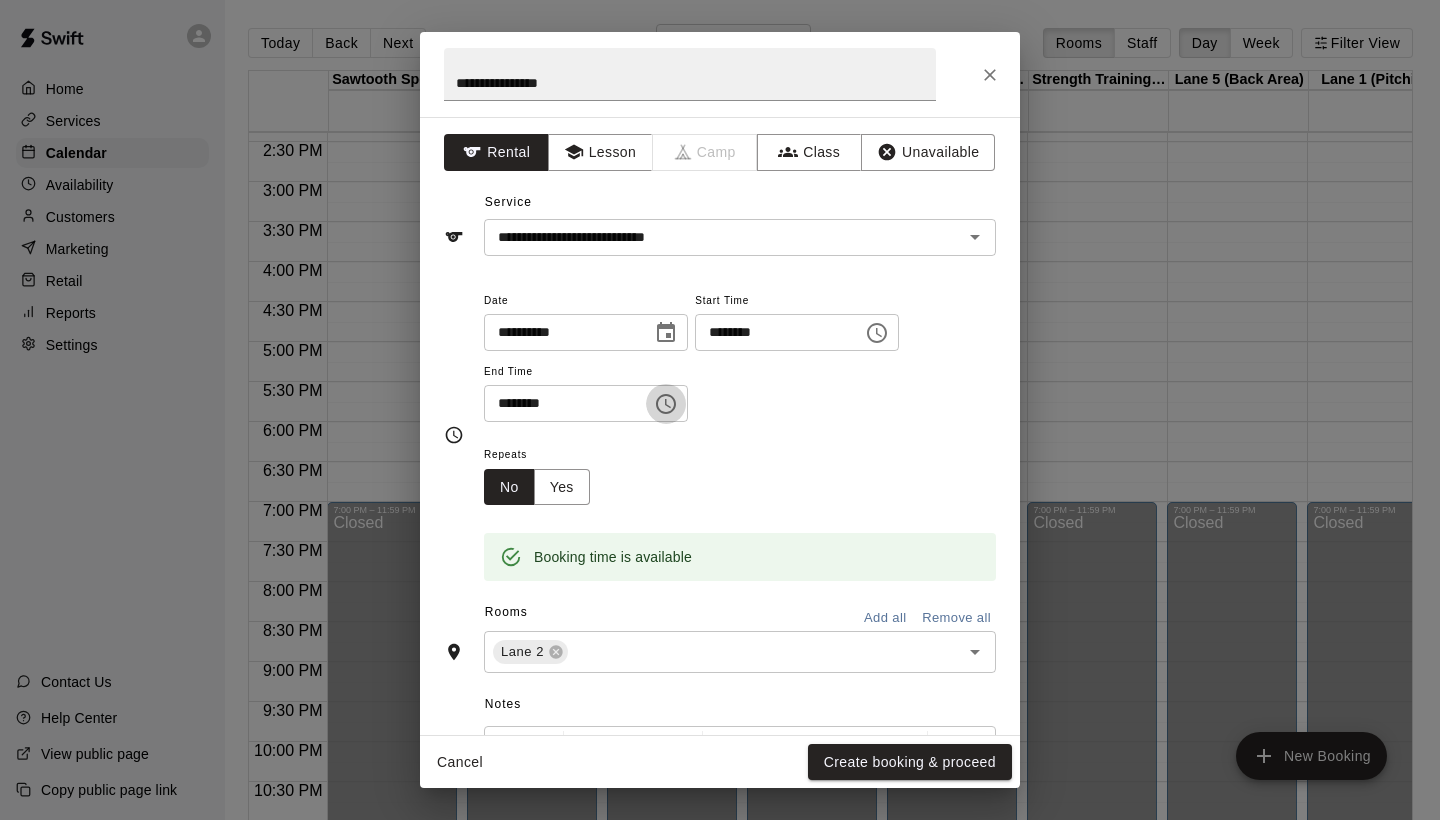 click 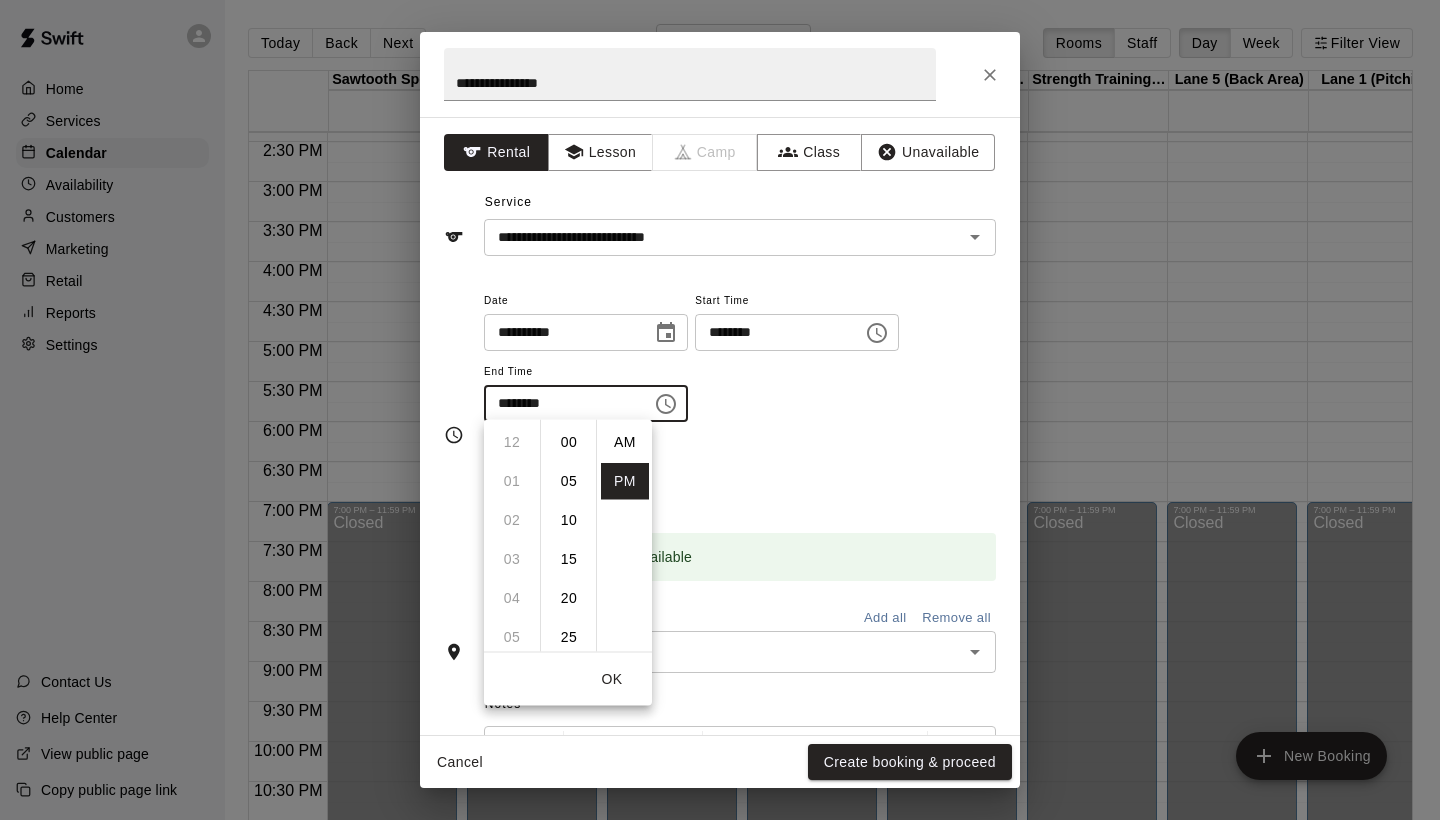 scroll, scrollTop: 234, scrollLeft: 0, axis: vertical 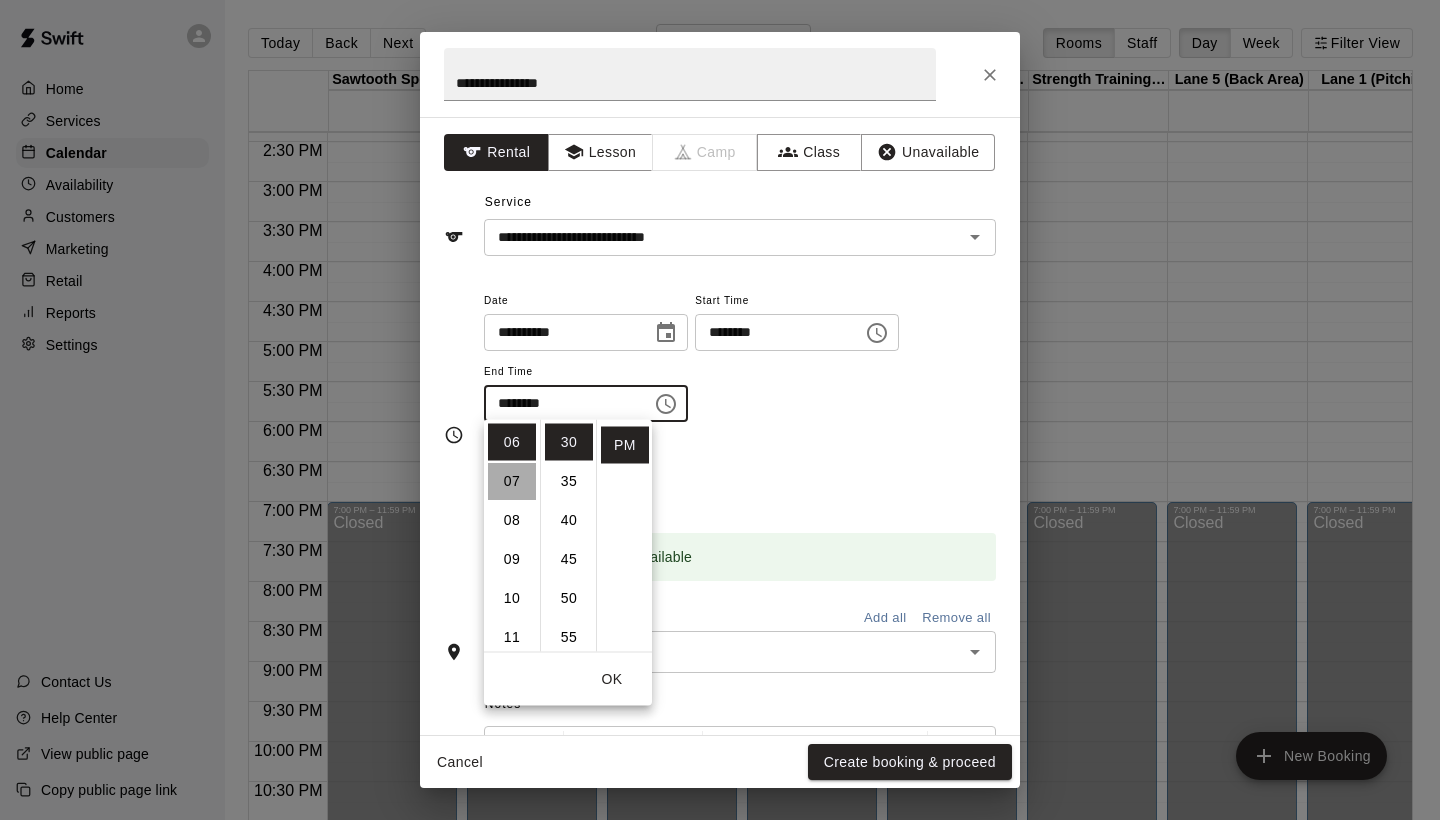 click on "07" at bounding box center [512, 481] 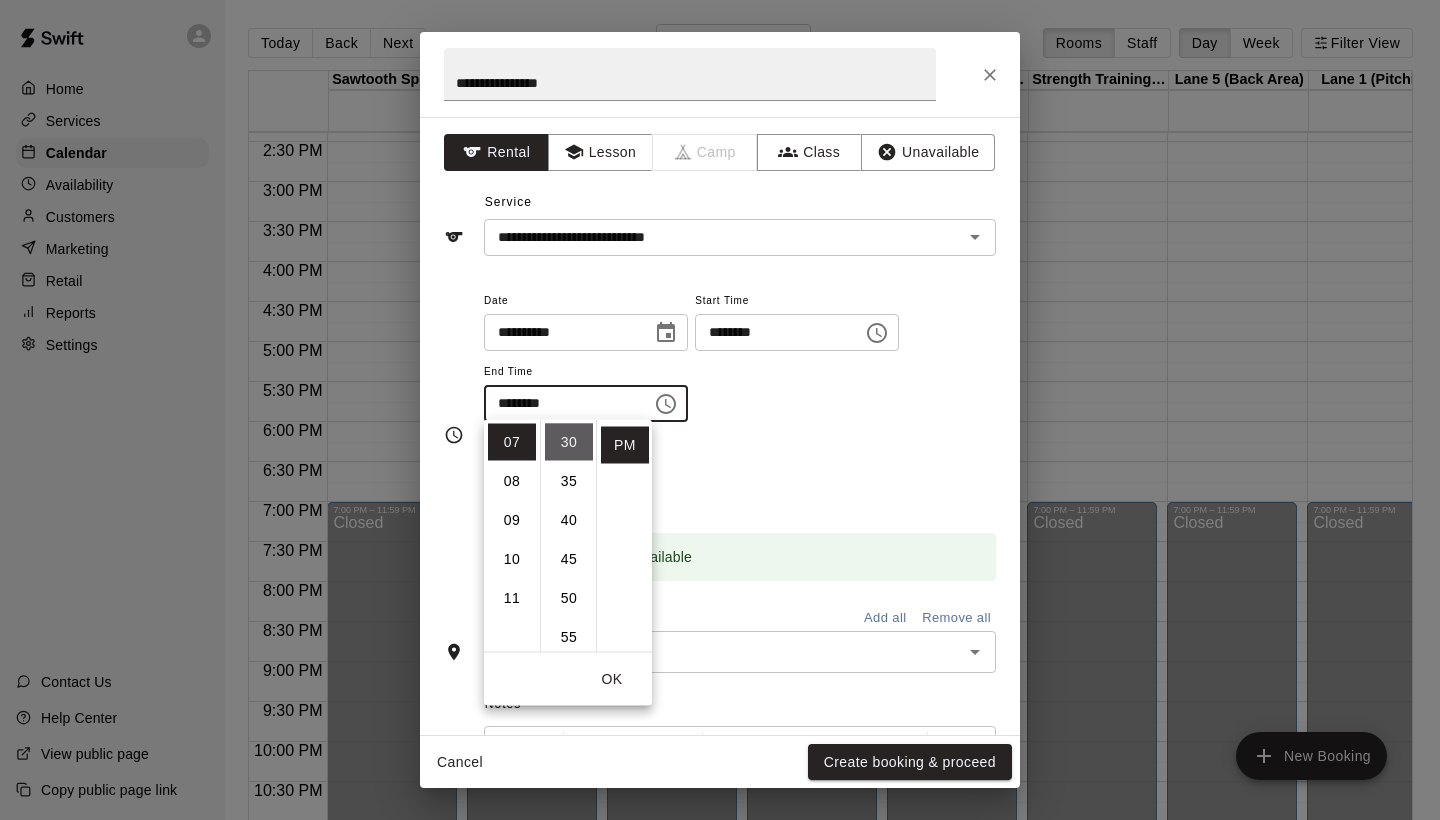 click on "30" at bounding box center [569, 442] 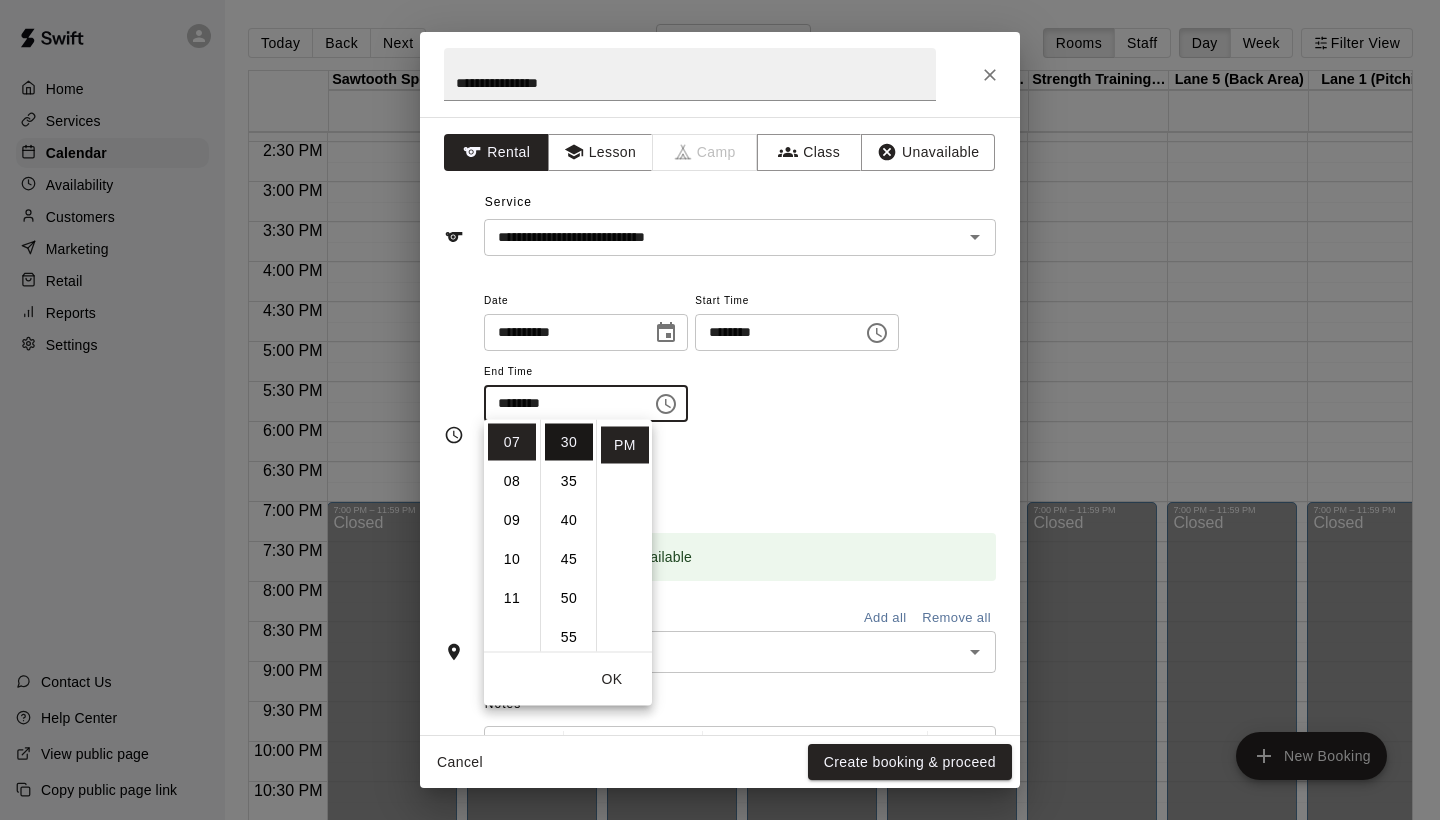type 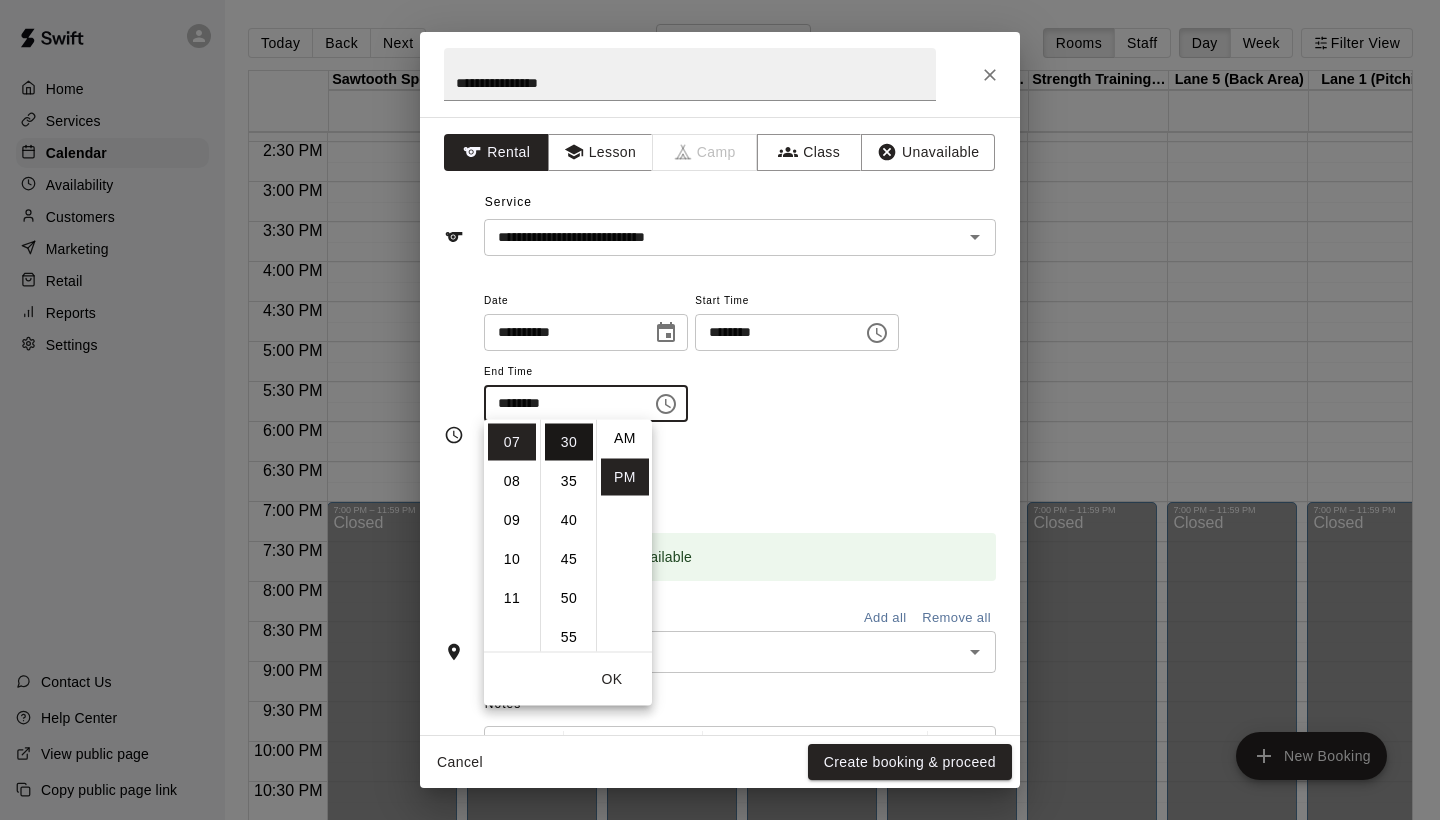 type 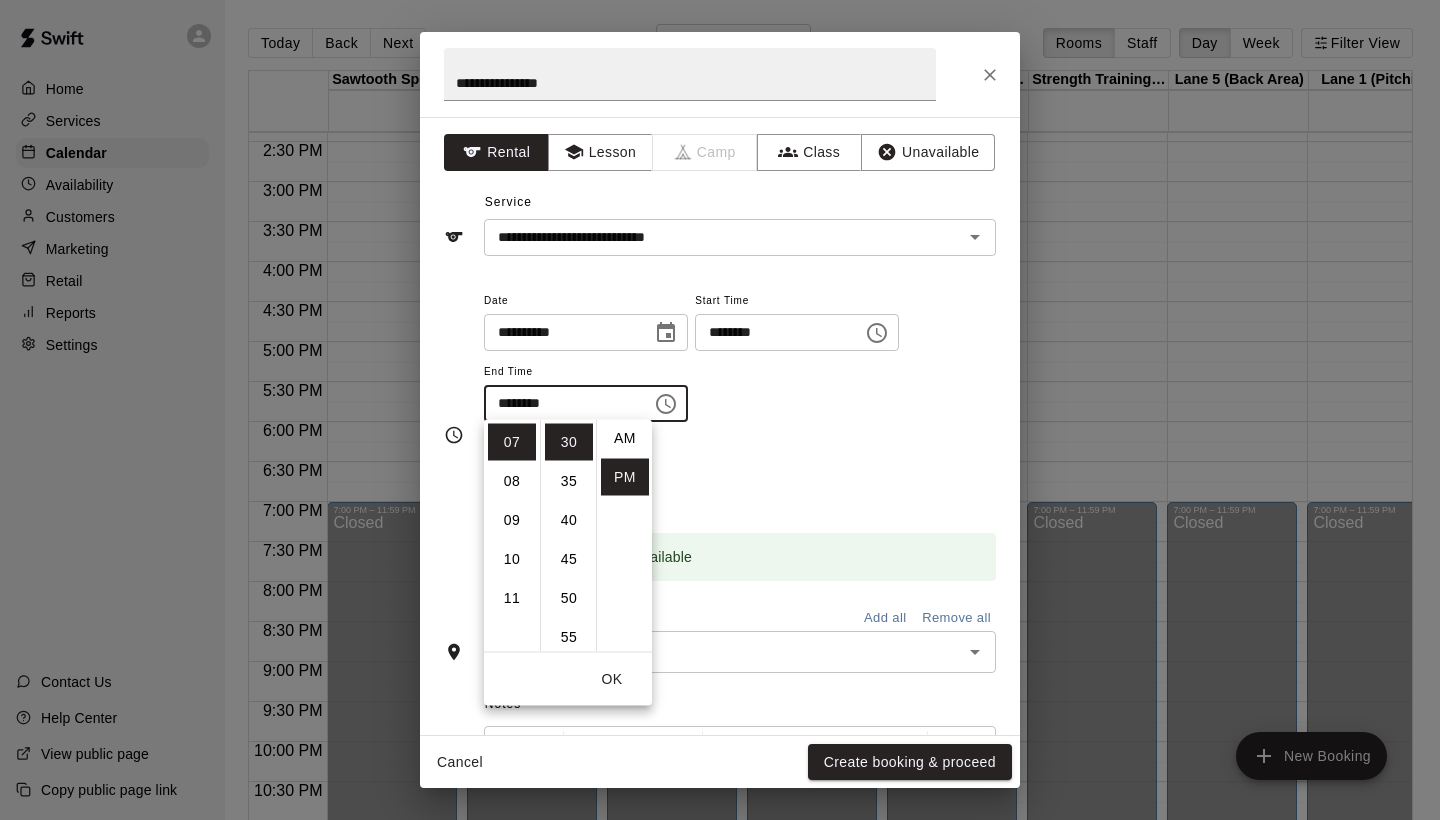 click 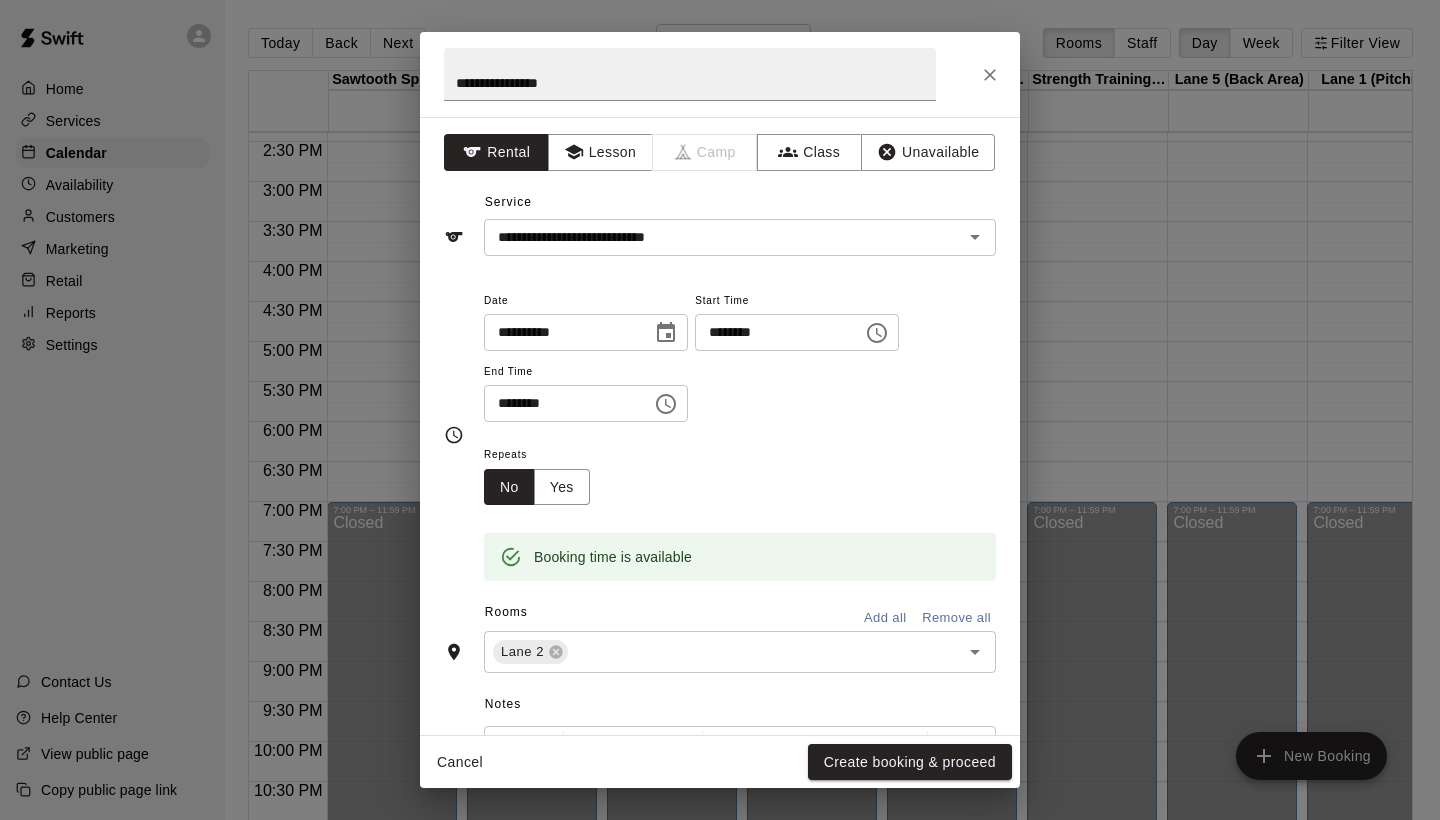 click 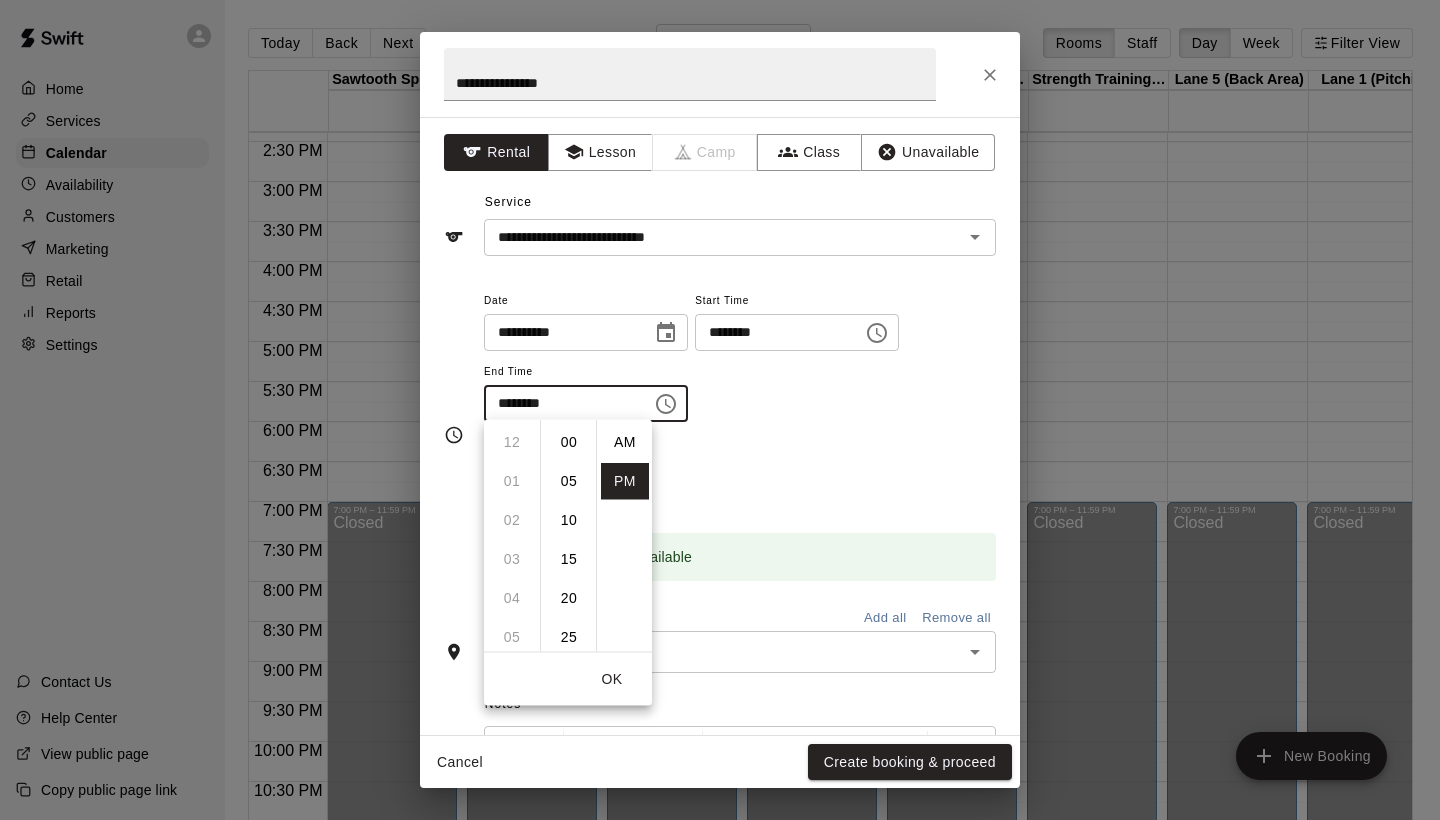 scroll, scrollTop: 273, scrollLeft: 0, axis: vertical 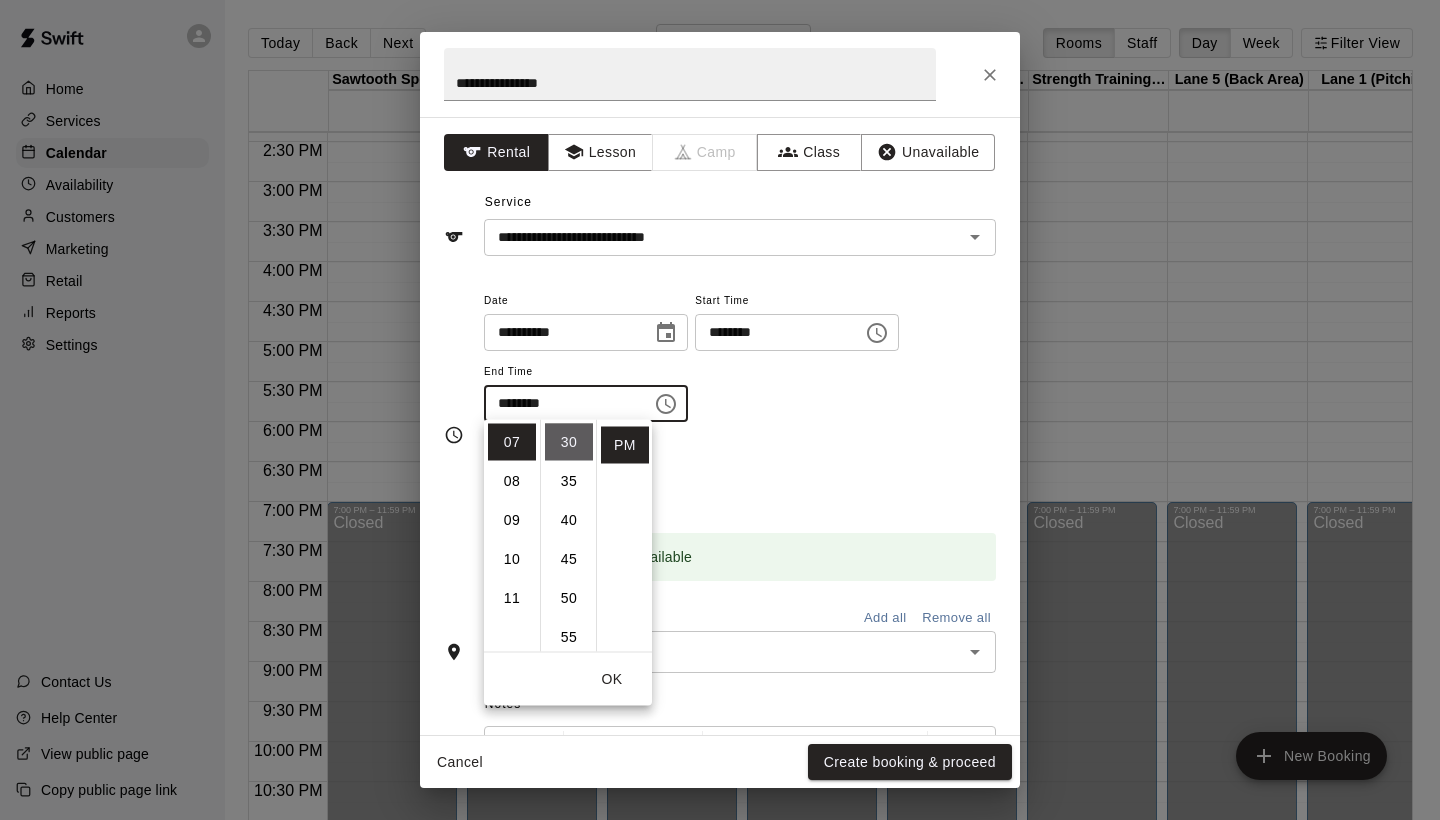 click on "30" at bounding box center [569, 442] 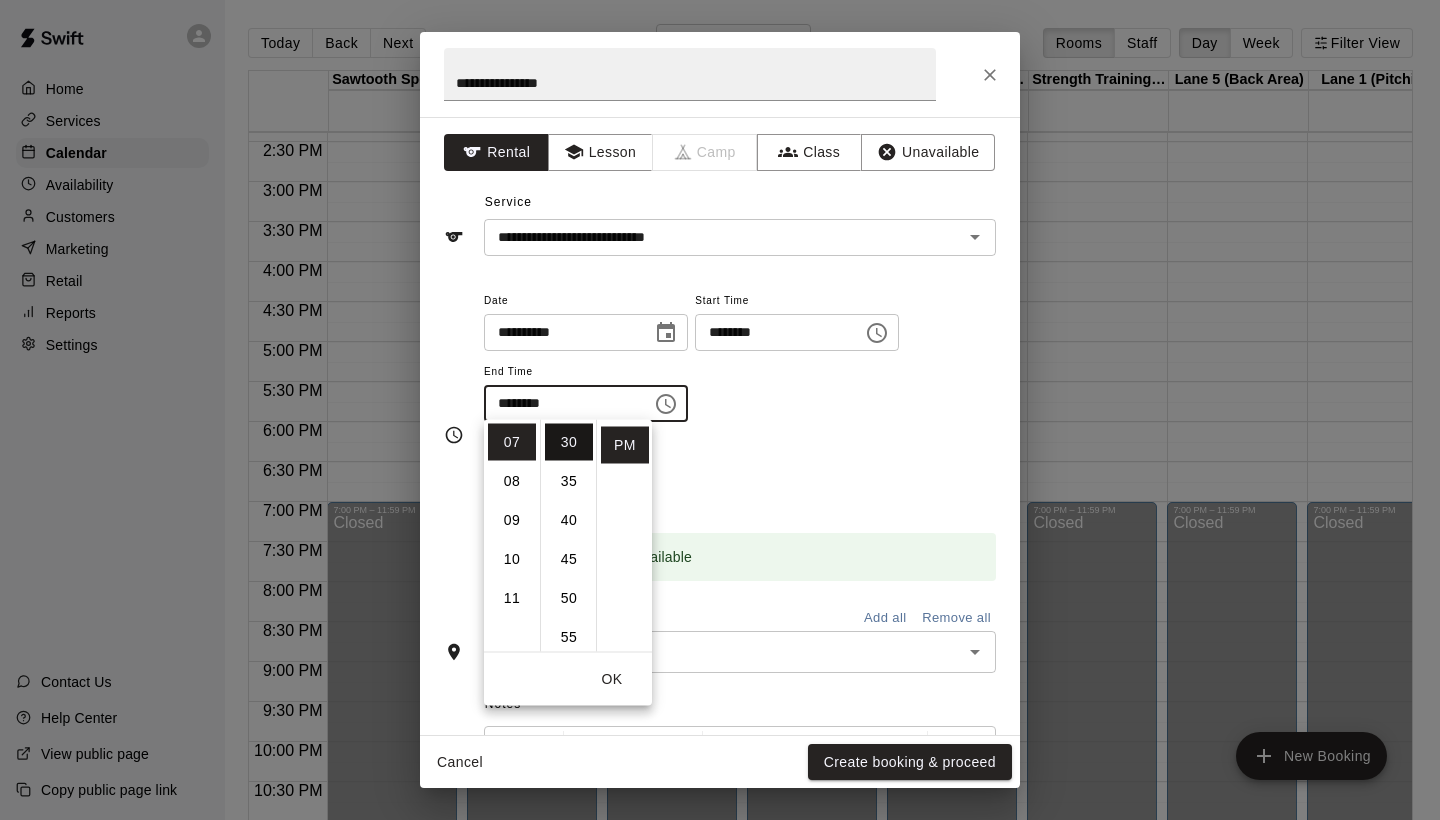 type 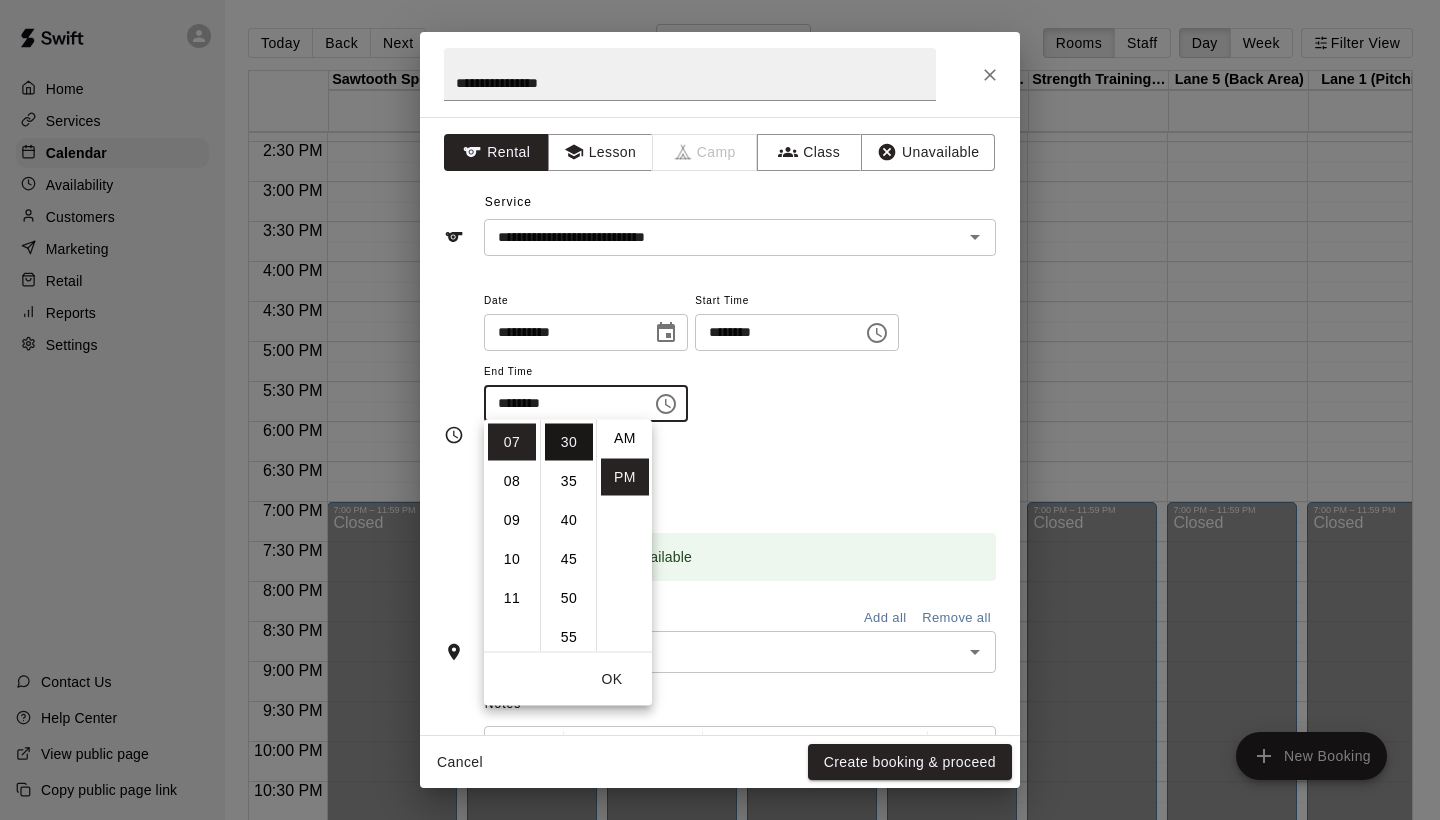type 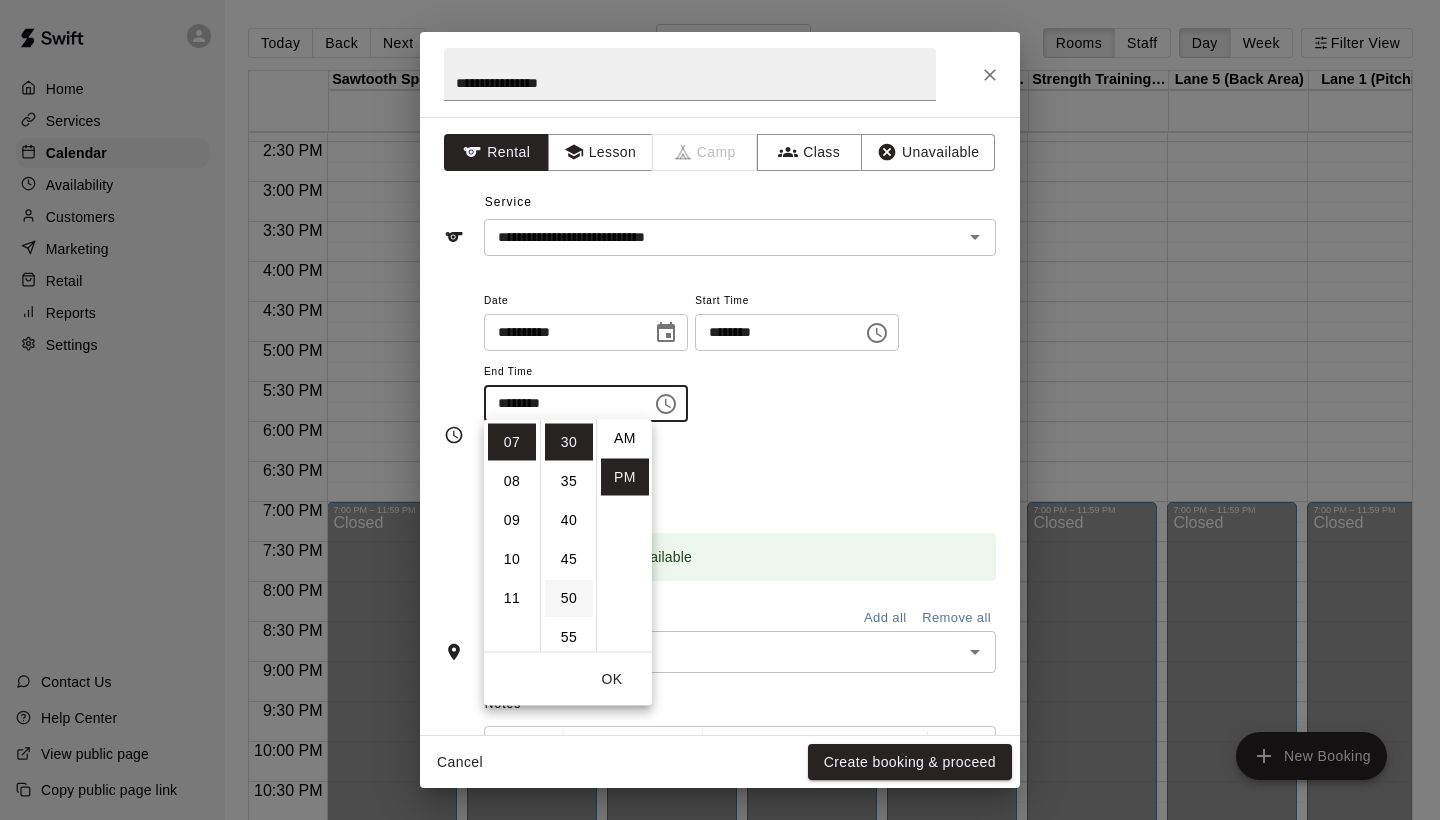 click on "50" at bounding box center (569, 598) 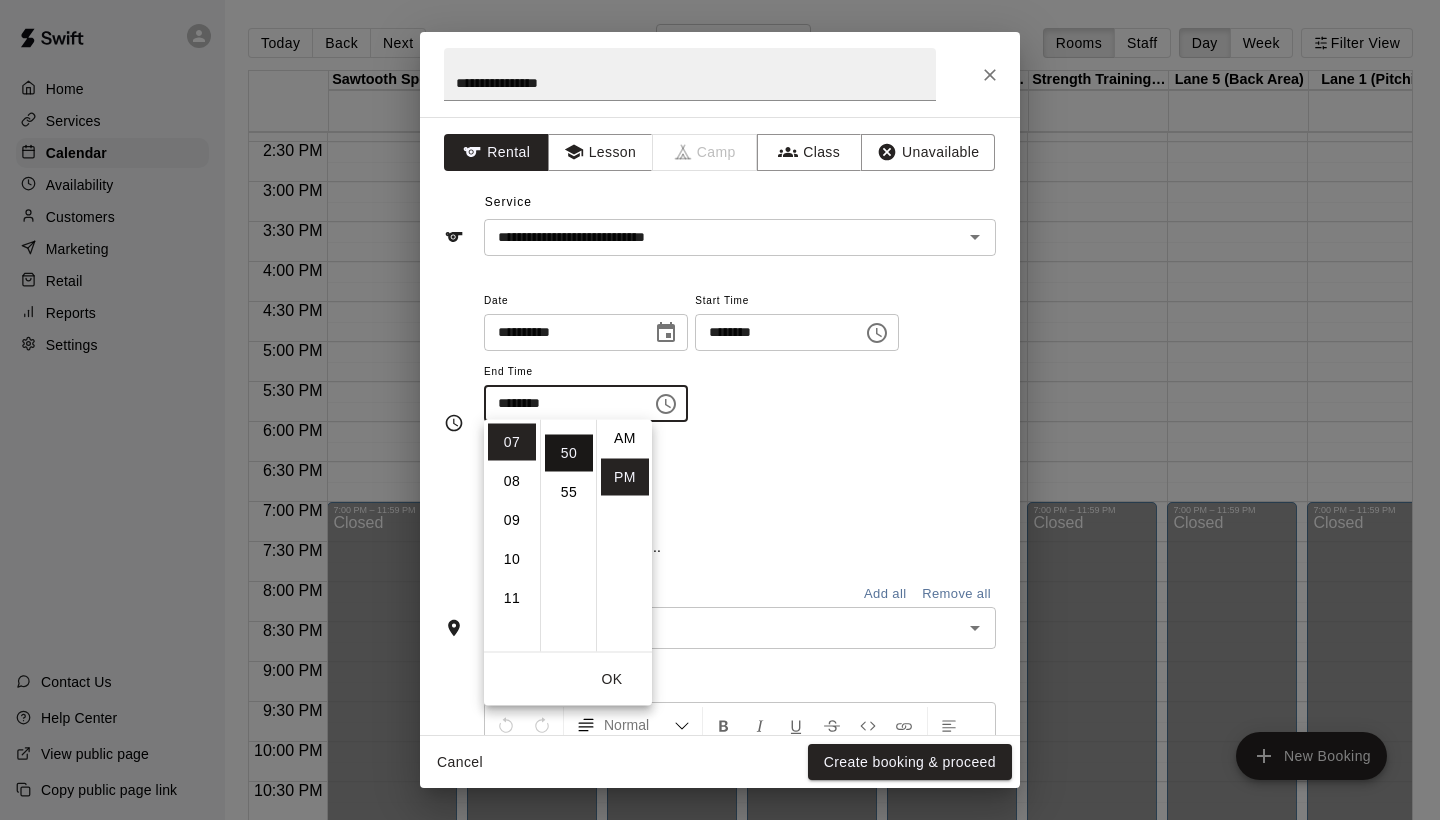 scroll, scrollTop: 390, scrollLeft: 0, axis: vertical 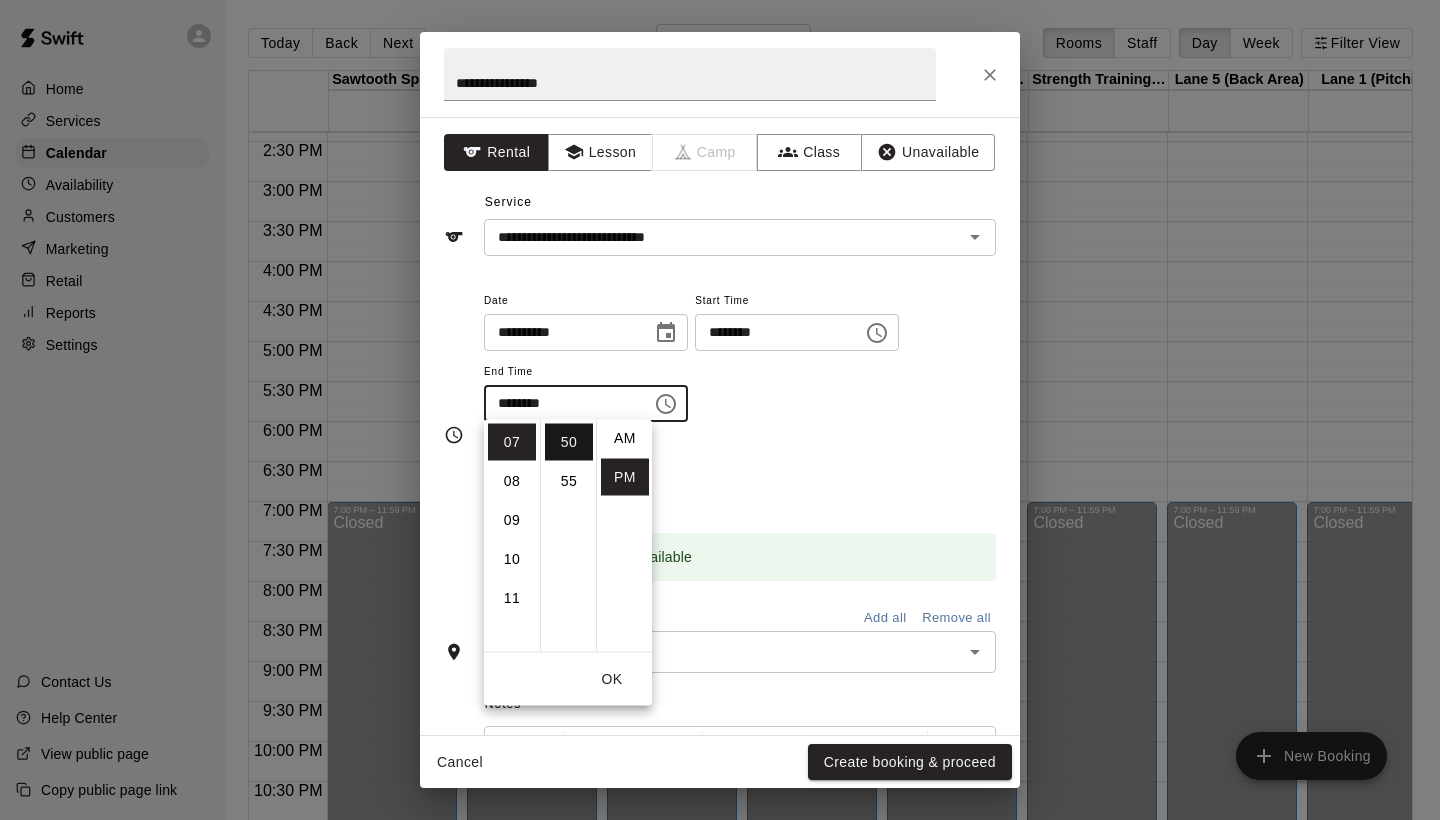 click on "50" at bounding box center (569, 442) 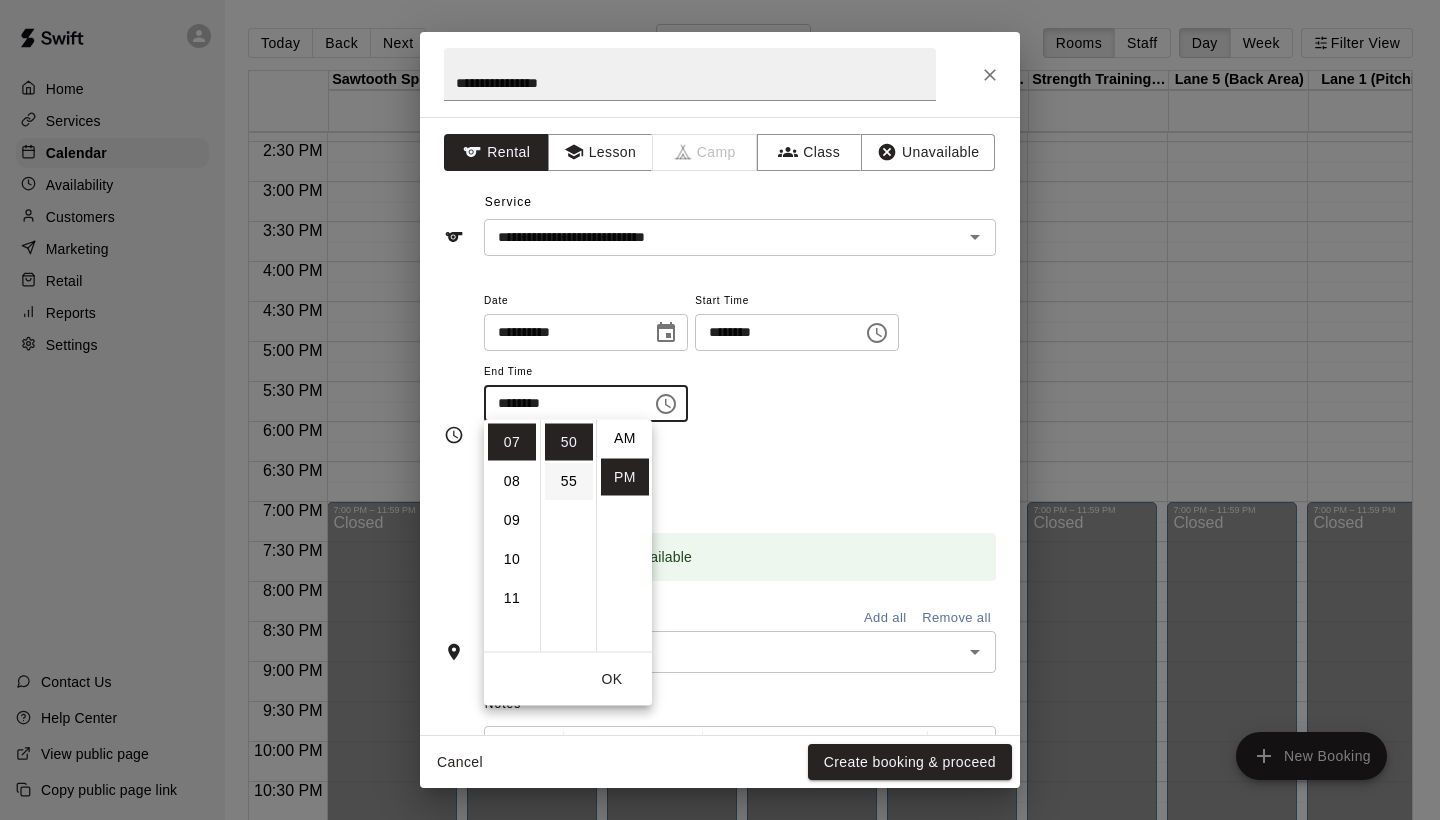 click on "55" at bounding box center (569, 481) 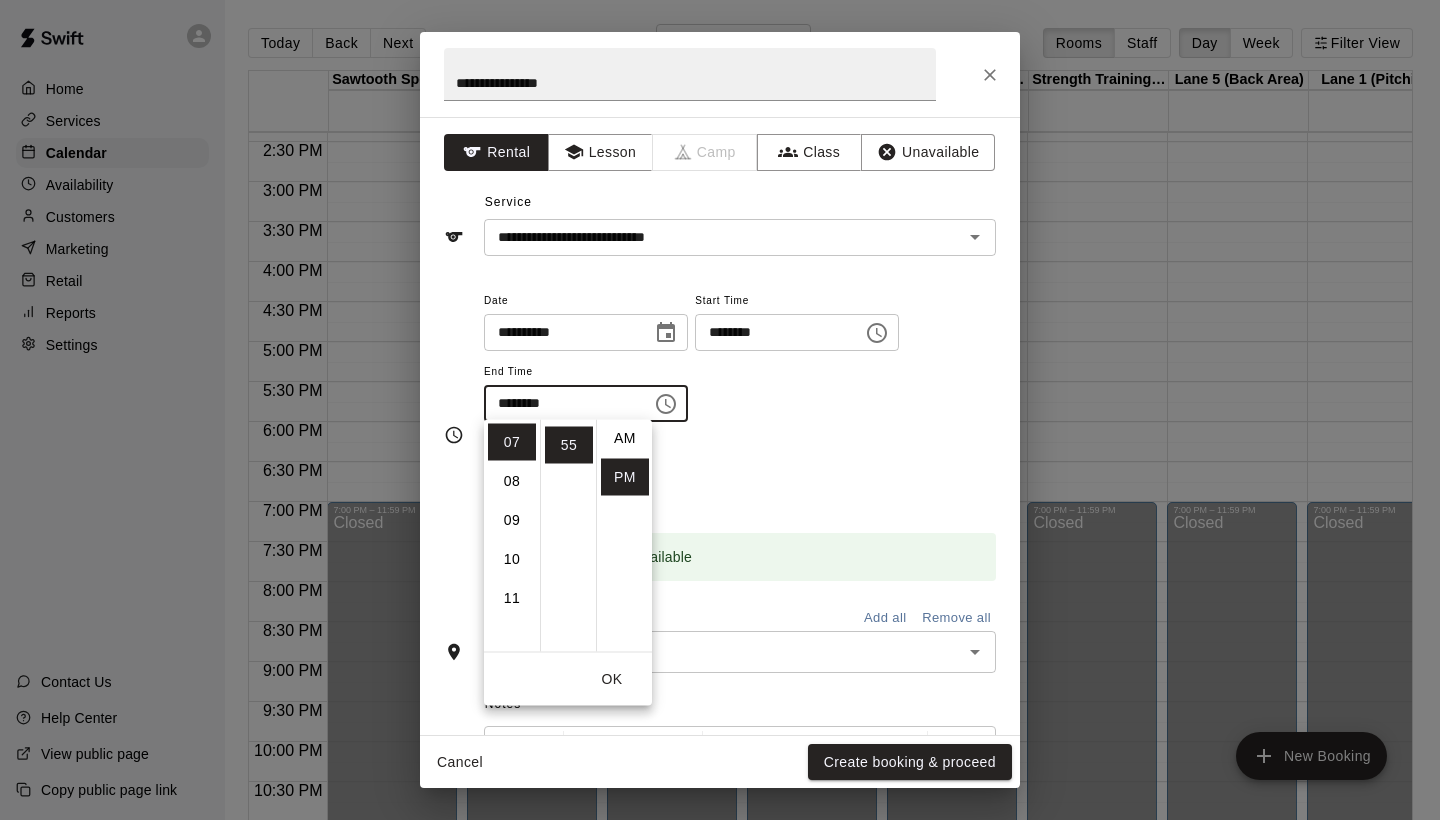 drag, startPoint x: 592, startPoint y: 596, endPoint x: 586, endPoint y: 517, distance: 79.22752 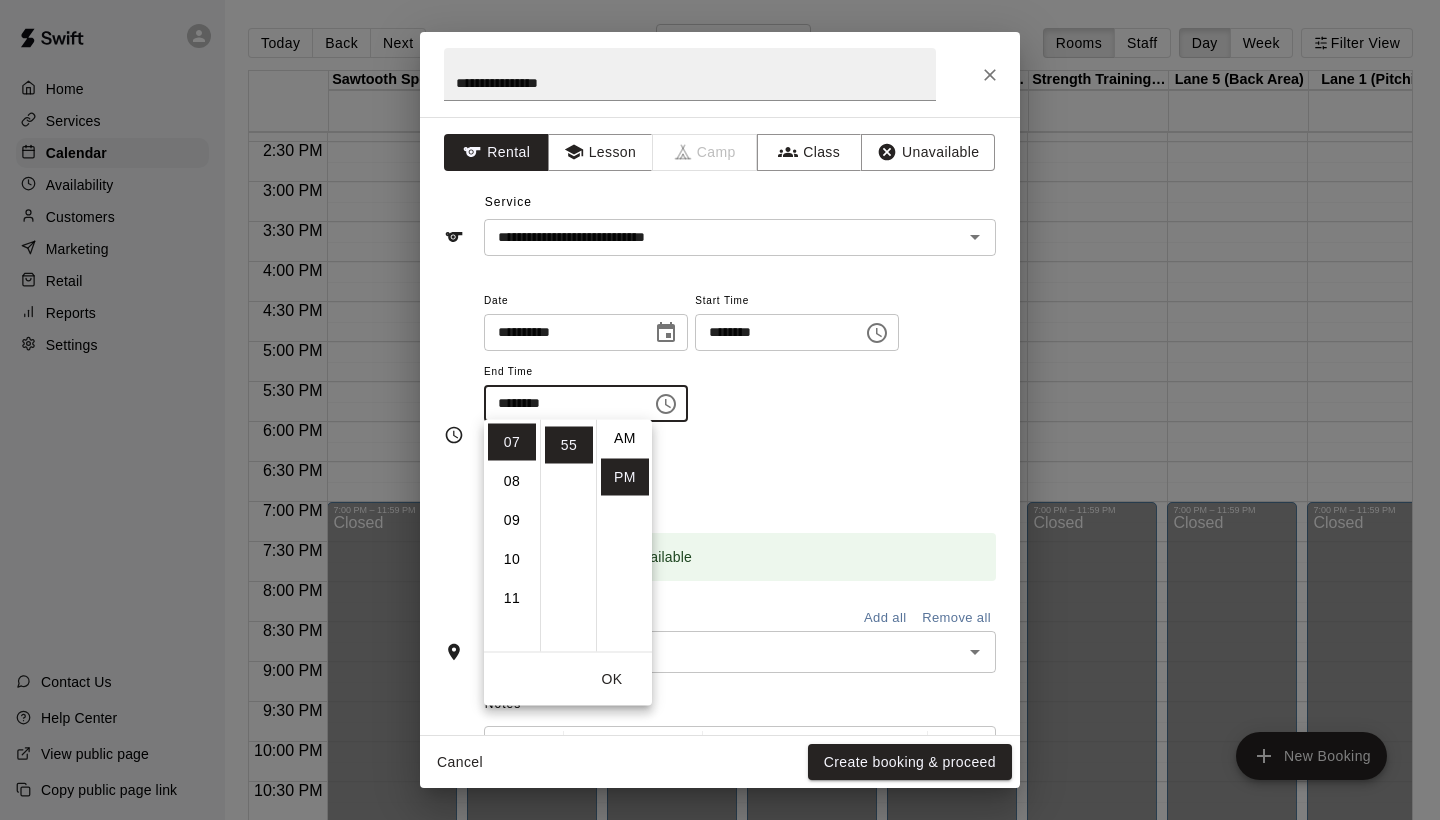 click on "00 05 10 15 20 25 30 35 40 45 50 55" at bounding box center [568, 536] 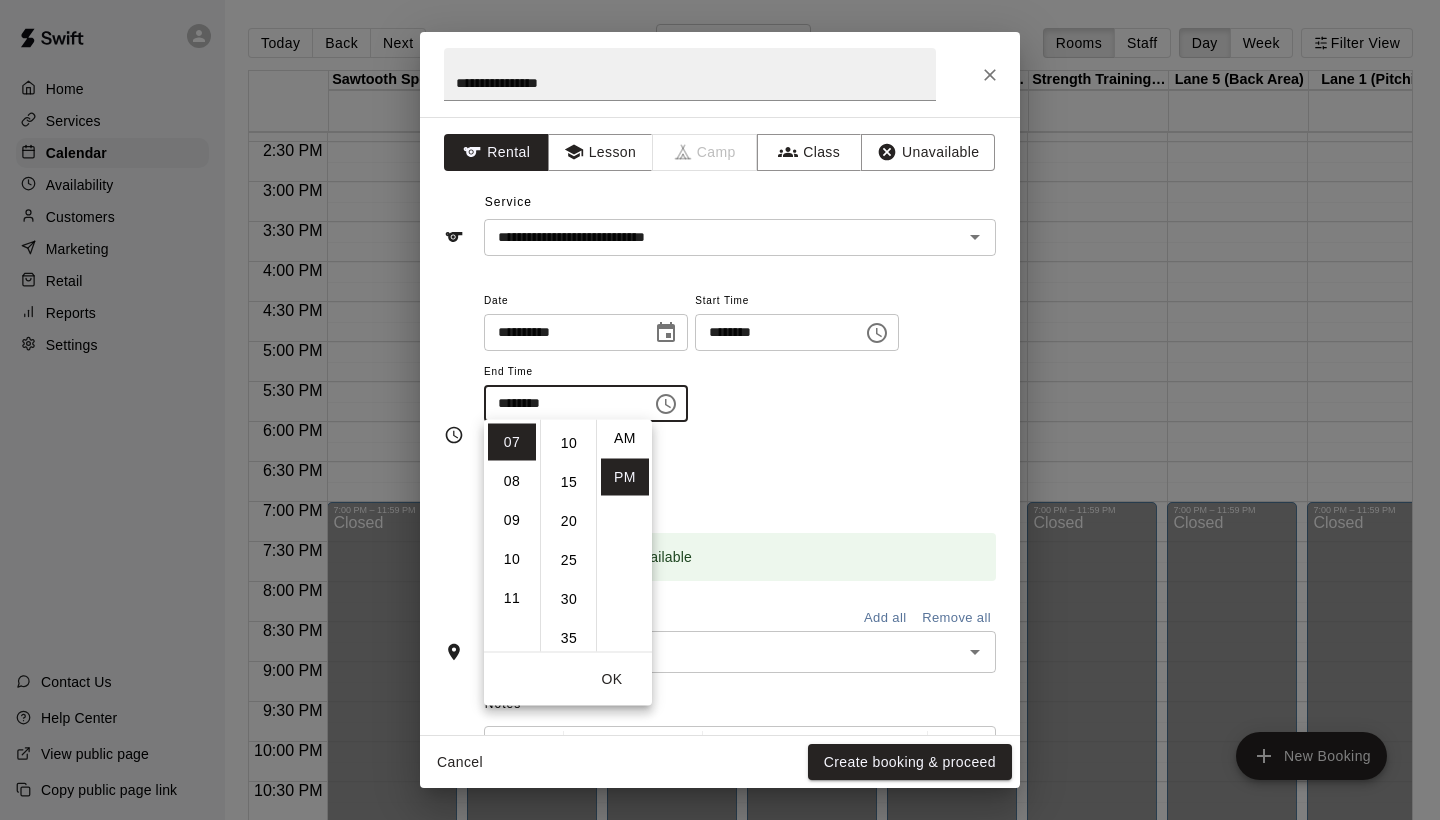 scroll, scrollTop: 0, scrollLeft: 0, axis: both 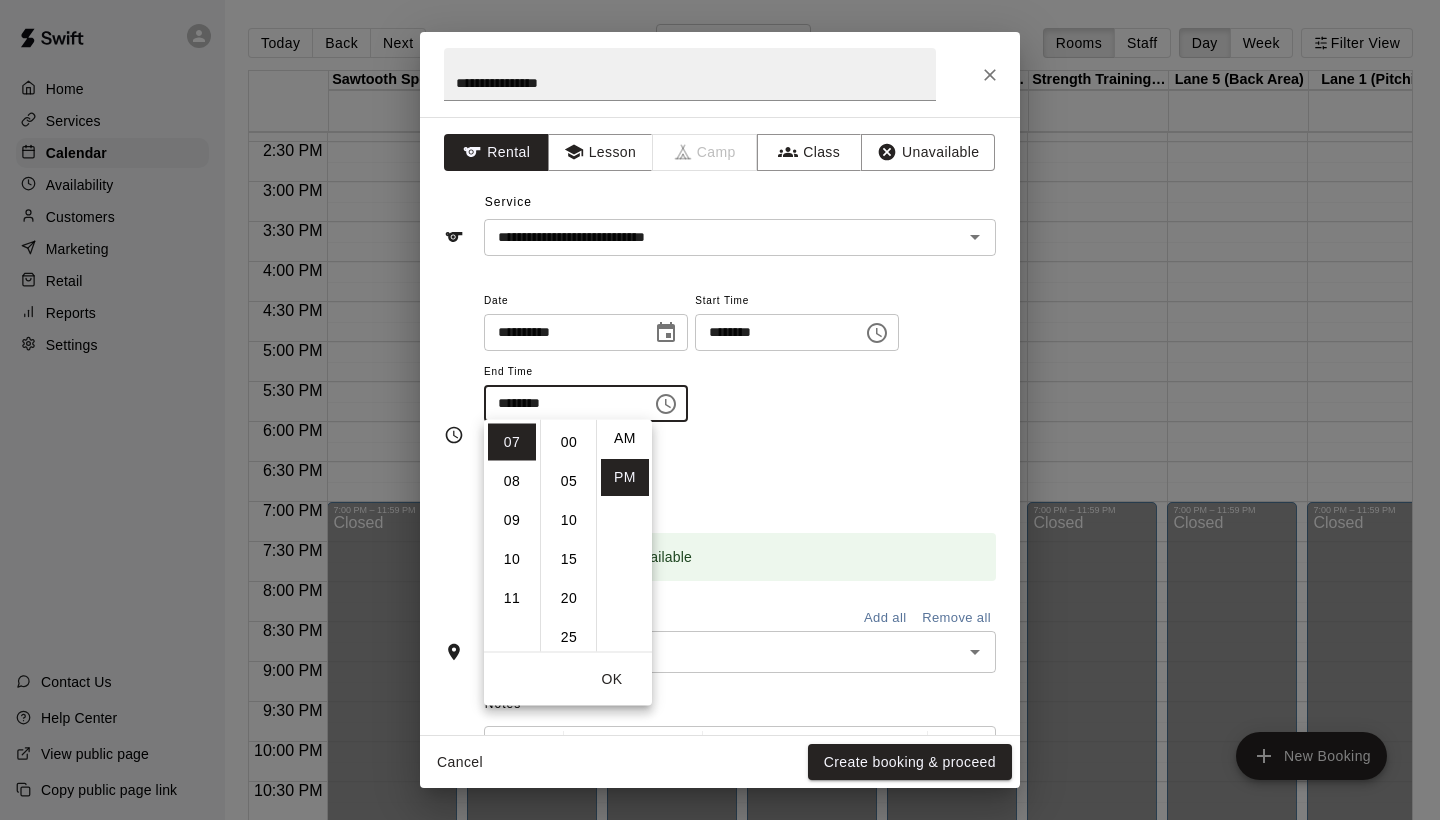 drag, startPoint x: 590, startPoint y: 620, endPoint x: 596, endPoint y: 458, distance: 162.11107 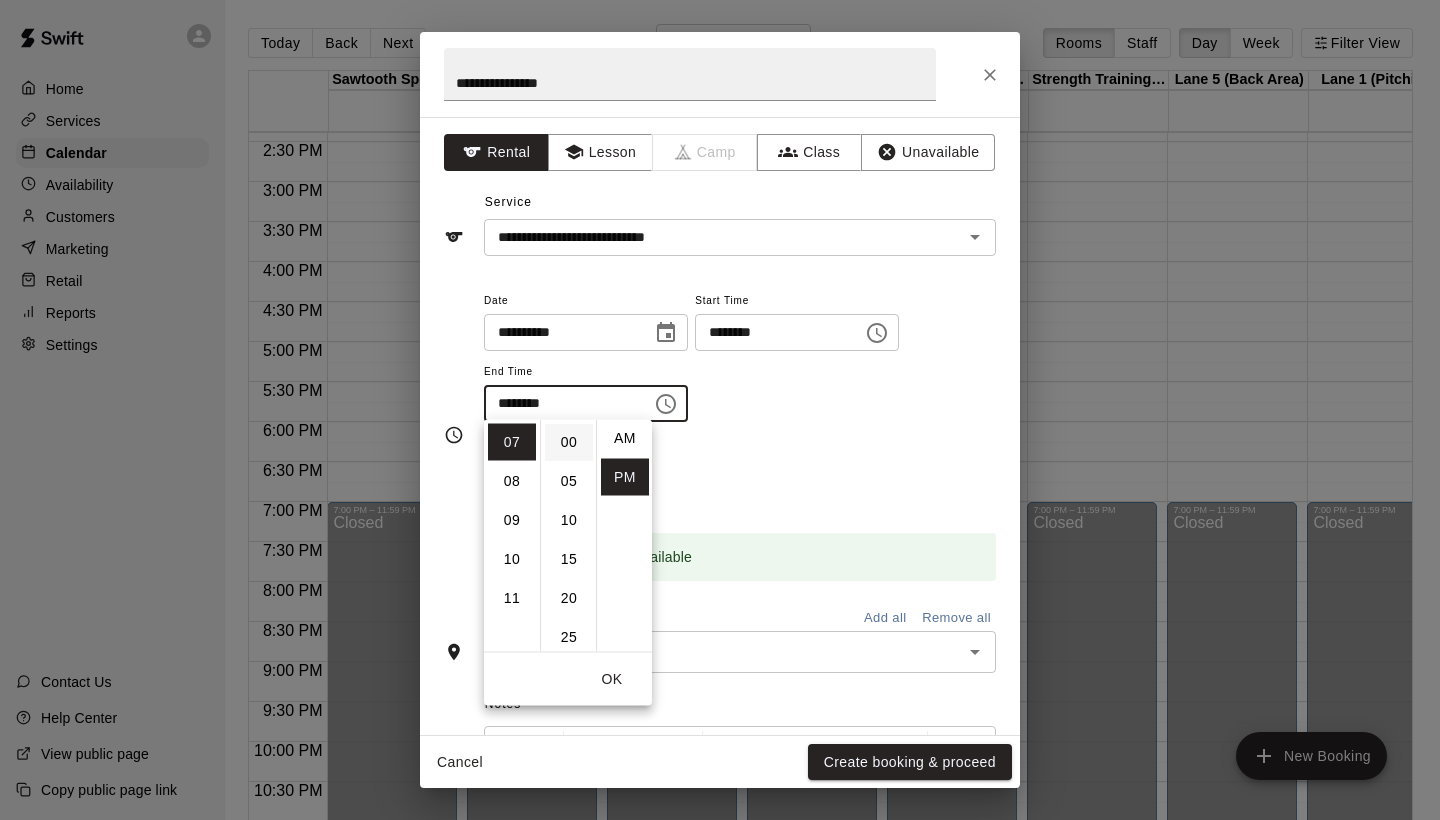 click on "00" at bounding box center [569, 442] 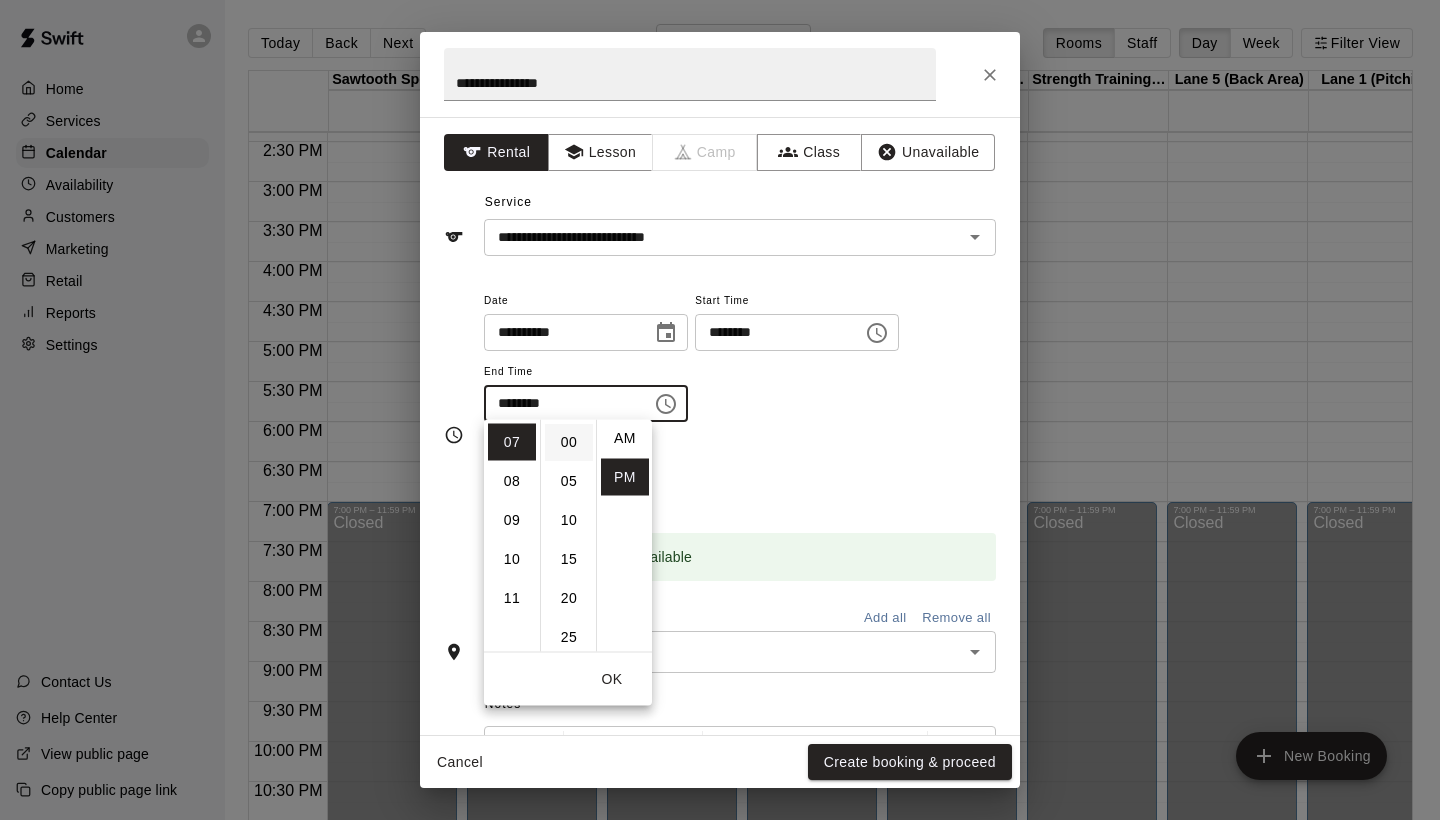 type on "********" 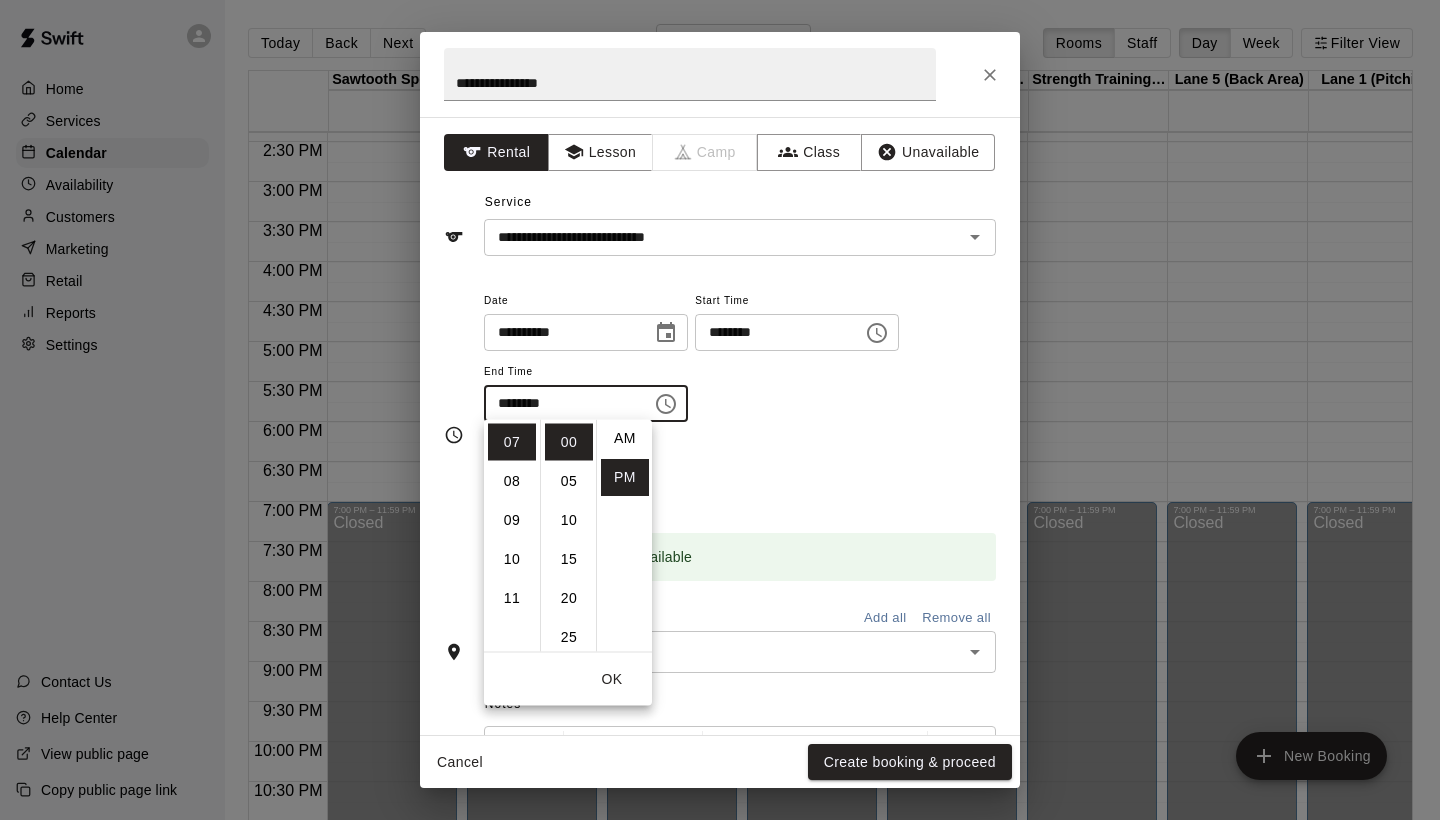 click on "Repeats No Yes" at bounding box center [740, 473] 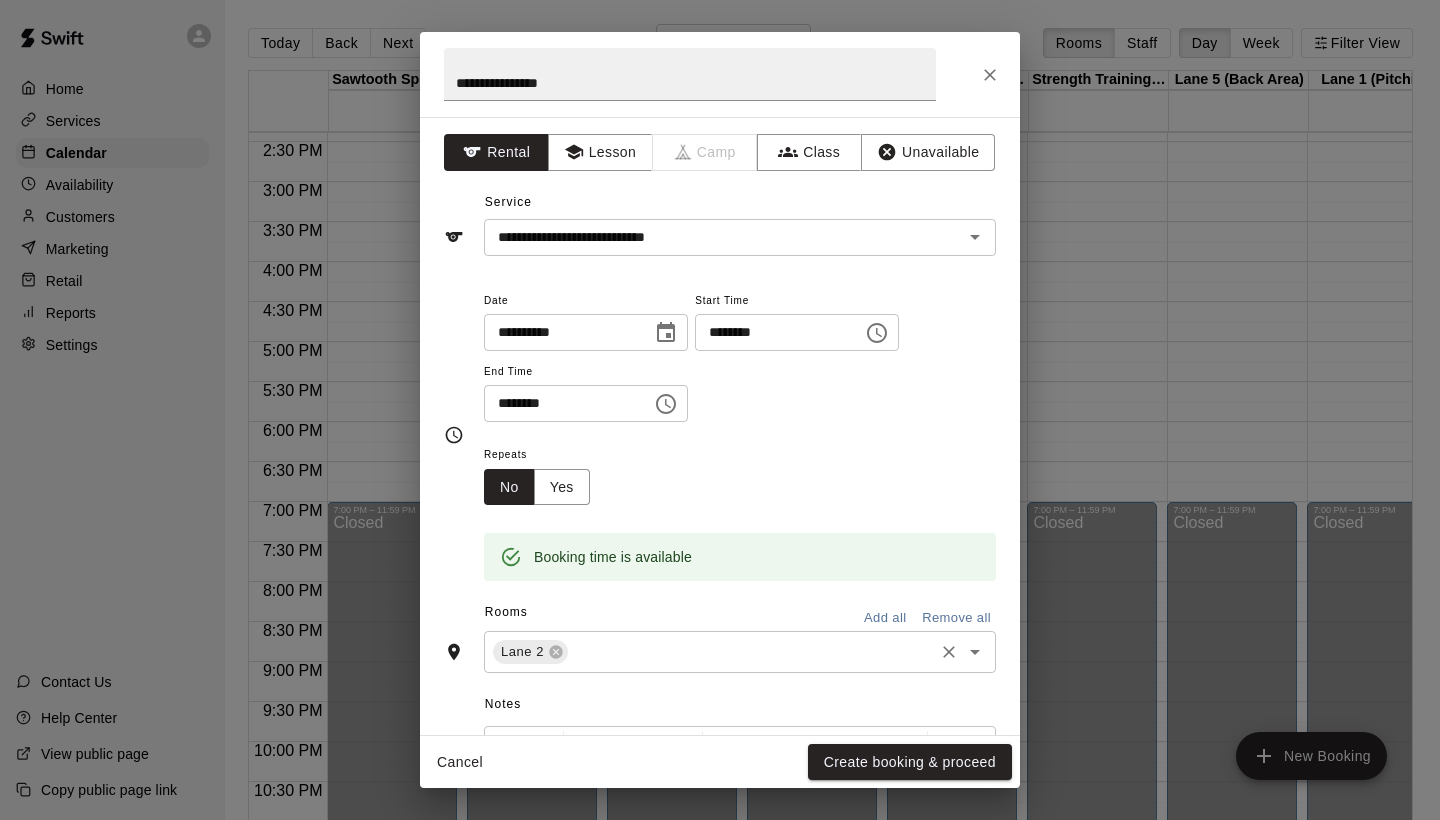 click at bounding box center [751, 652] 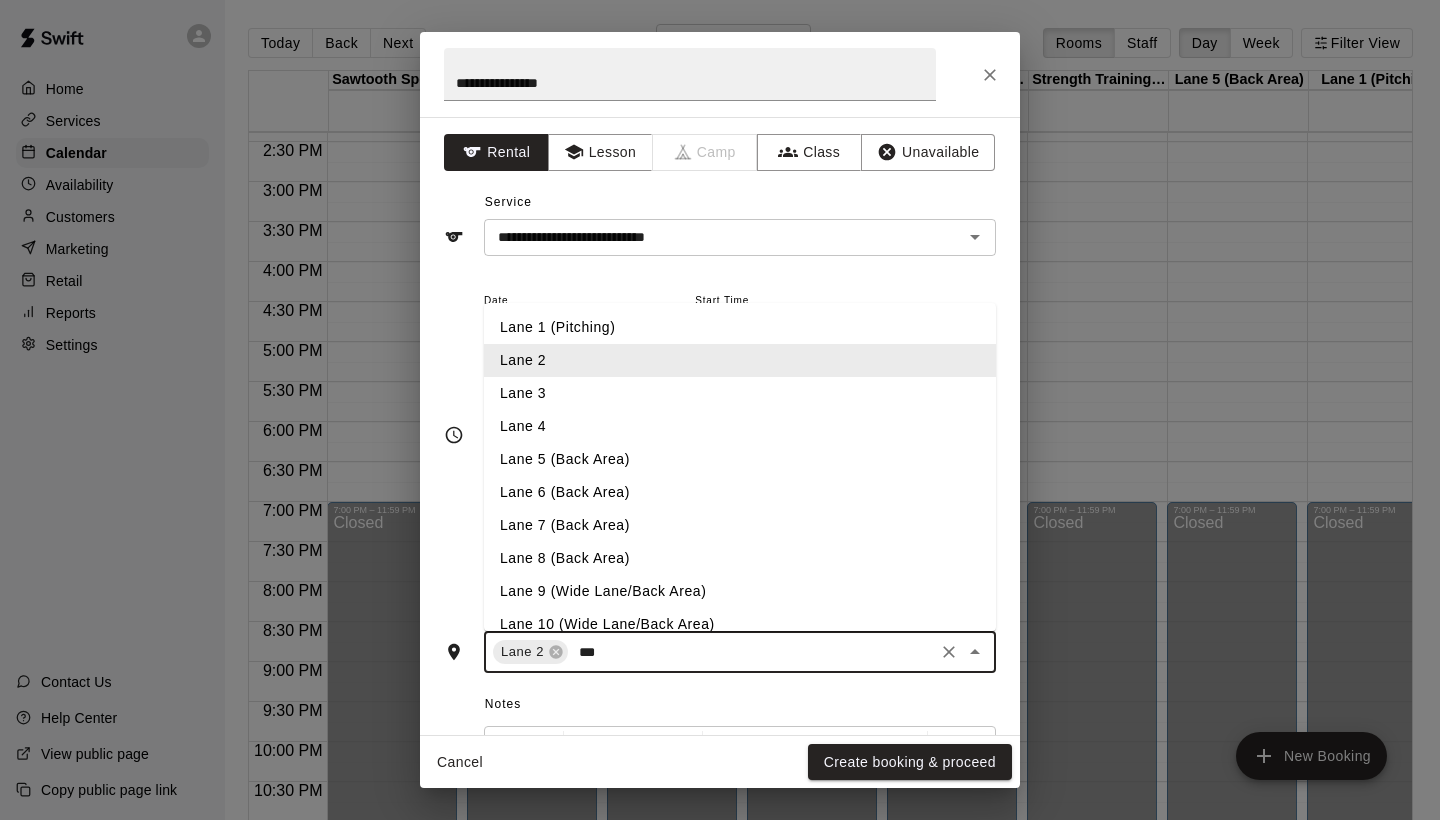 type on "****" 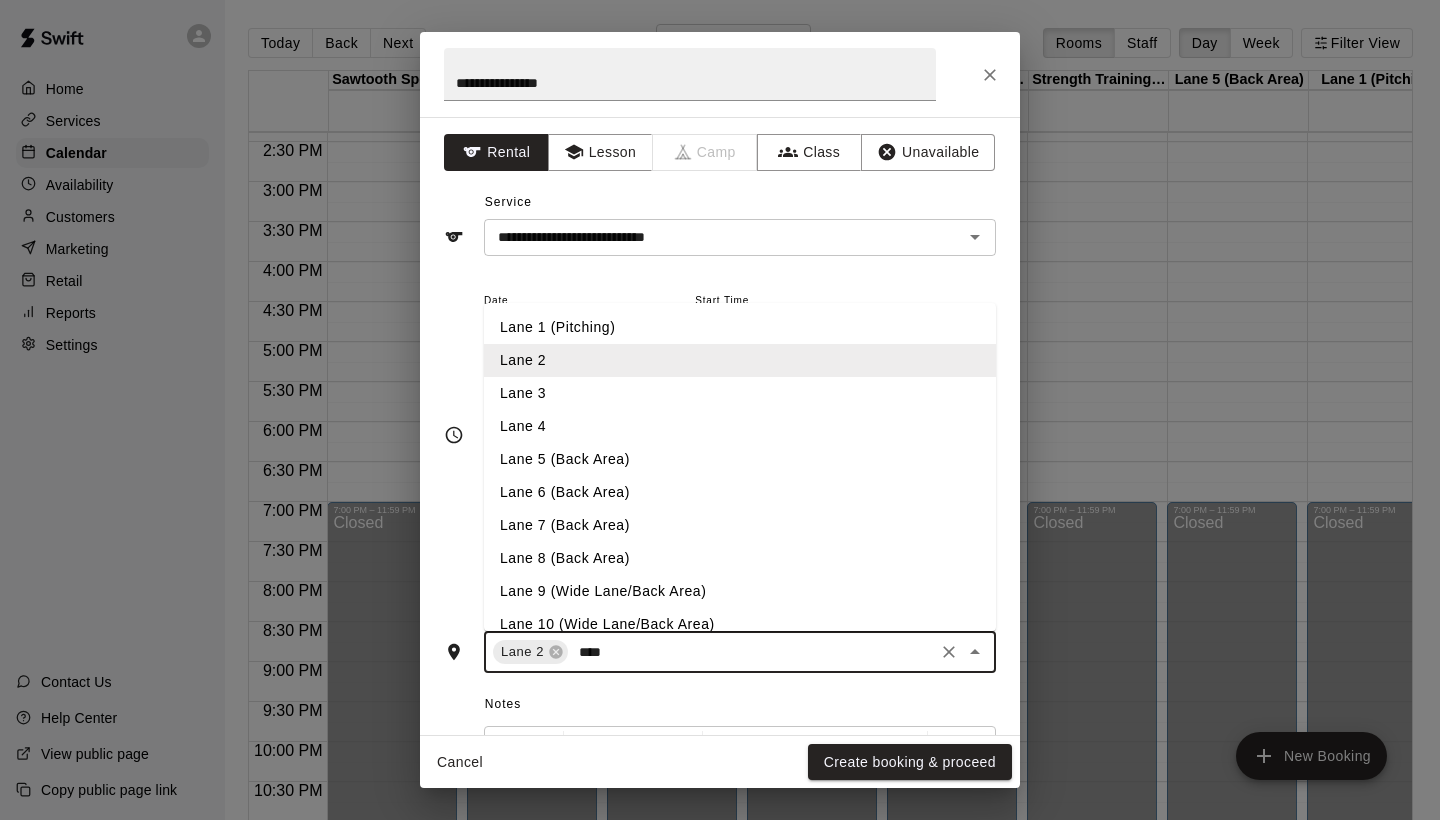 click on "Lane 3" at bounding box center (740, 393) 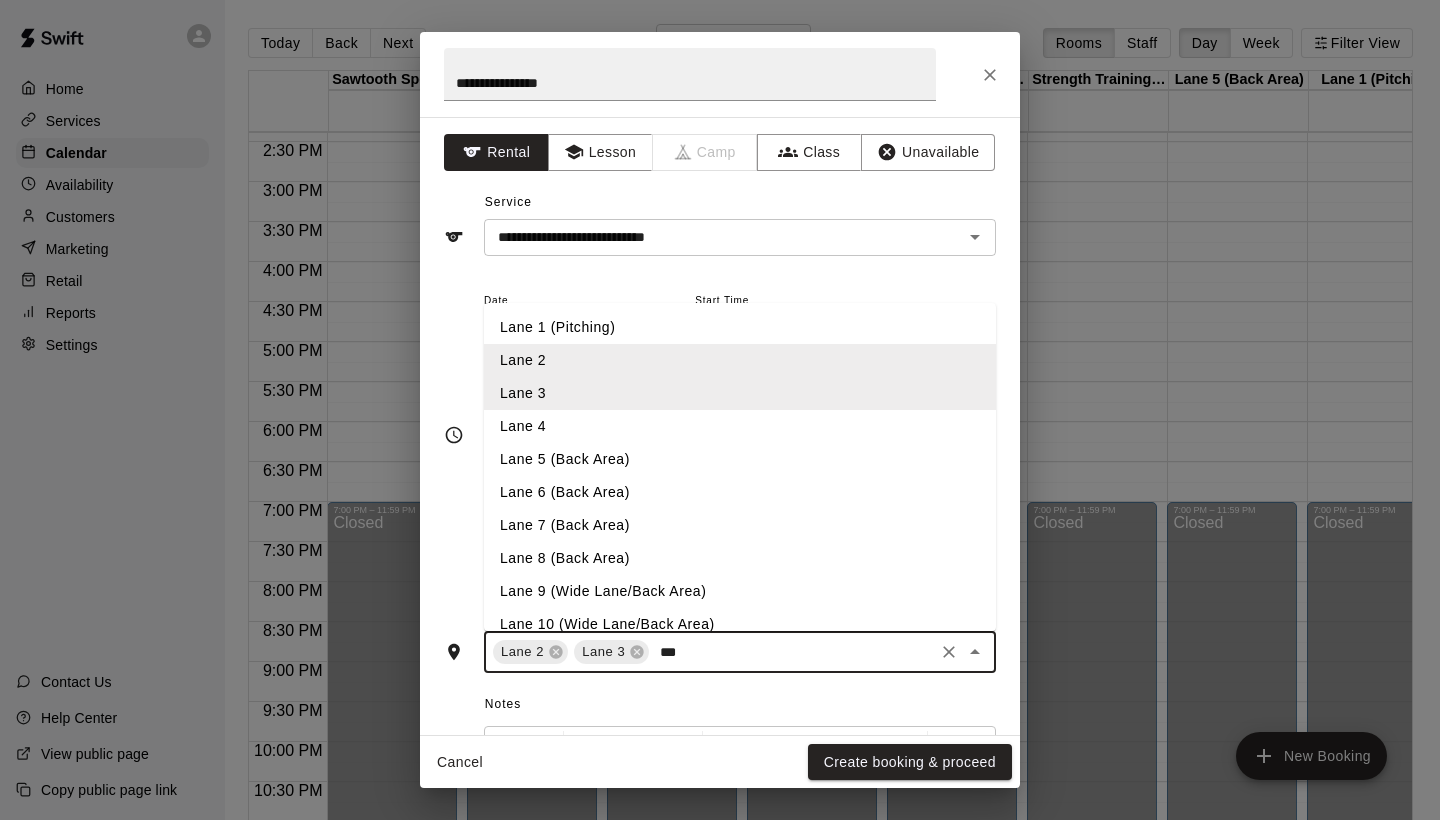 type on "****" 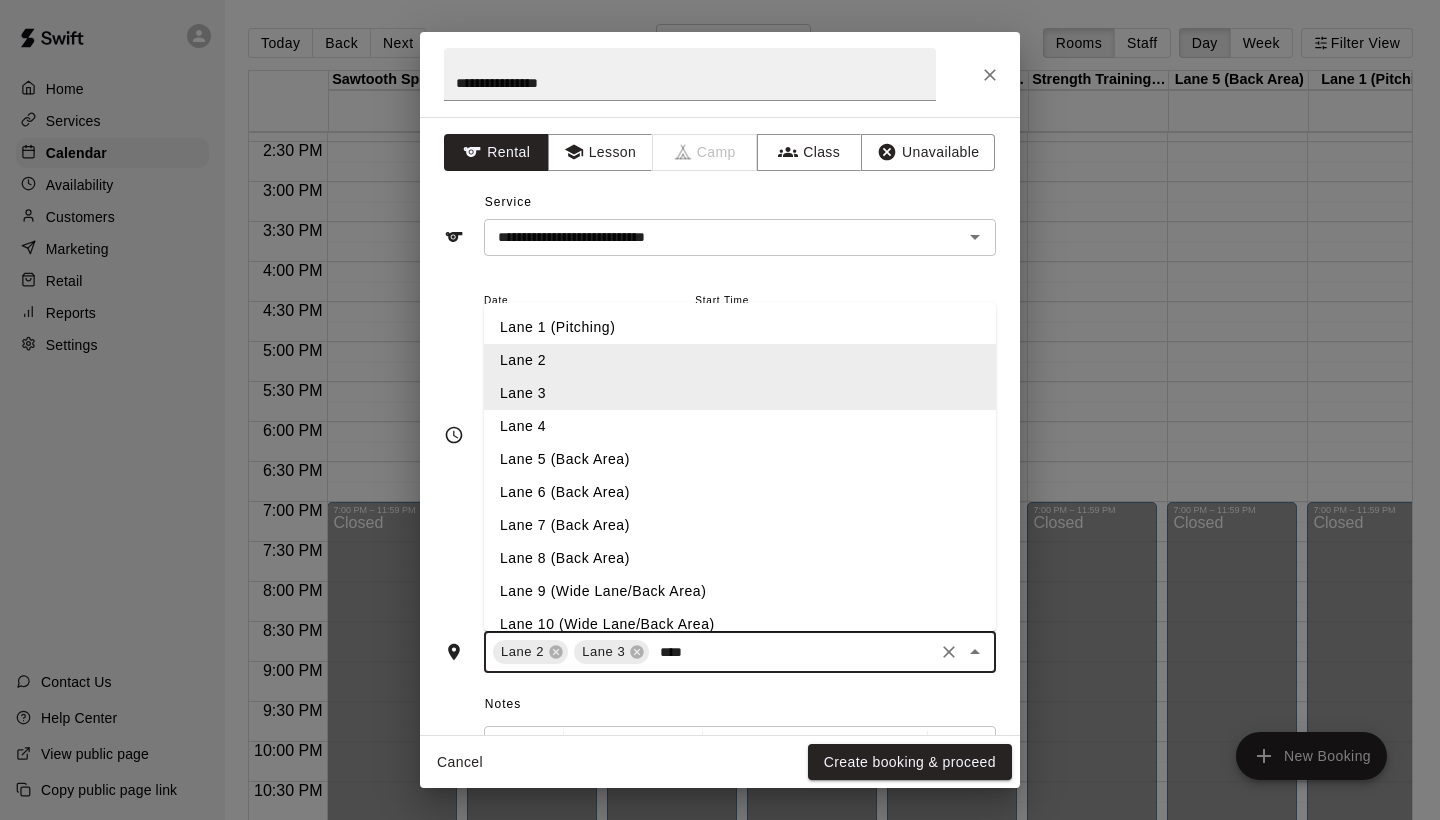 click on "Lane 4" at bounding box center [740, 426] 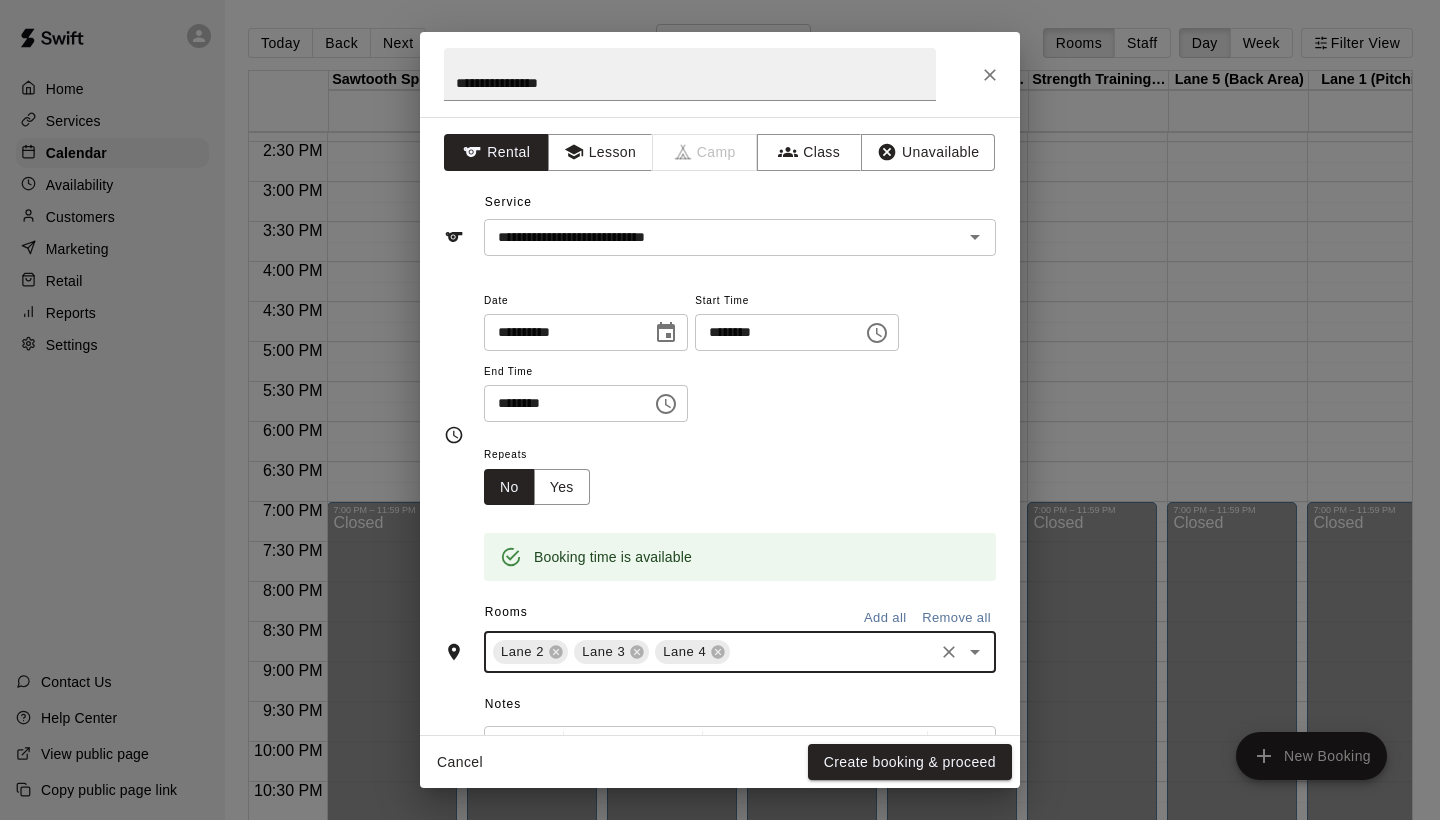 click on "**********" at bounding box center (720, 426) 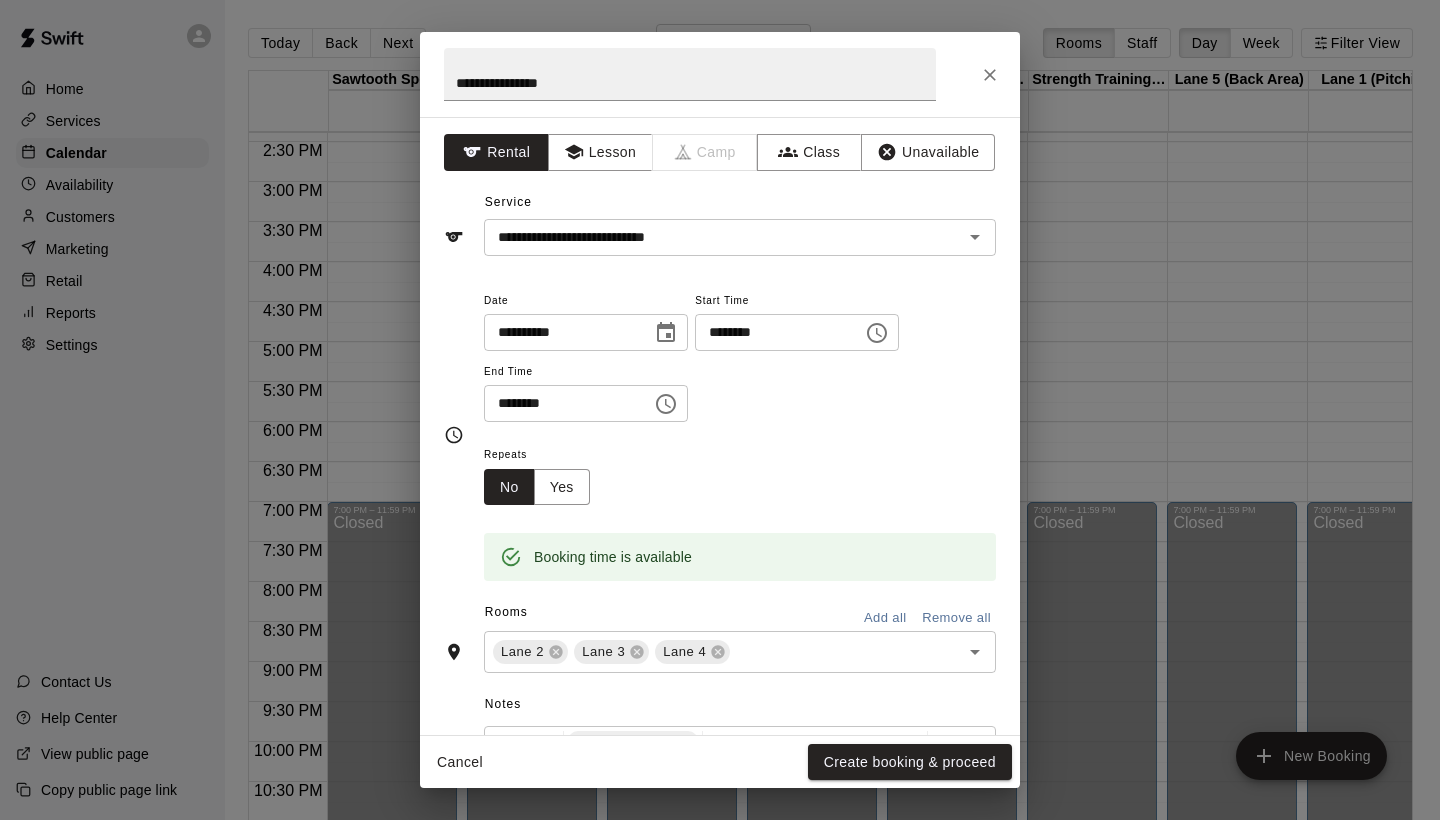 click on "Normal" at bounding box center (633, 749) 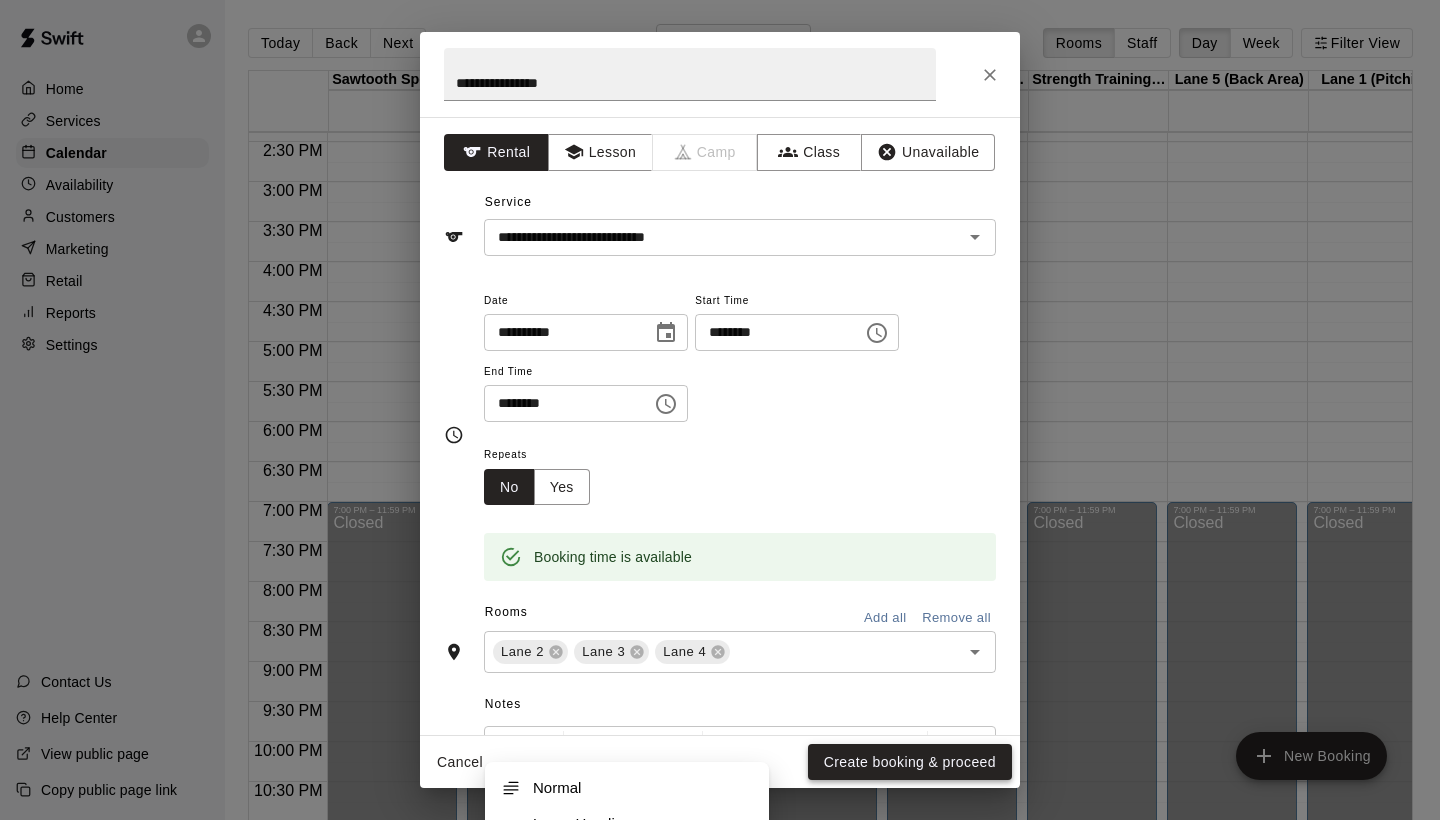 click on "Create booking & proceed" at bounding box center (910, 762) 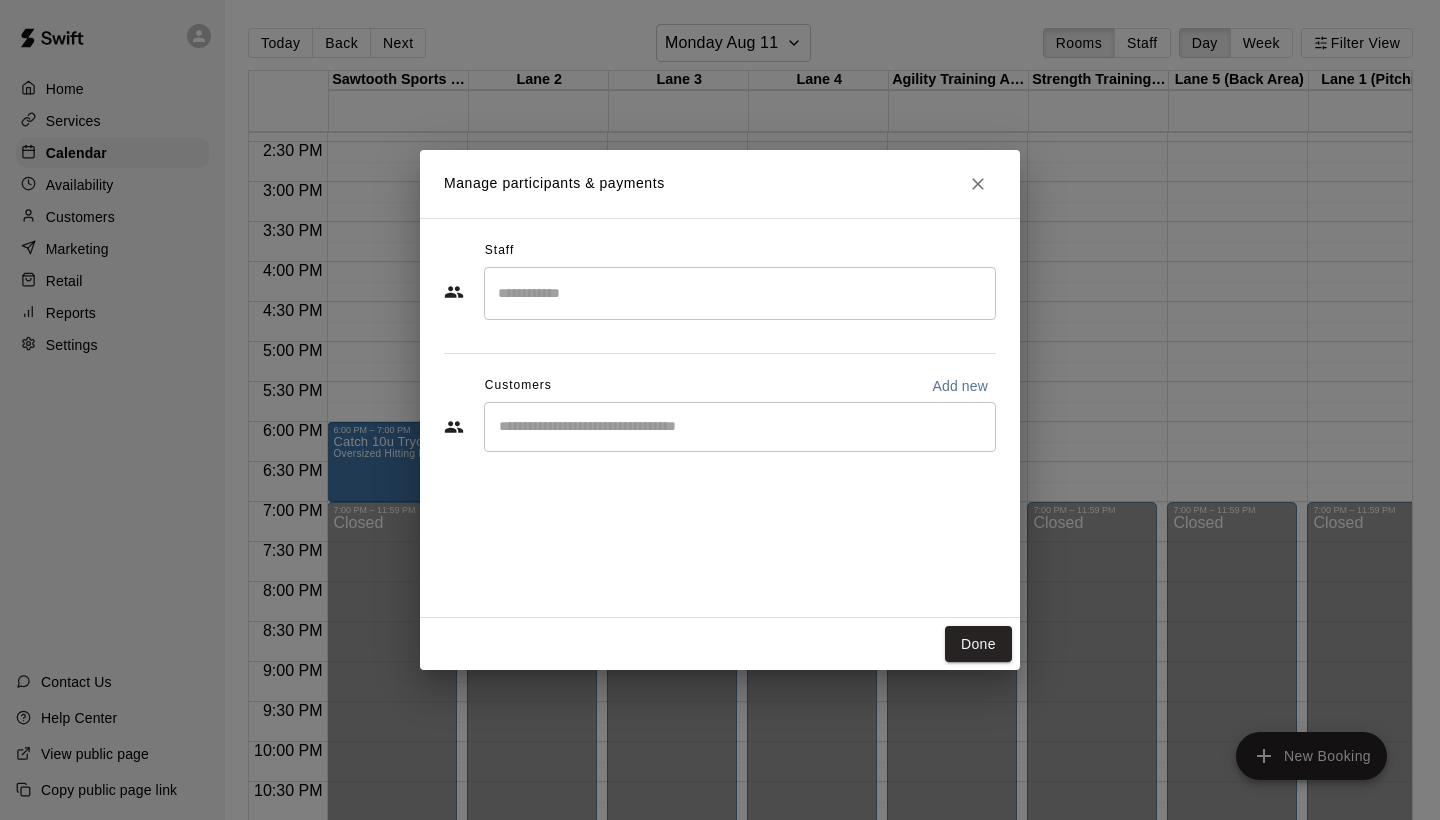 click at bounding box center [740, 293] 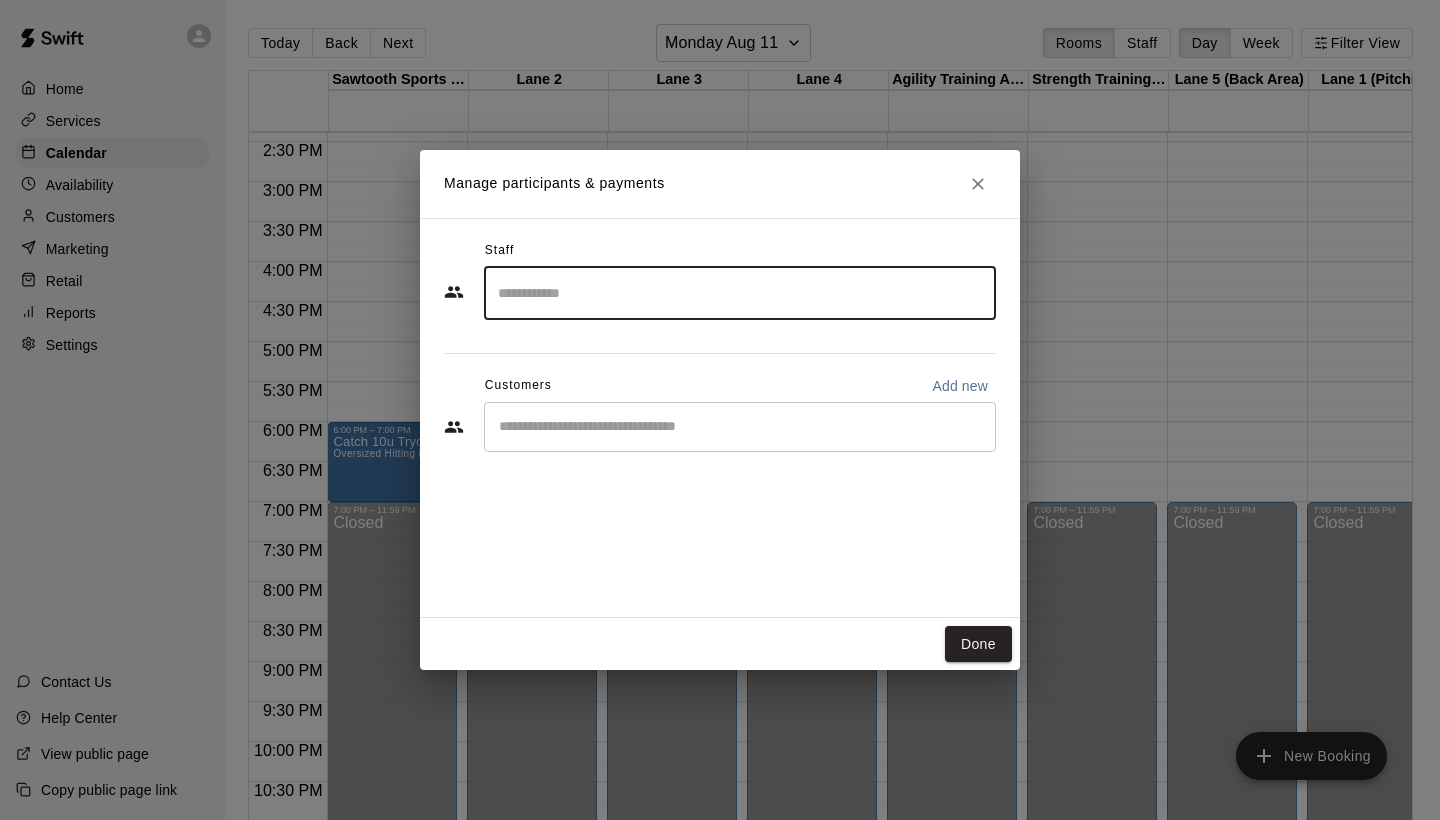 click at bounding box center (740, 293) 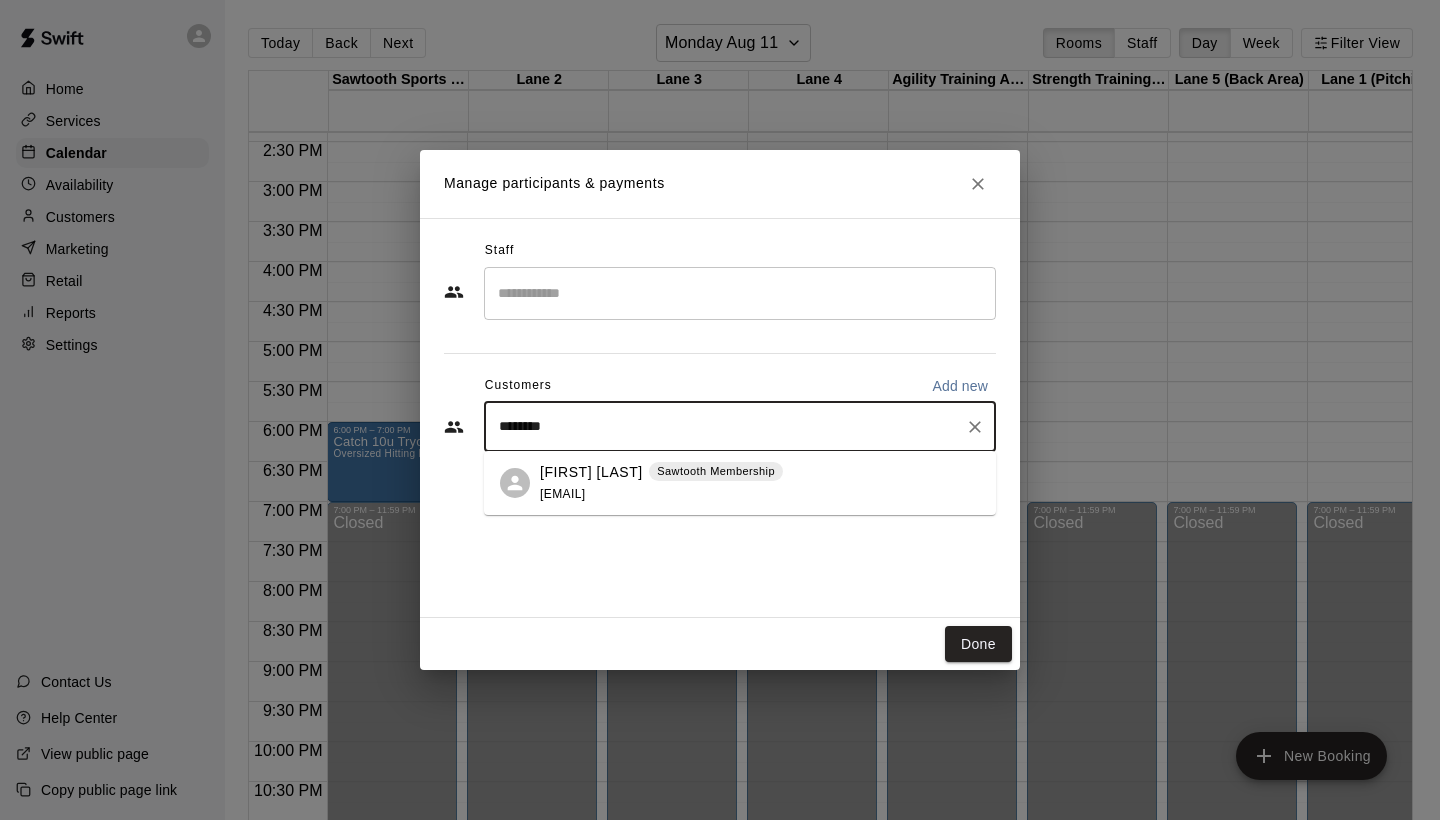 type on "*********" 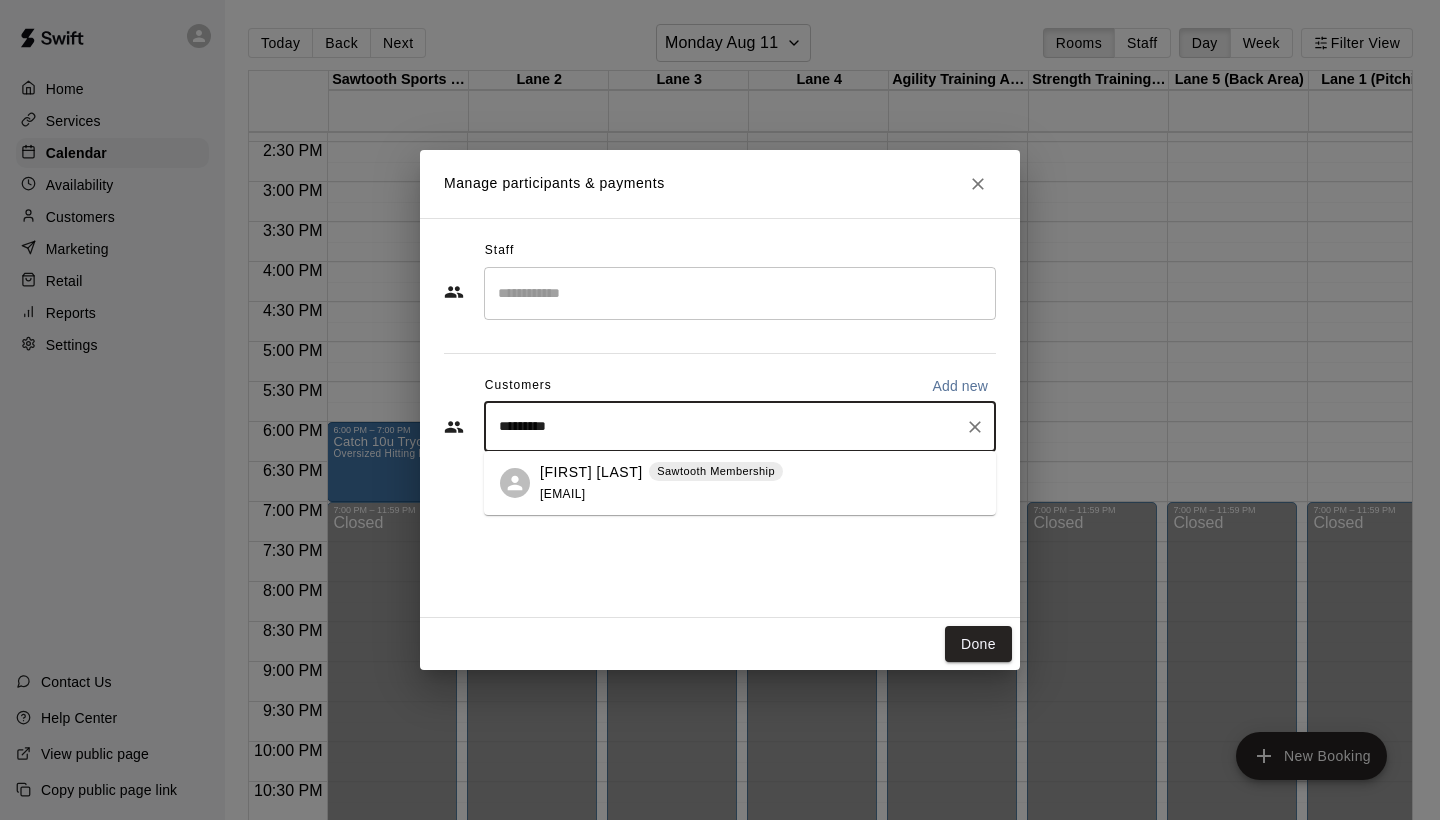click on "[EMAIL]" at bounding box center (562, 494) 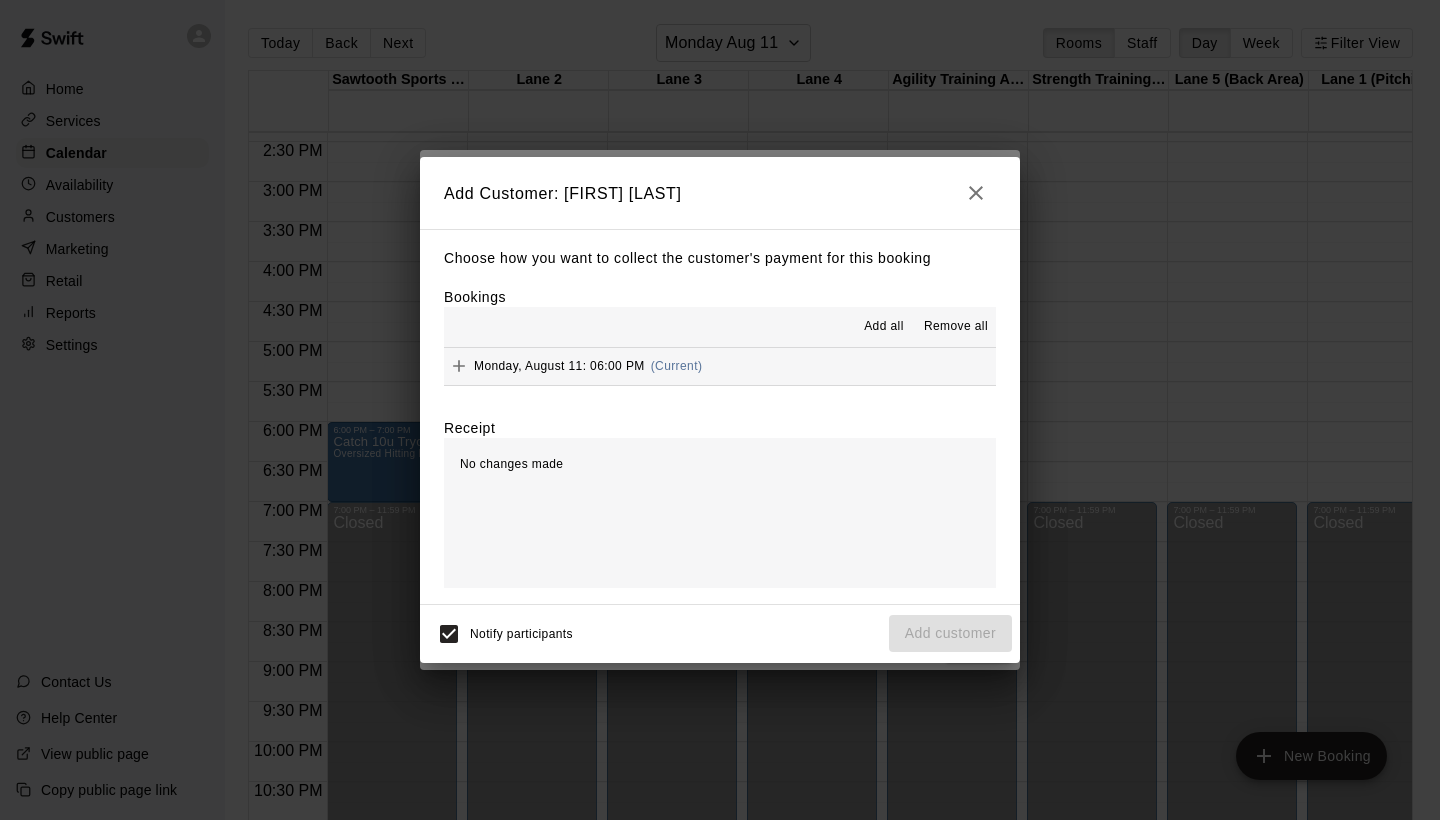 click on "No changes made" at bounding box center [720, 513] 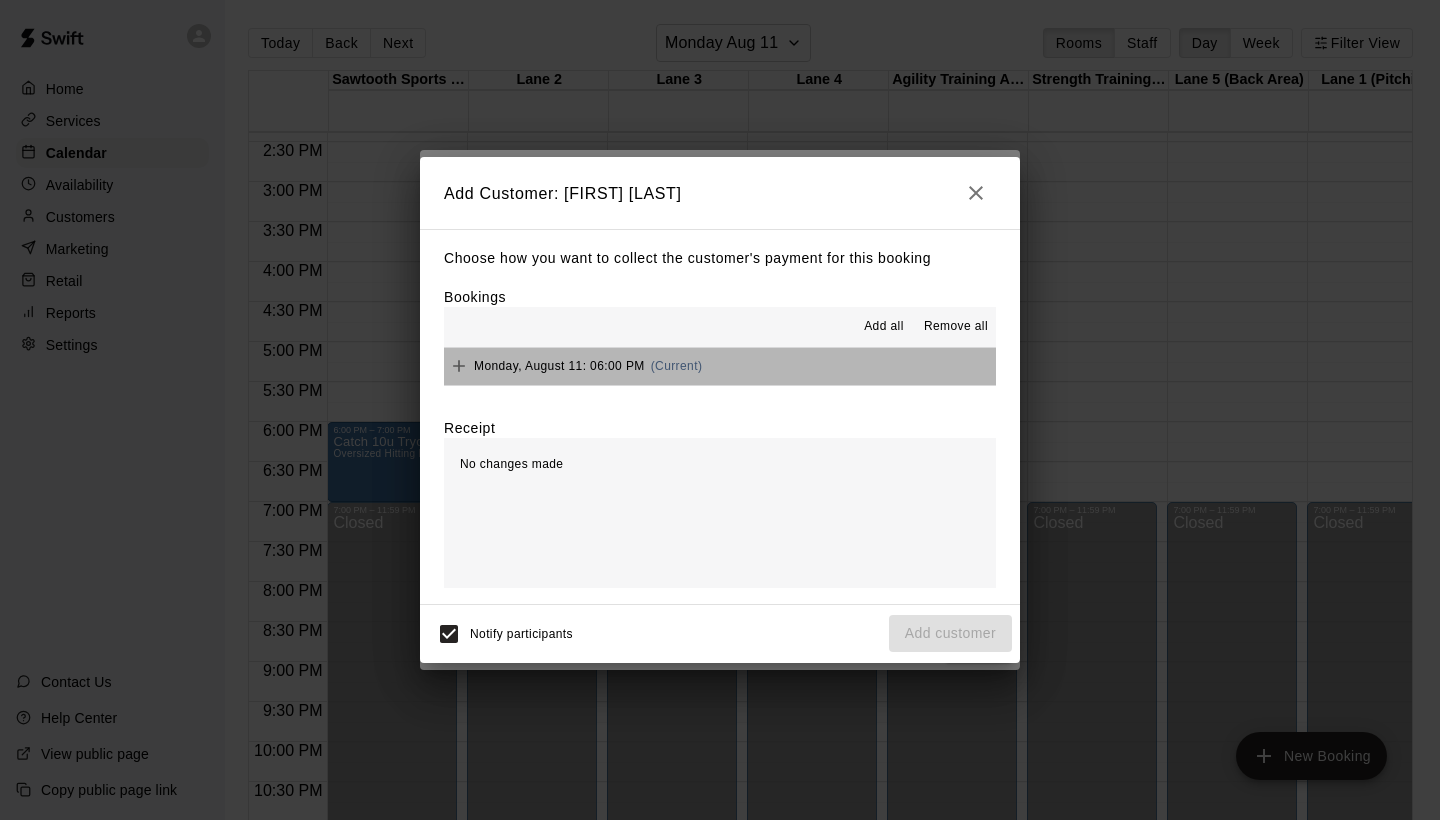 click on "Monday, August 11: 06:00 PM (Current)" at bounding box center [720, 366] 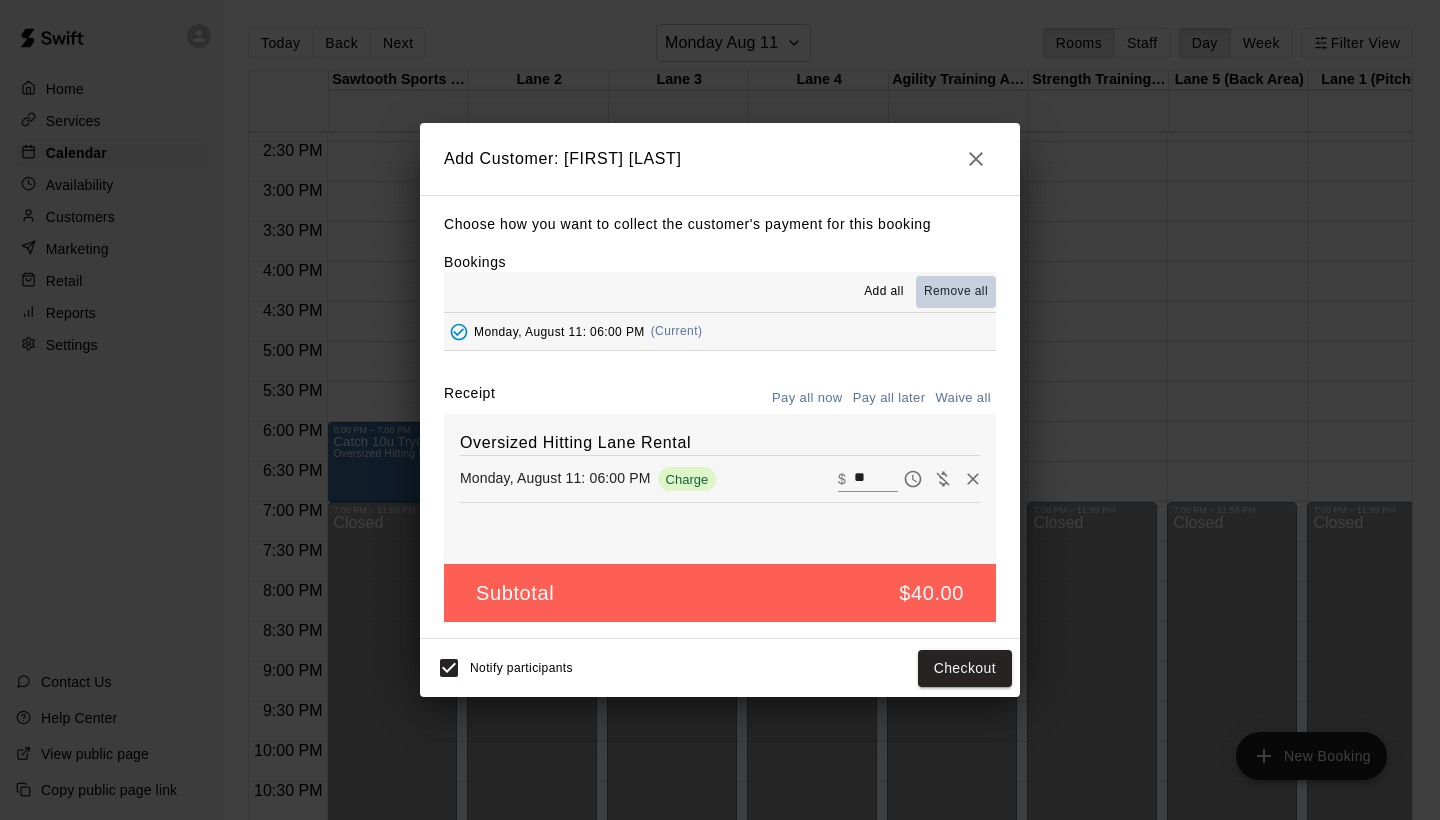 click on "Remove all" at bounding box center (956, 292) 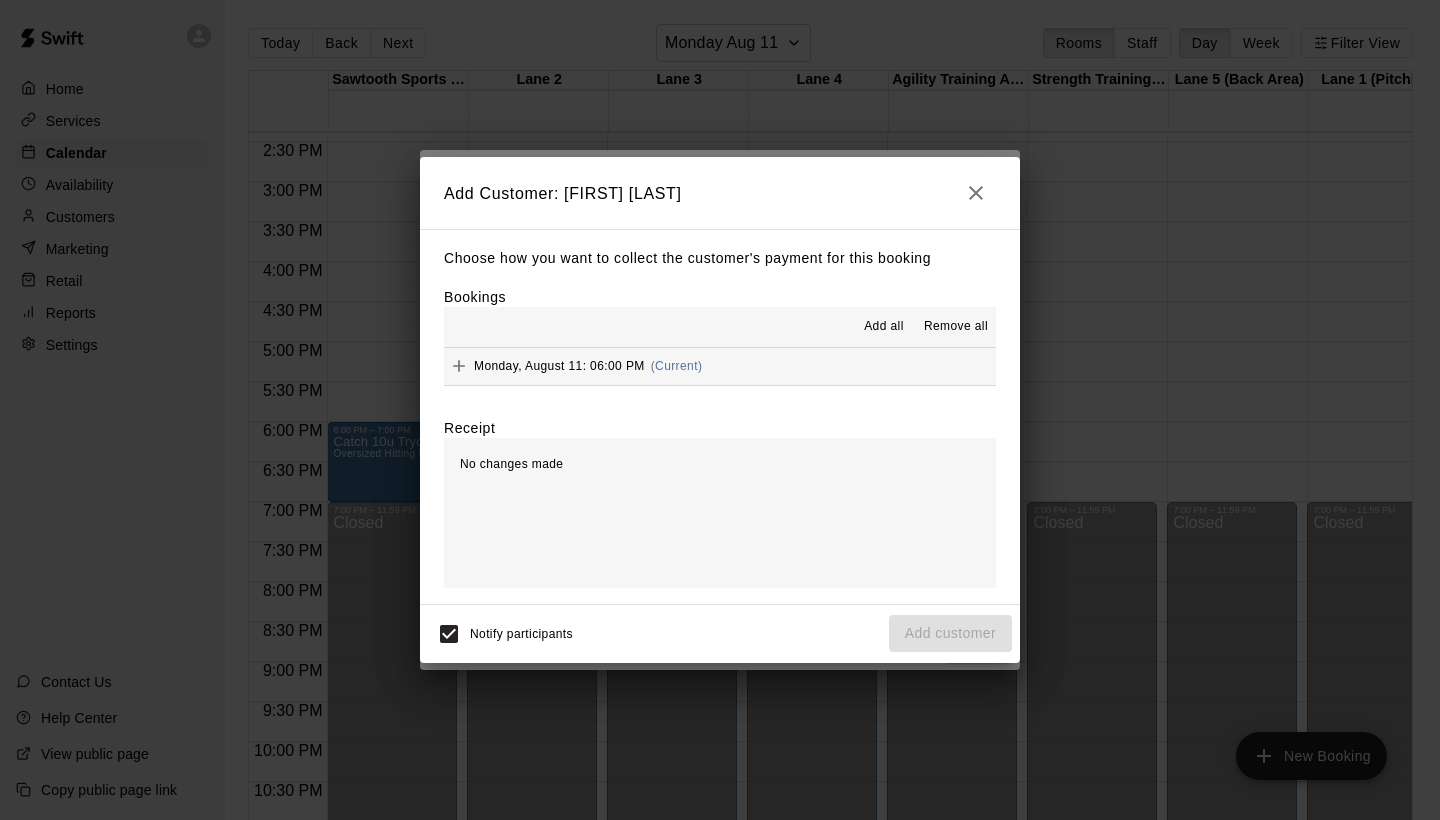click 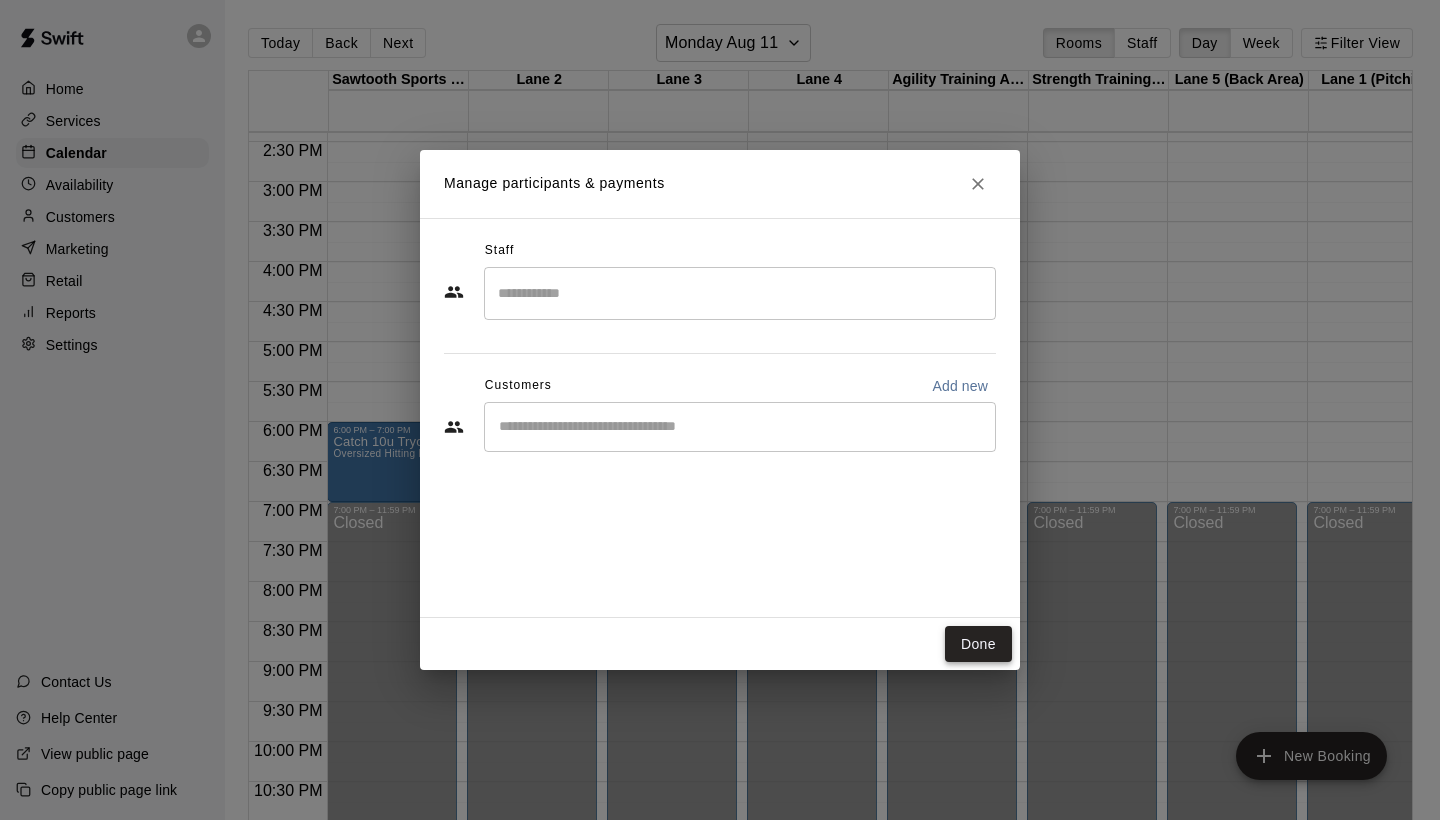 click on "Done" at bounding box center [978, 644] 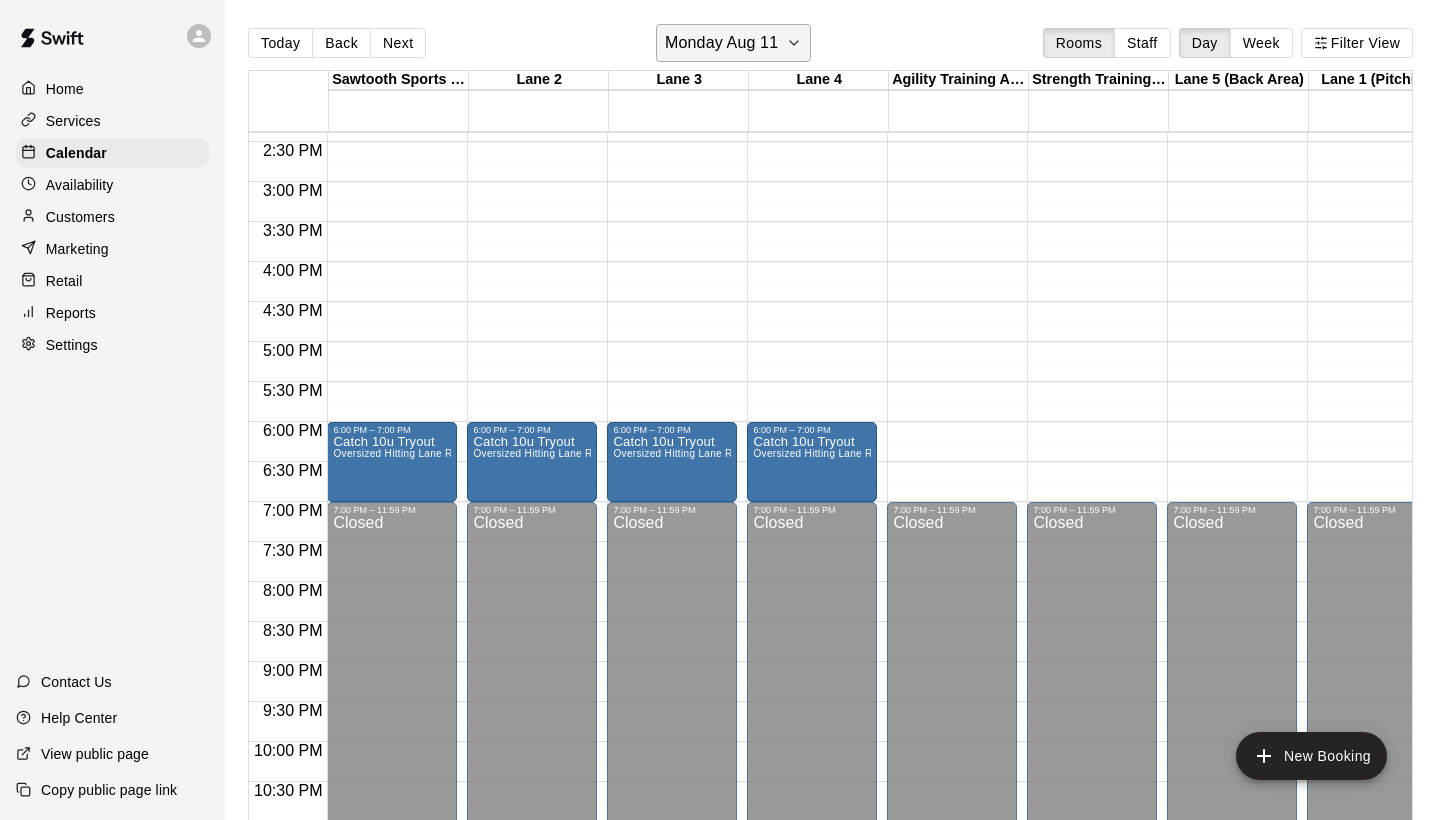 click 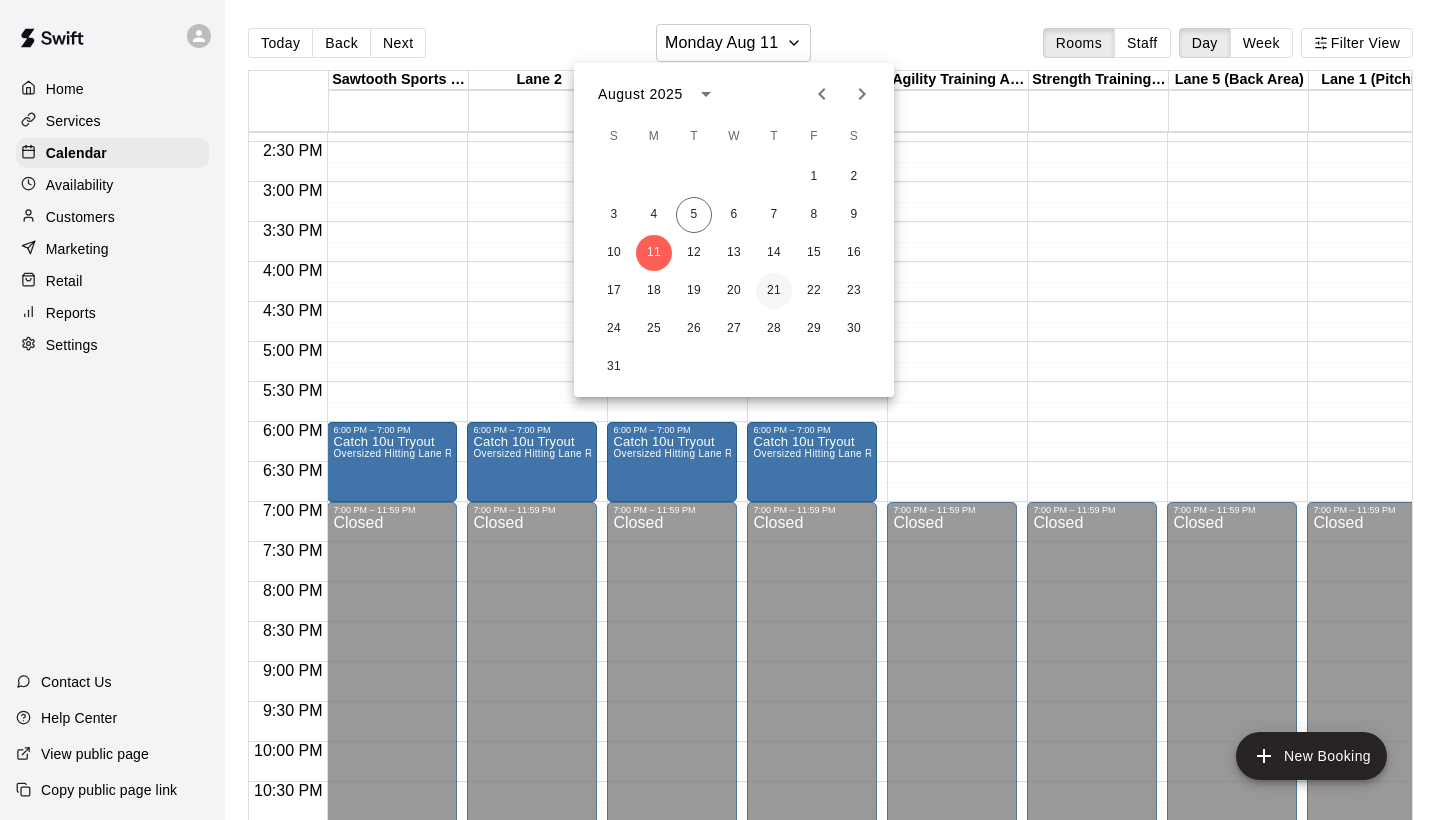 click on "21" at bounding box center [774, 291] 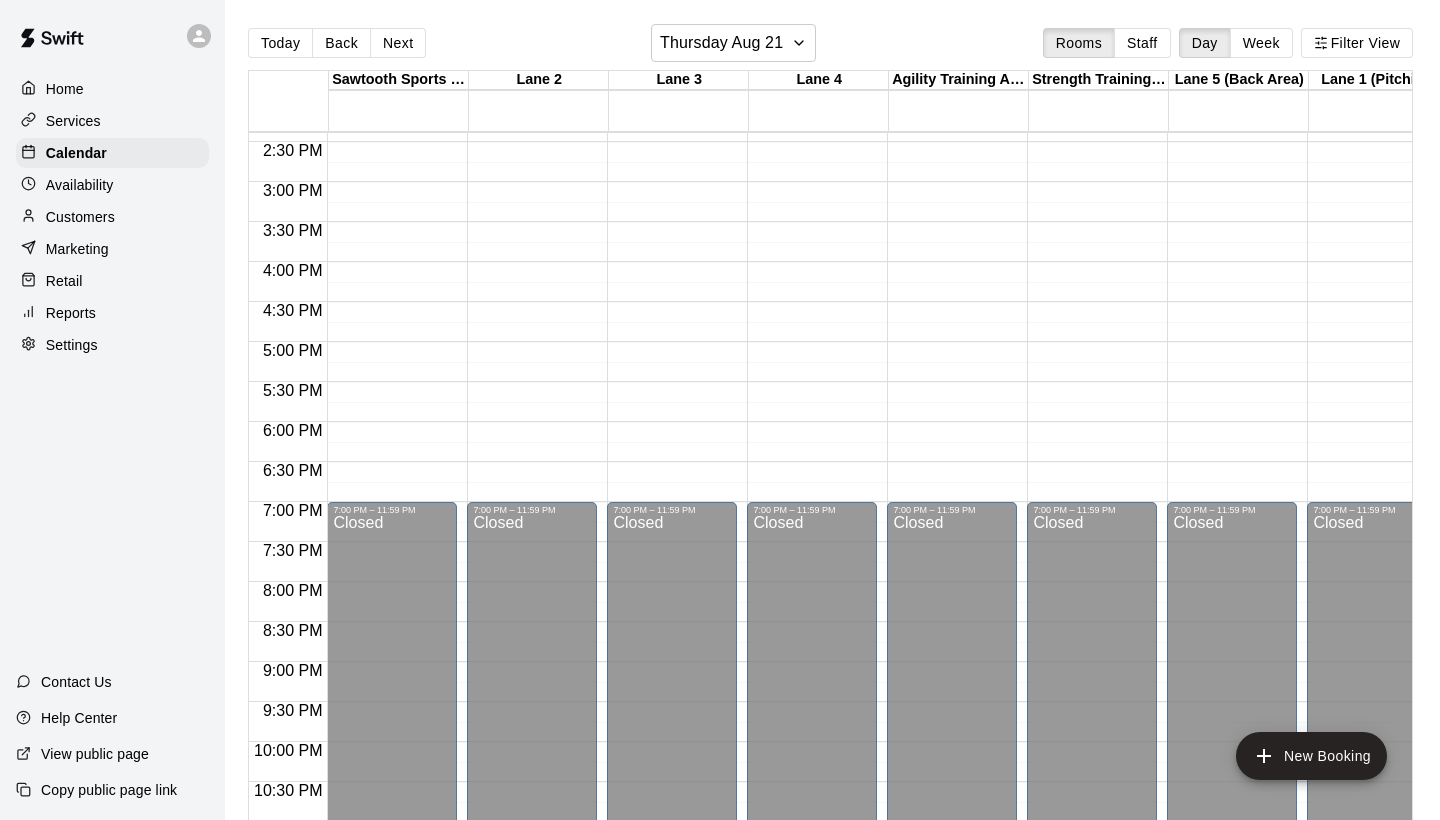 click on "12:00 AM – 9:00 AM Closed 7:00 PM – 11:59 PM Closed" at bounding box center (532, -58) 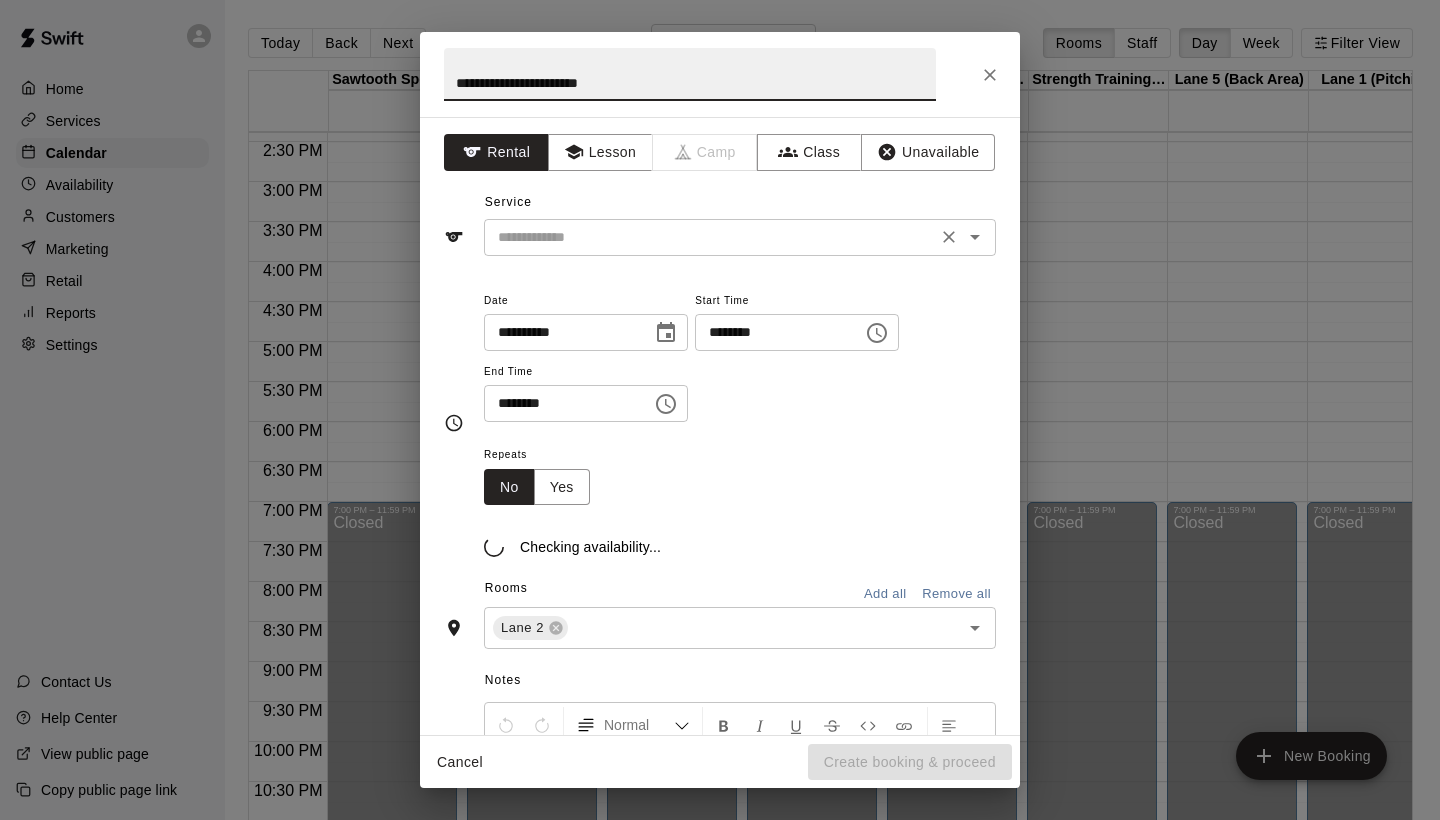 type on "**********" 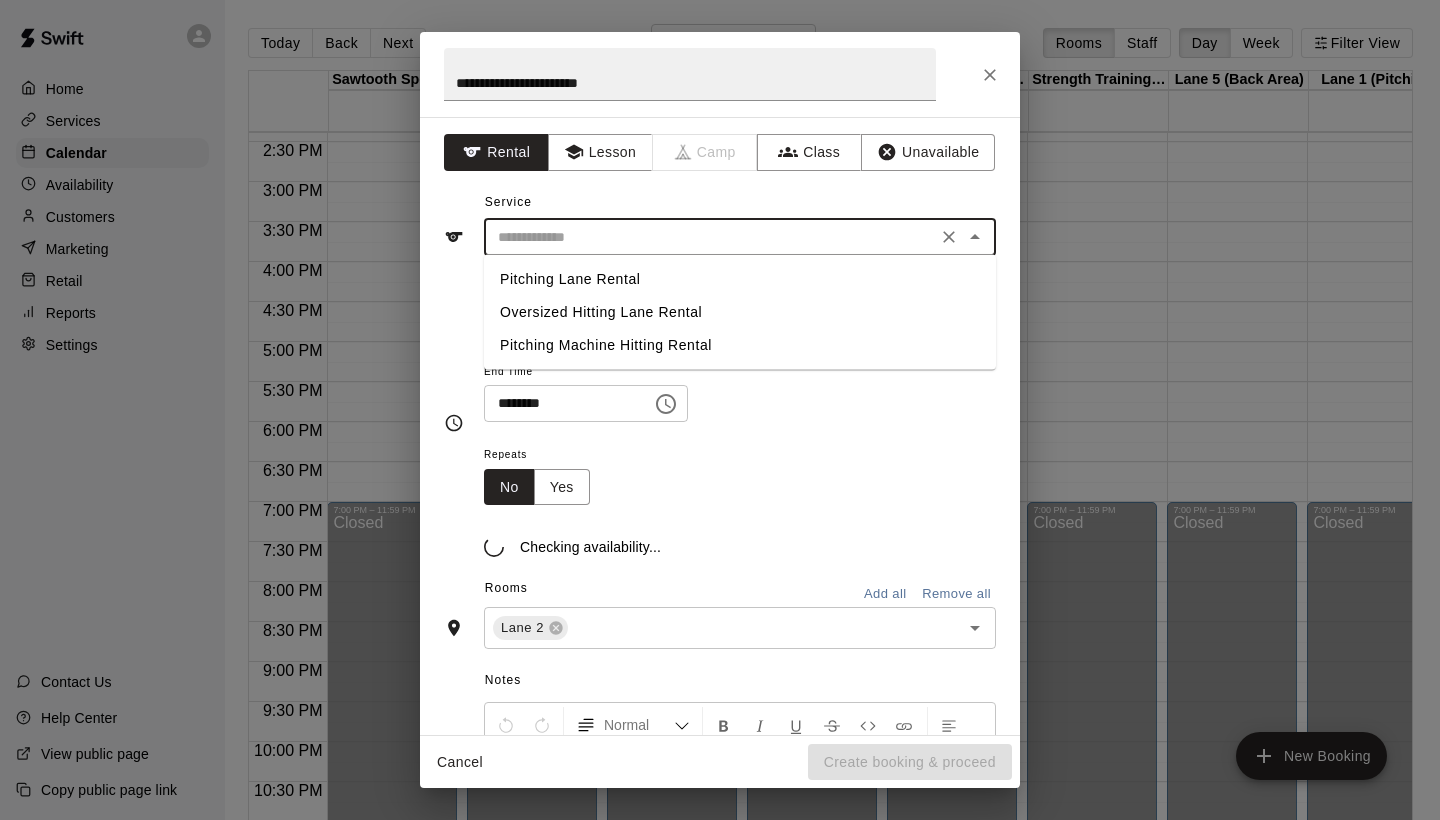 click on "Oversized Hitting Lane Rental" at bounding box center [740, 312] 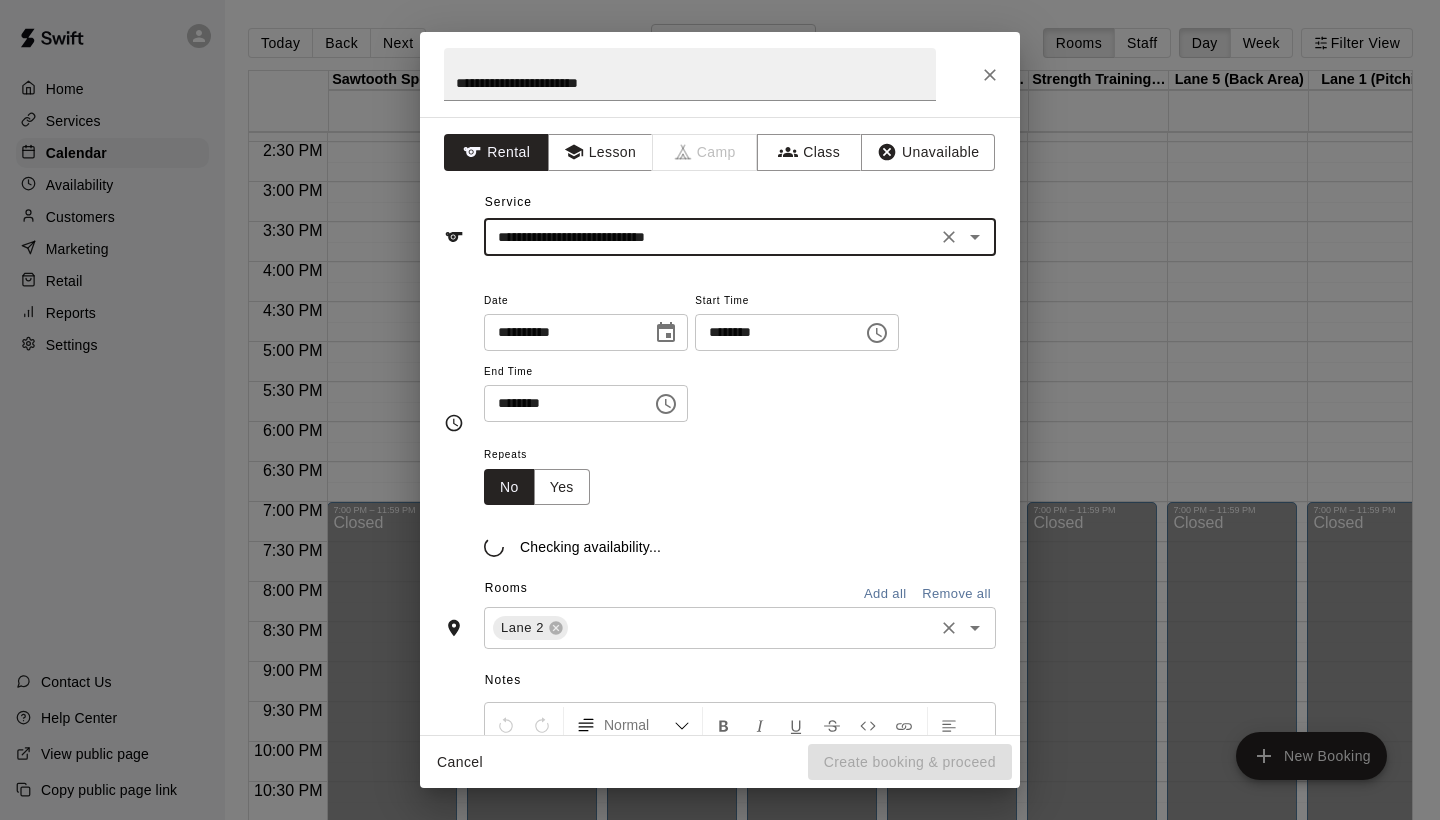 click at bounding box center [751, 628] 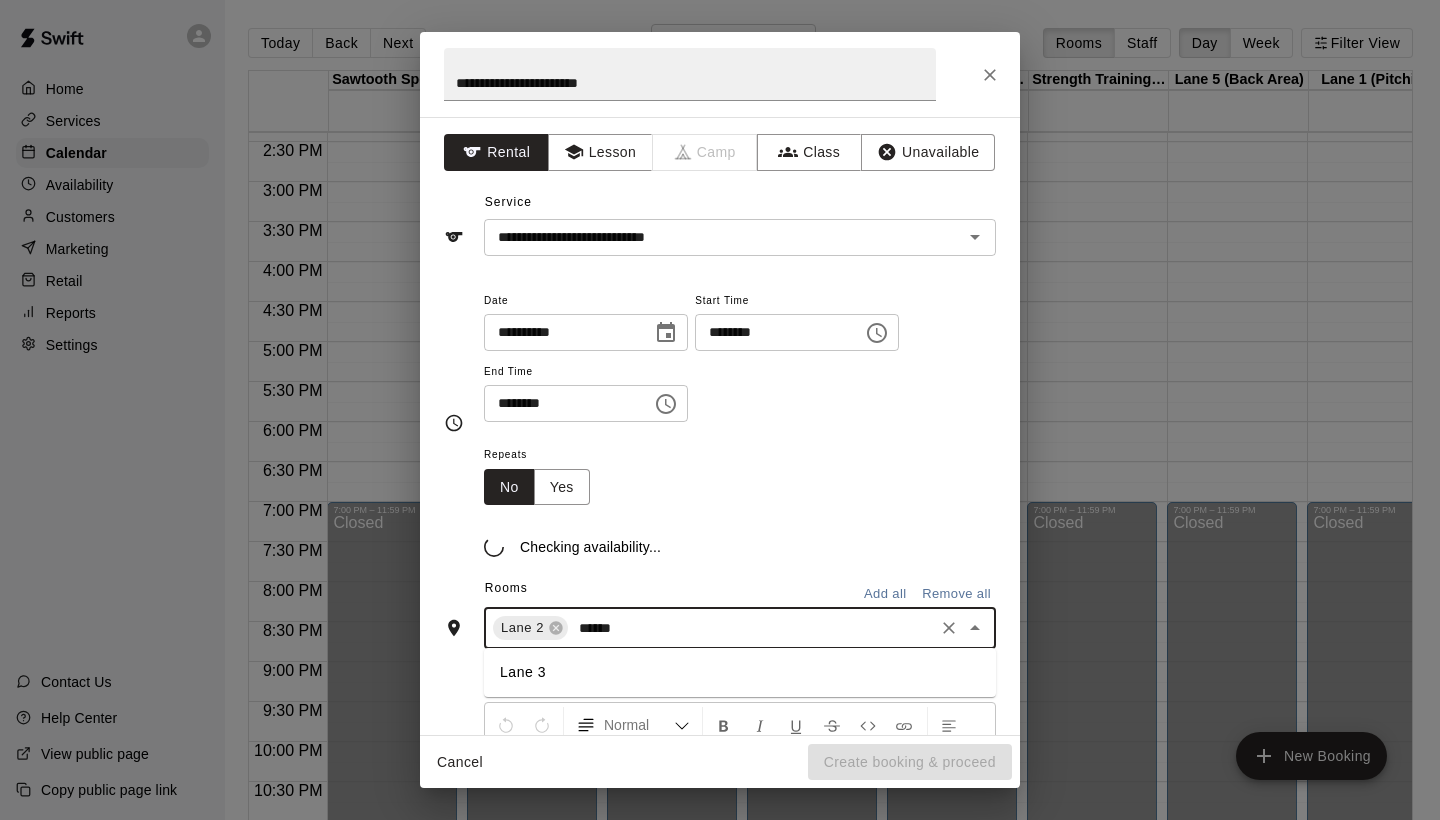 type on "******" 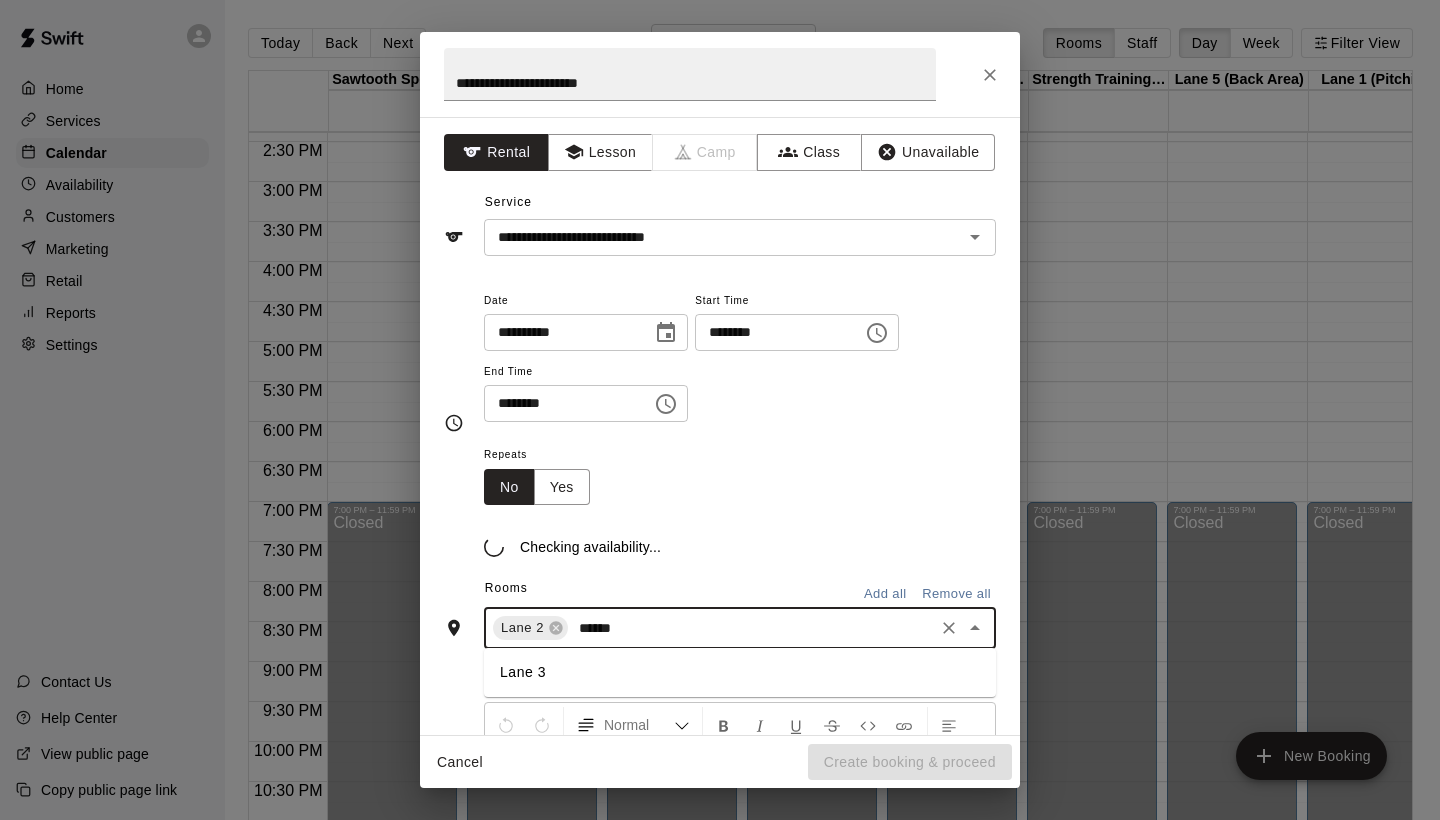 type 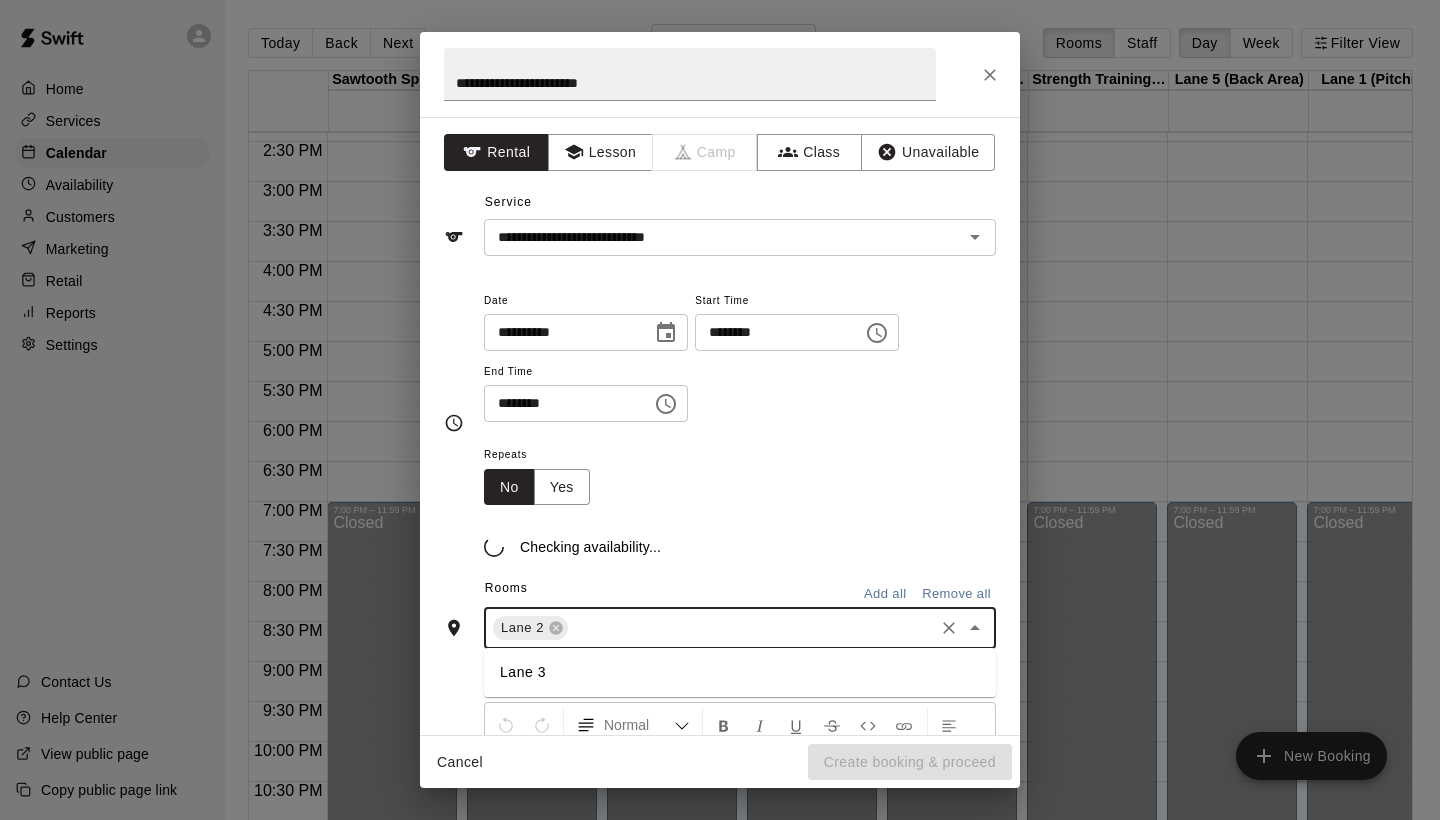 scroll, scrollTop: 232, scrollLeft: 0, axis: vertical 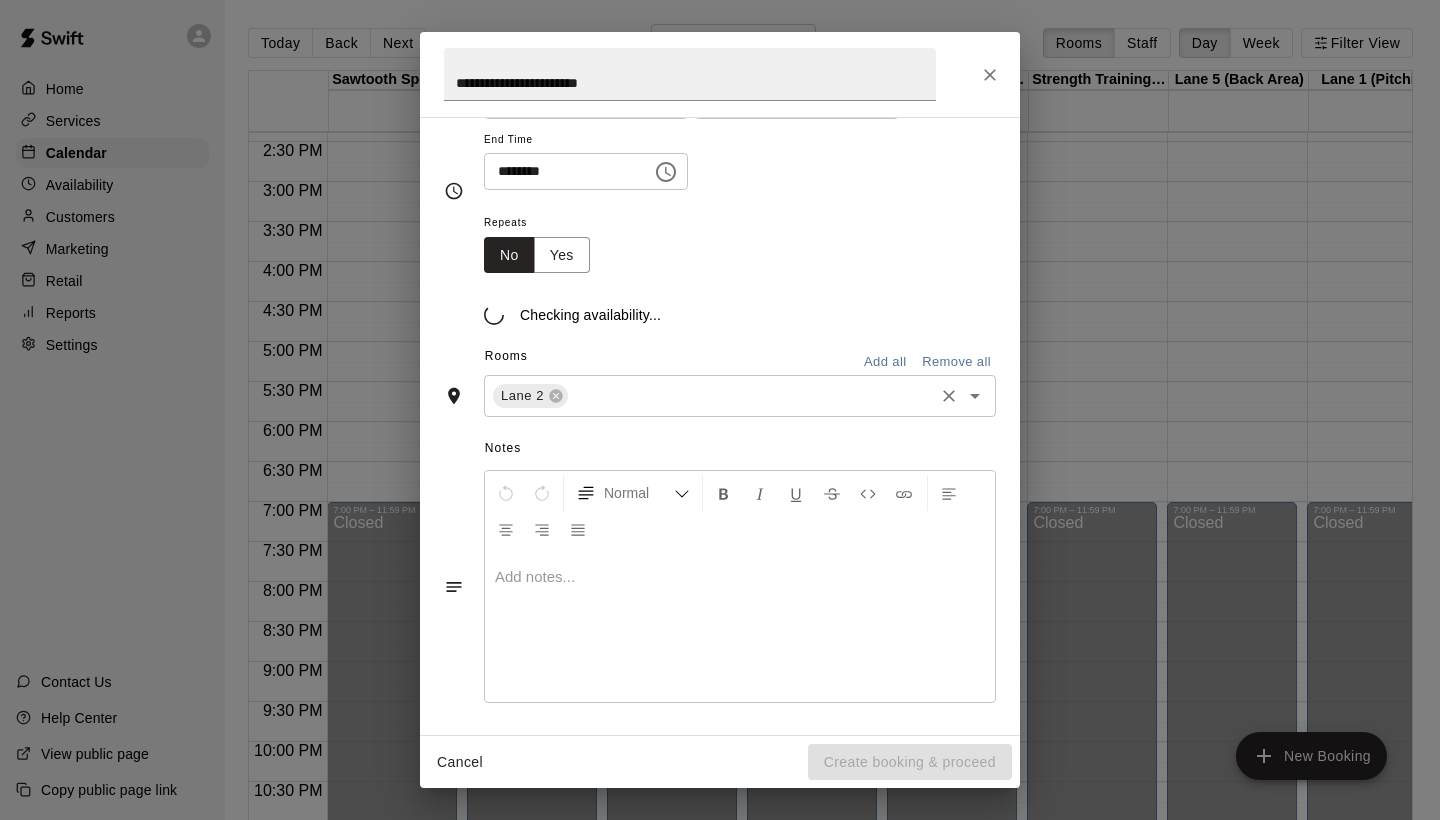 click at bounding box center (751, 396) 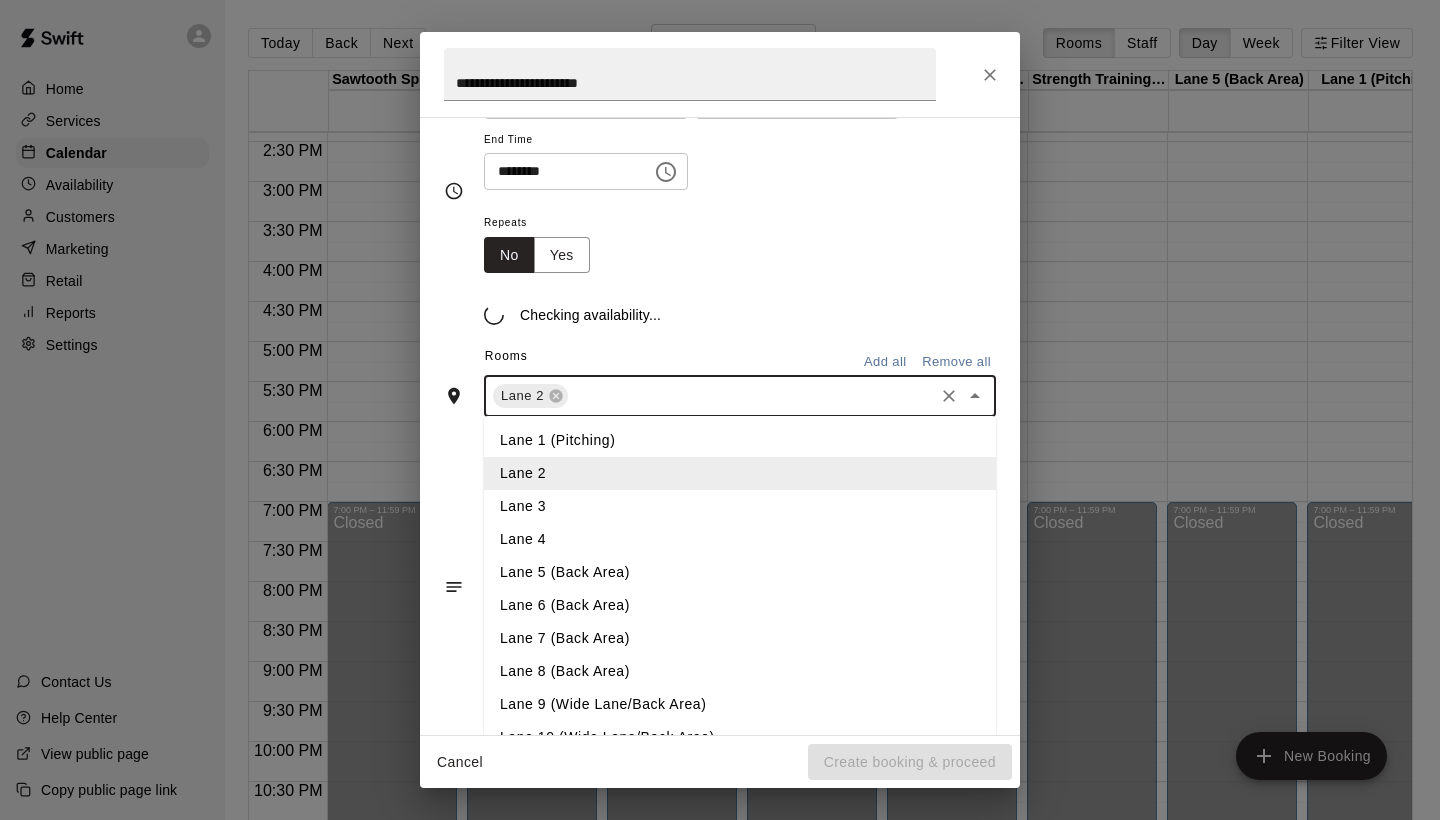 click on "Lane 3" at bounding box center [740, 506] 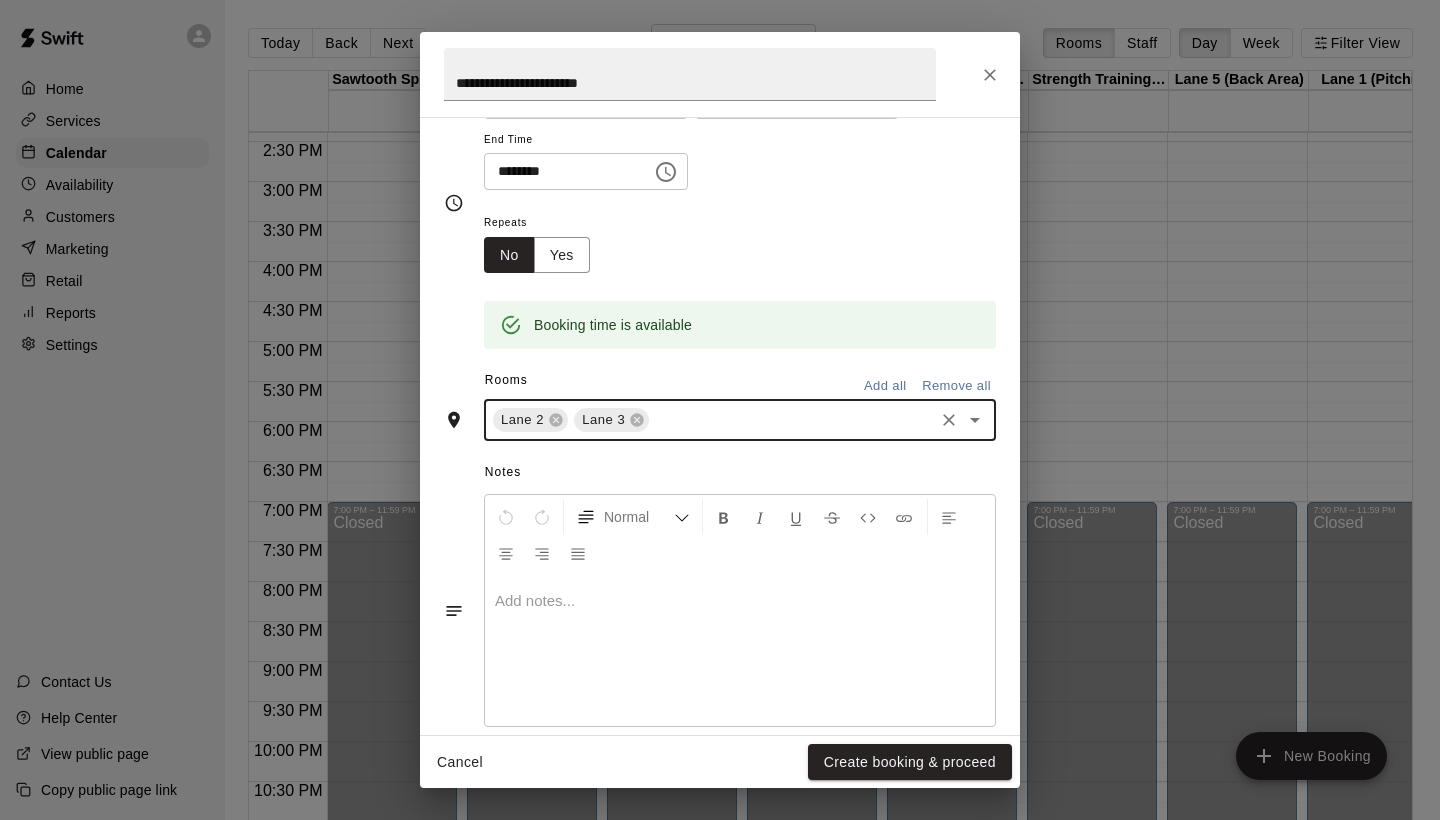 click at bounding box center (791, 420) 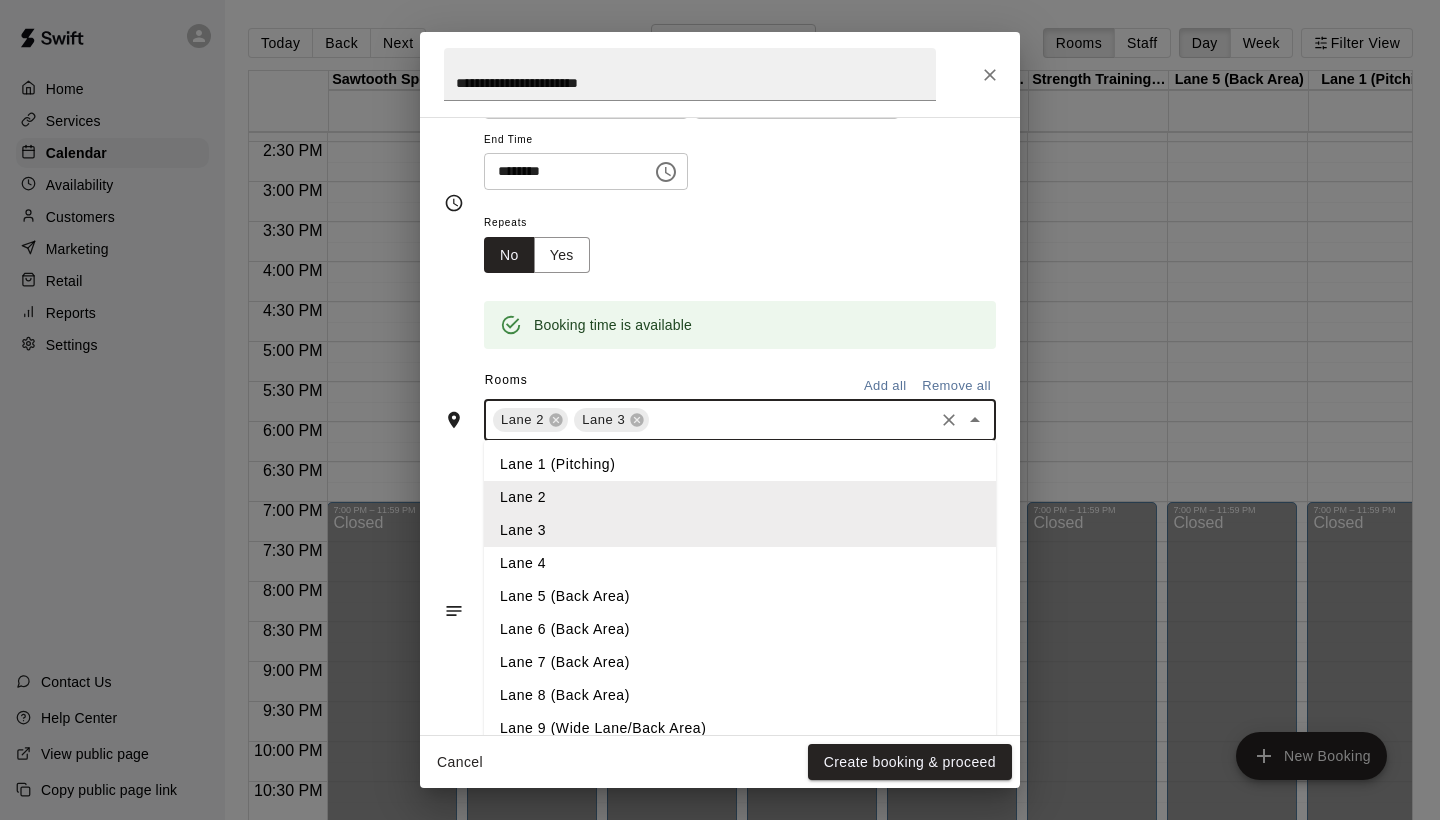 click on "Lane 4" at bounding box center (740, 563) 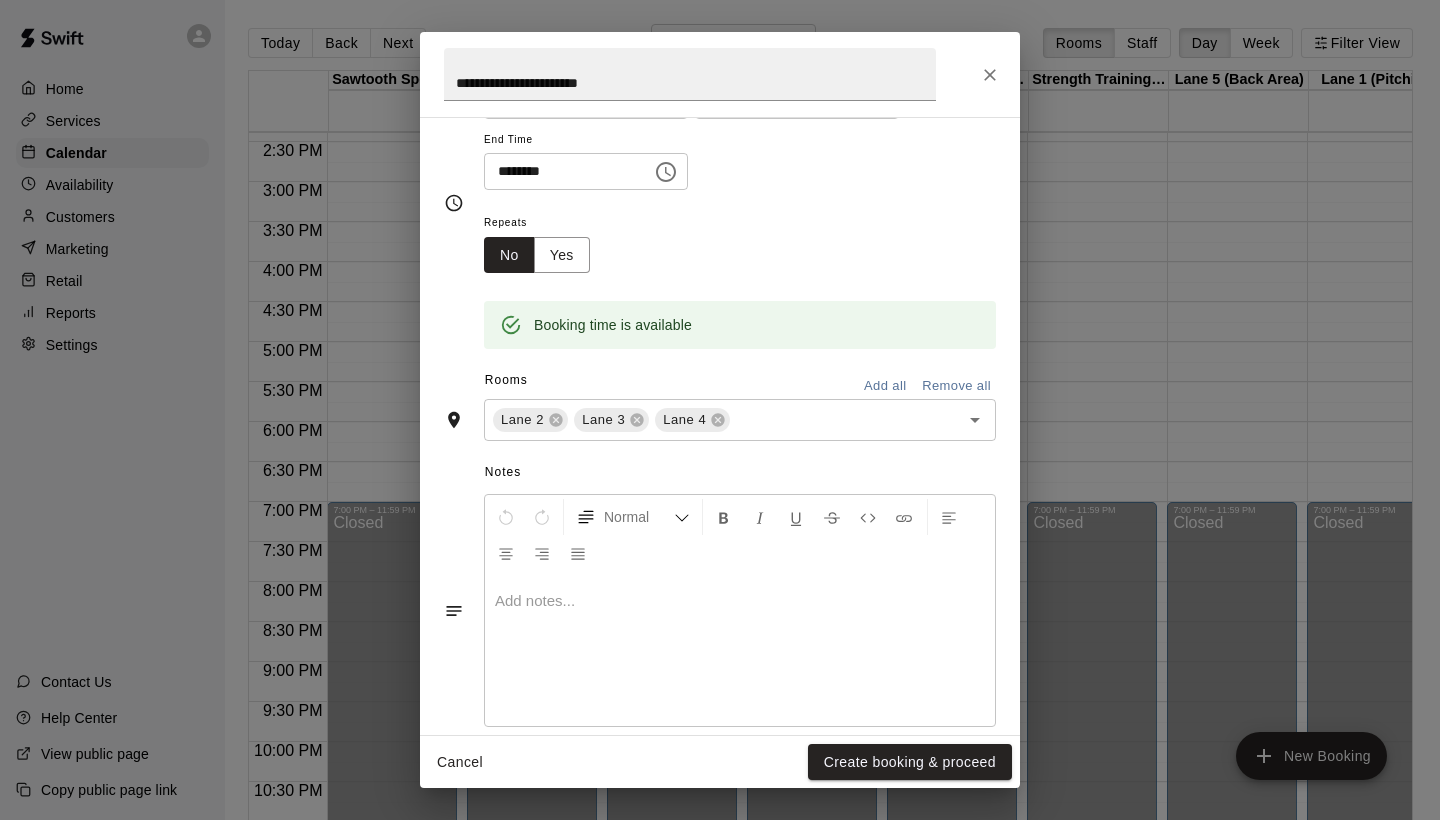 click on "Repeats No Yes" at bounding box center [740, 241] 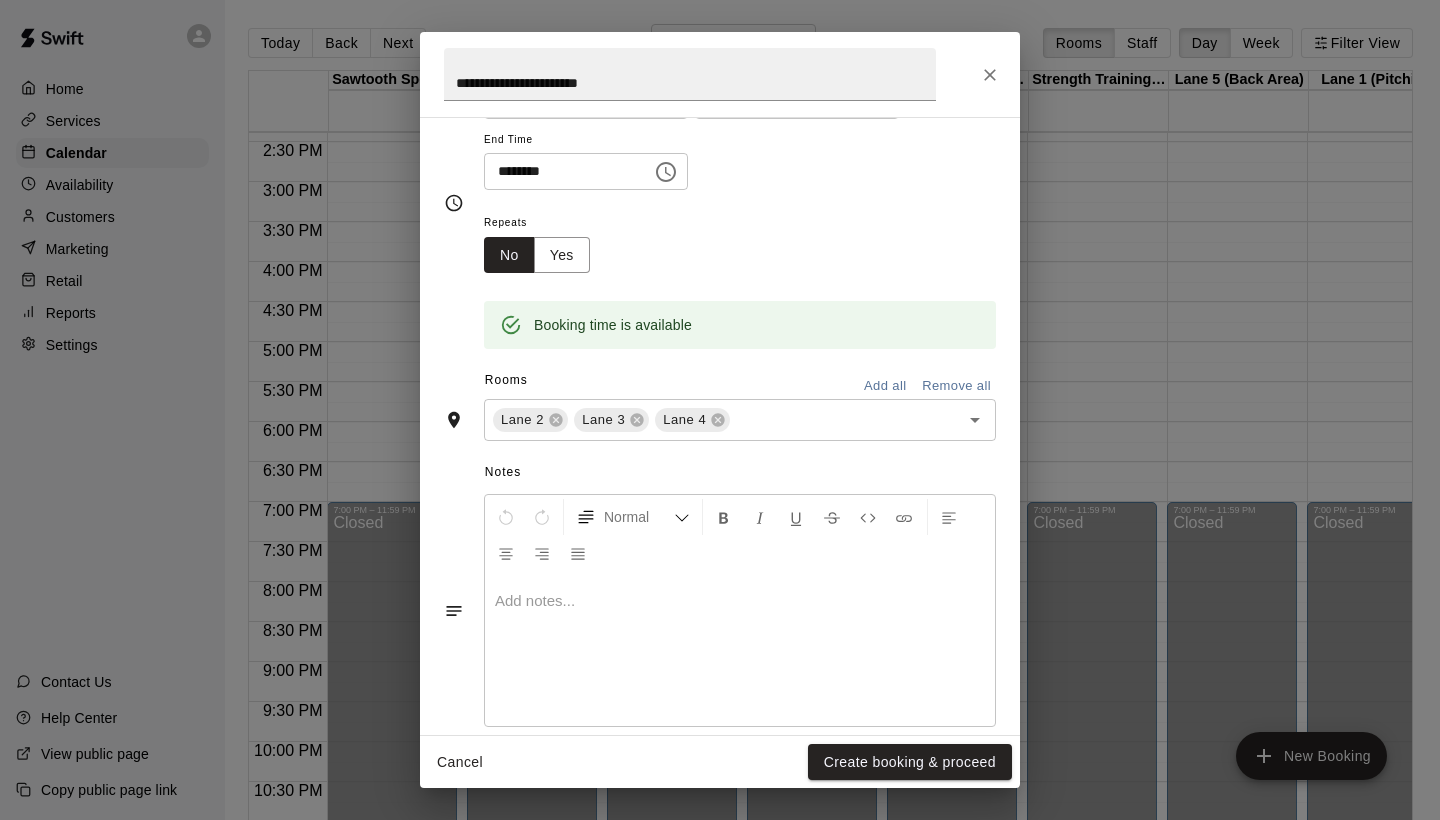 click 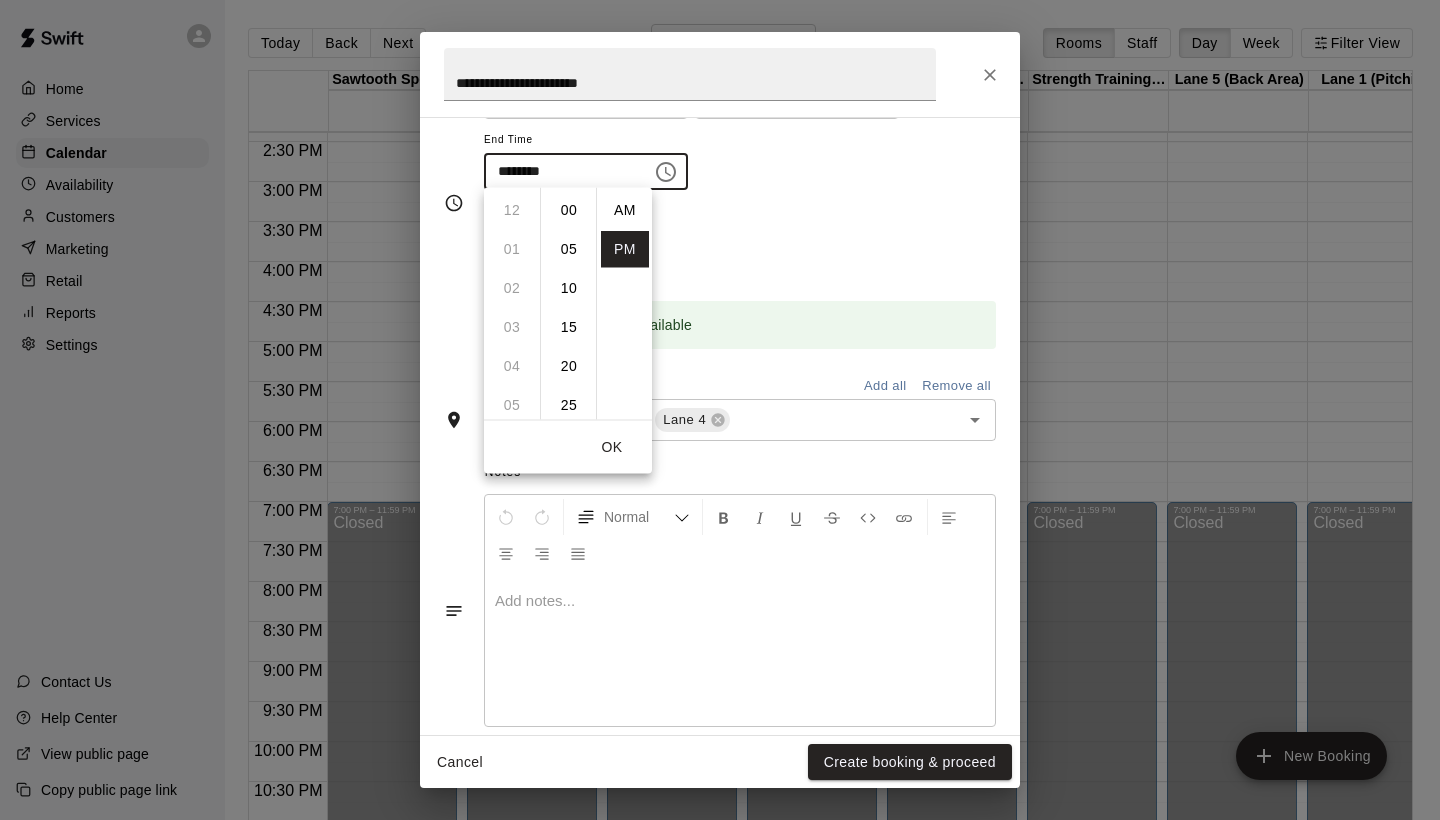 scroll, scrollTop: 234, scrollLeft: 0, axis: vertical 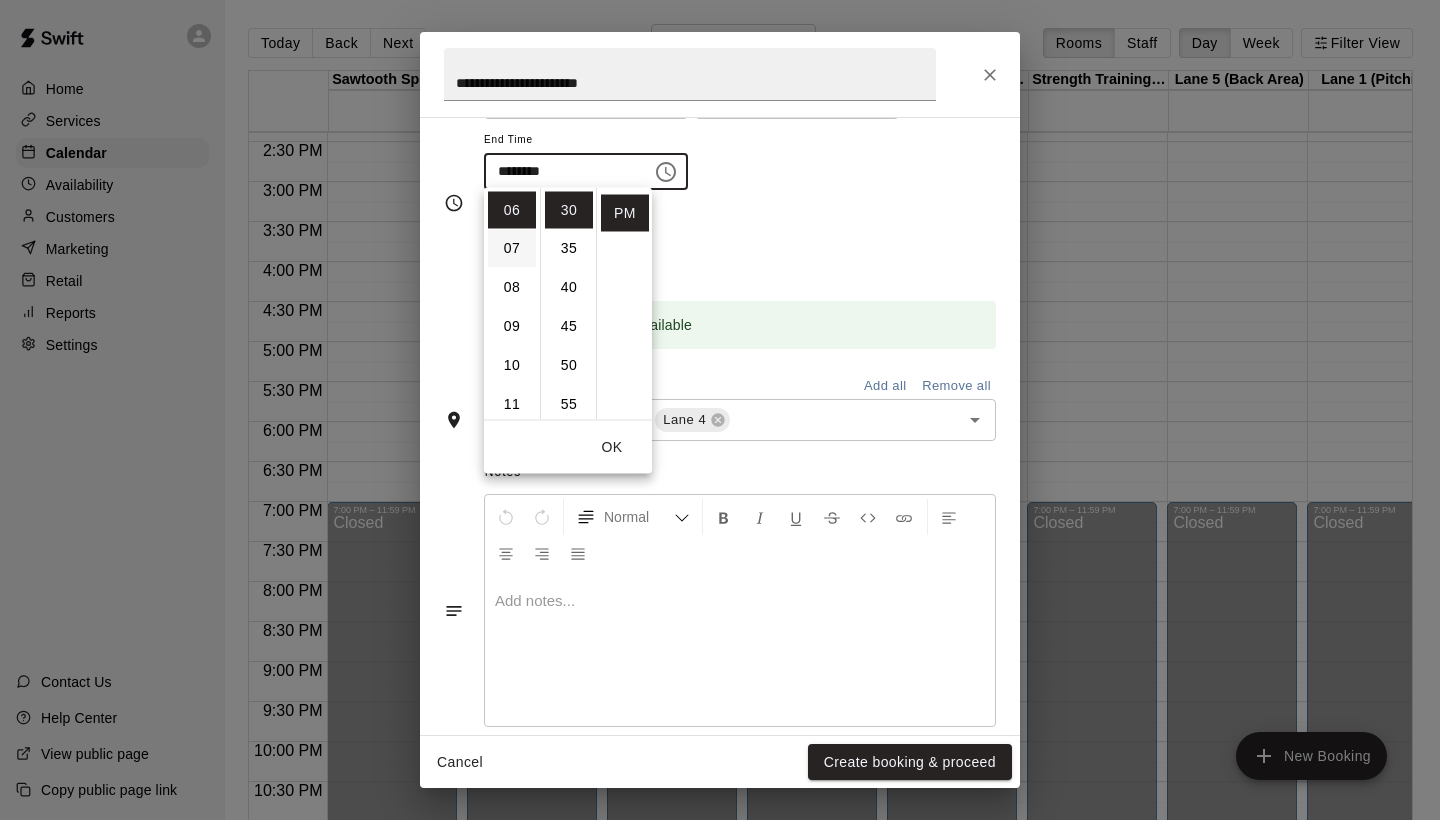 click on "07" at bounding box center (512, 249) 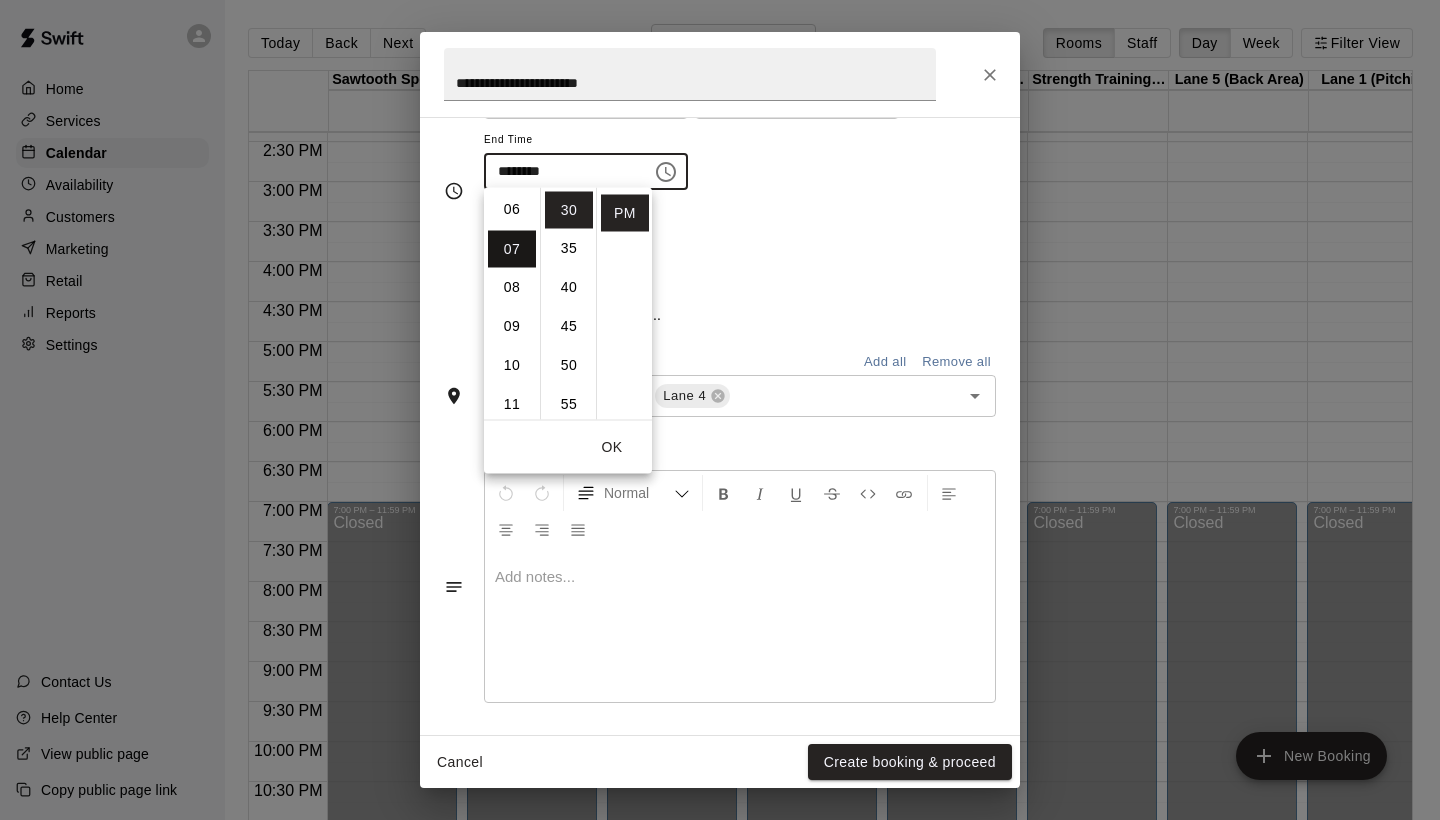 type on "********" 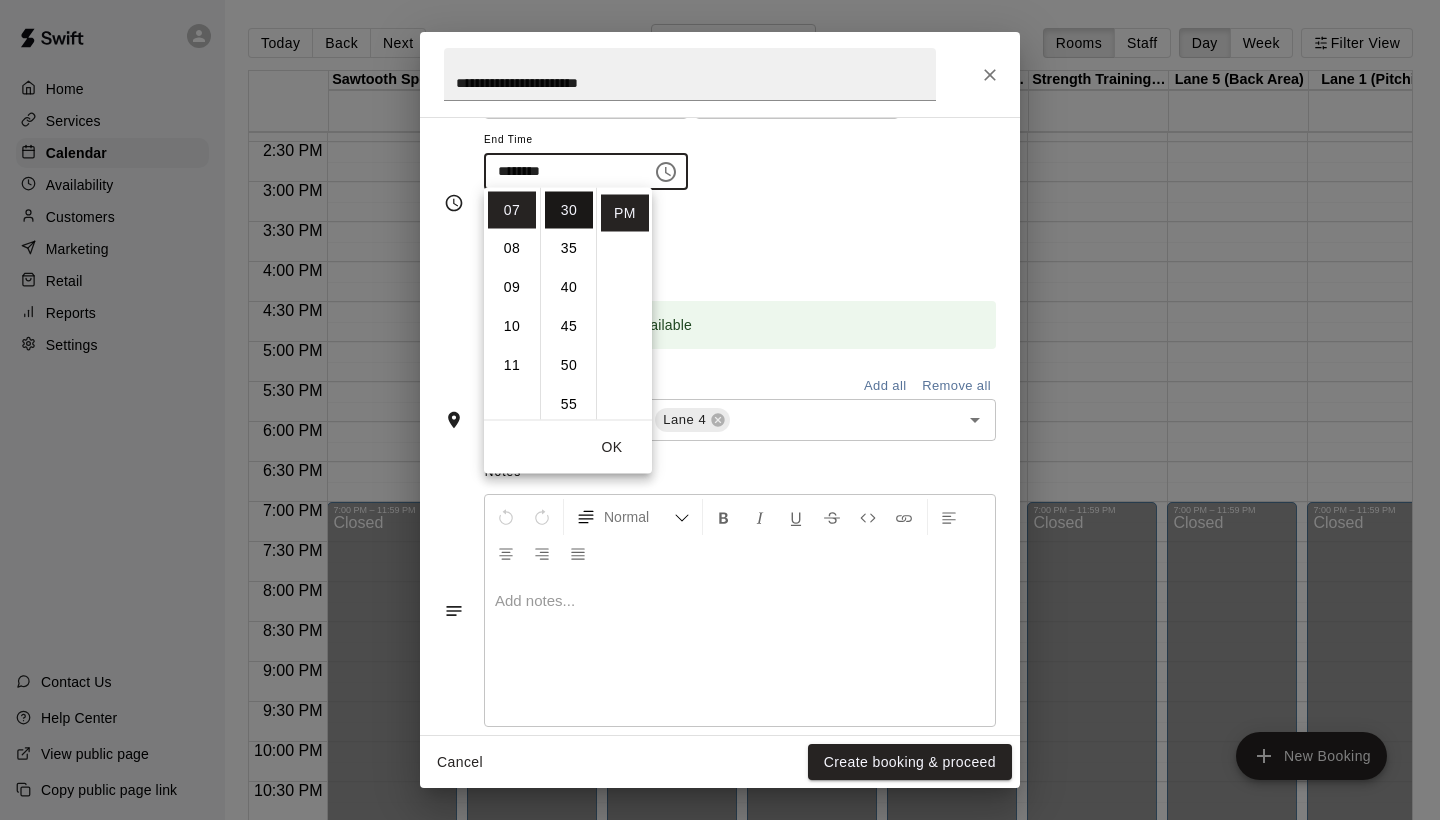 click on "30" at bounding box center (569, 210) 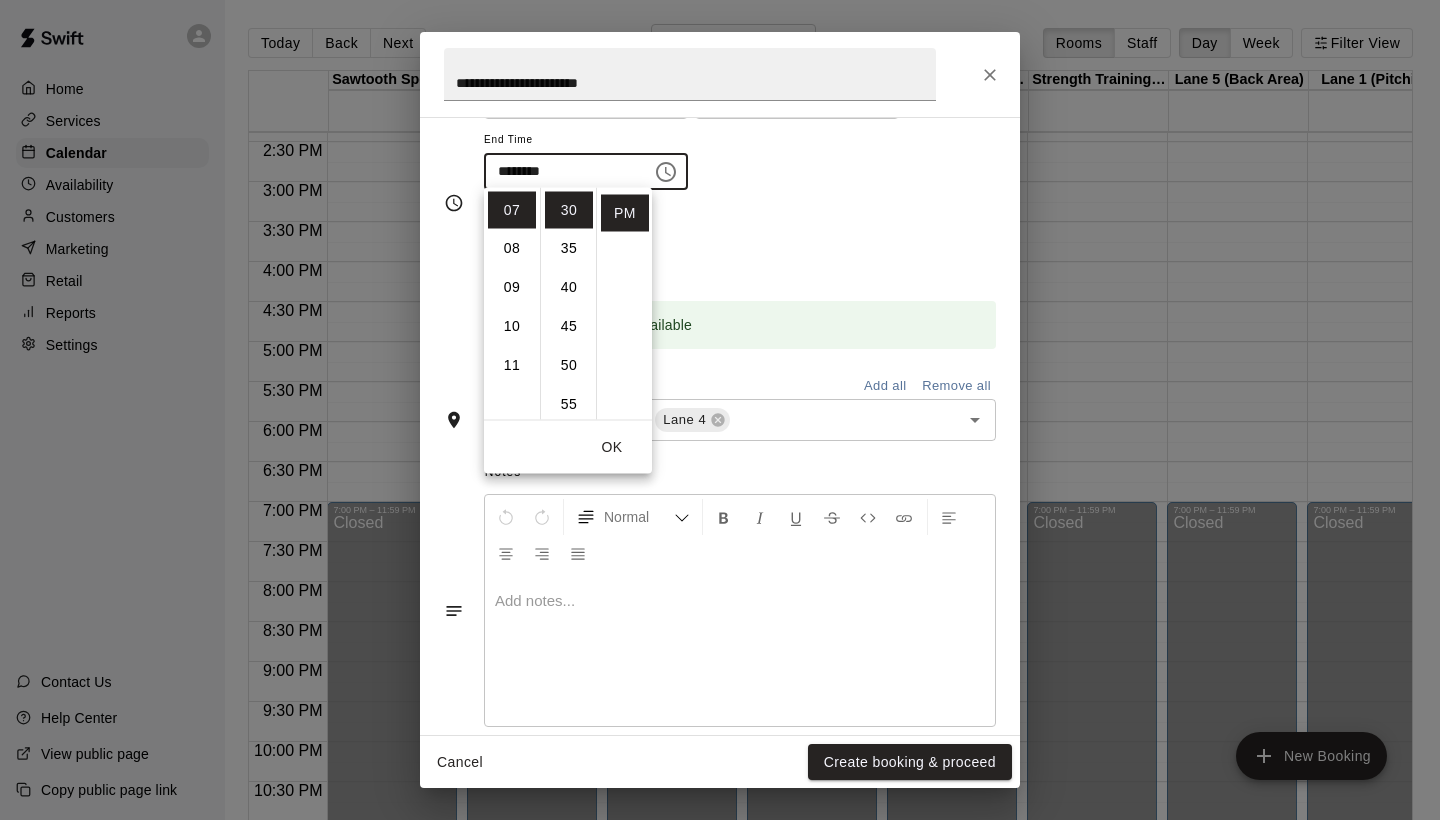 click on "**********" at bounding box center (740, 123) 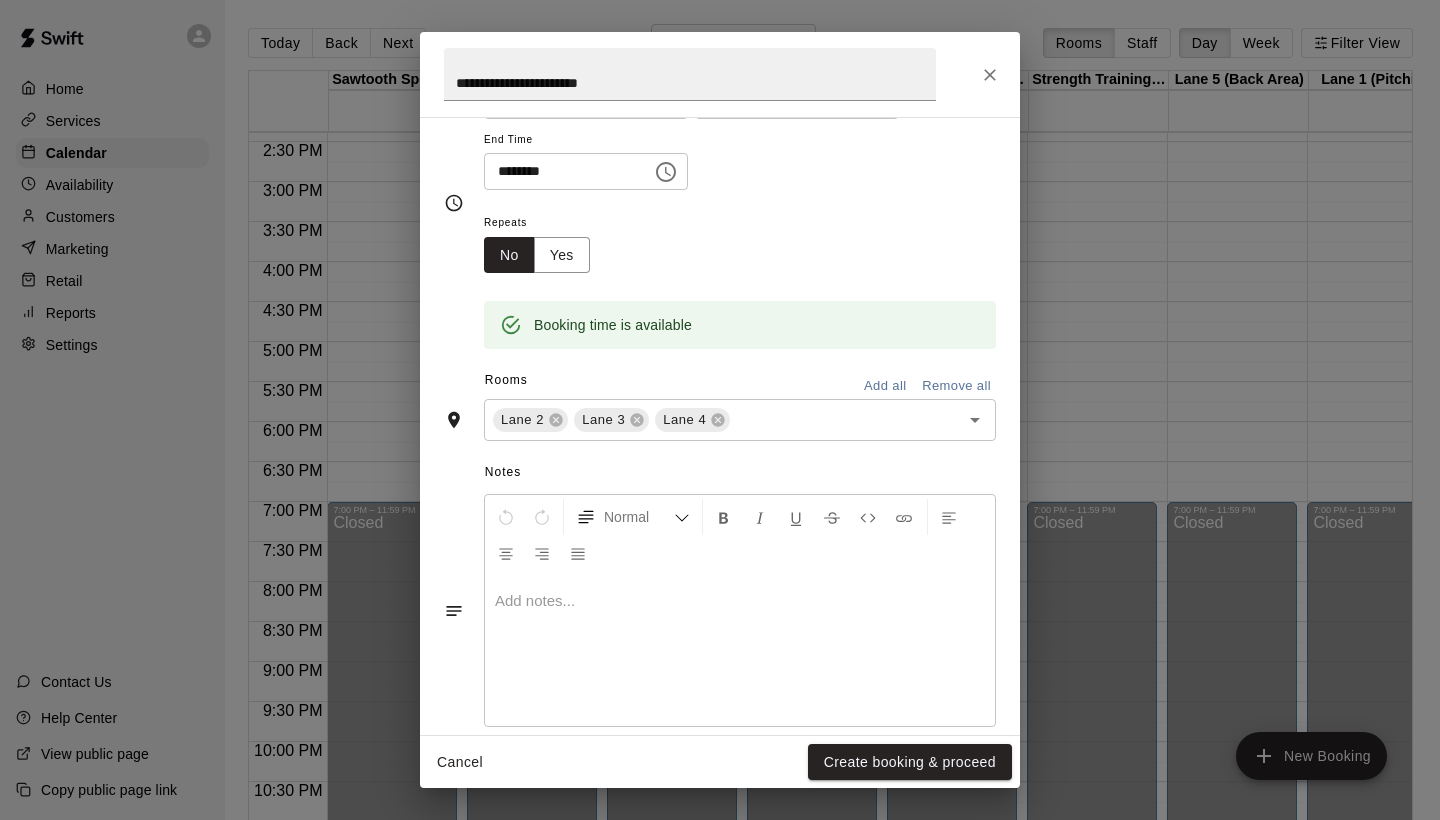 type 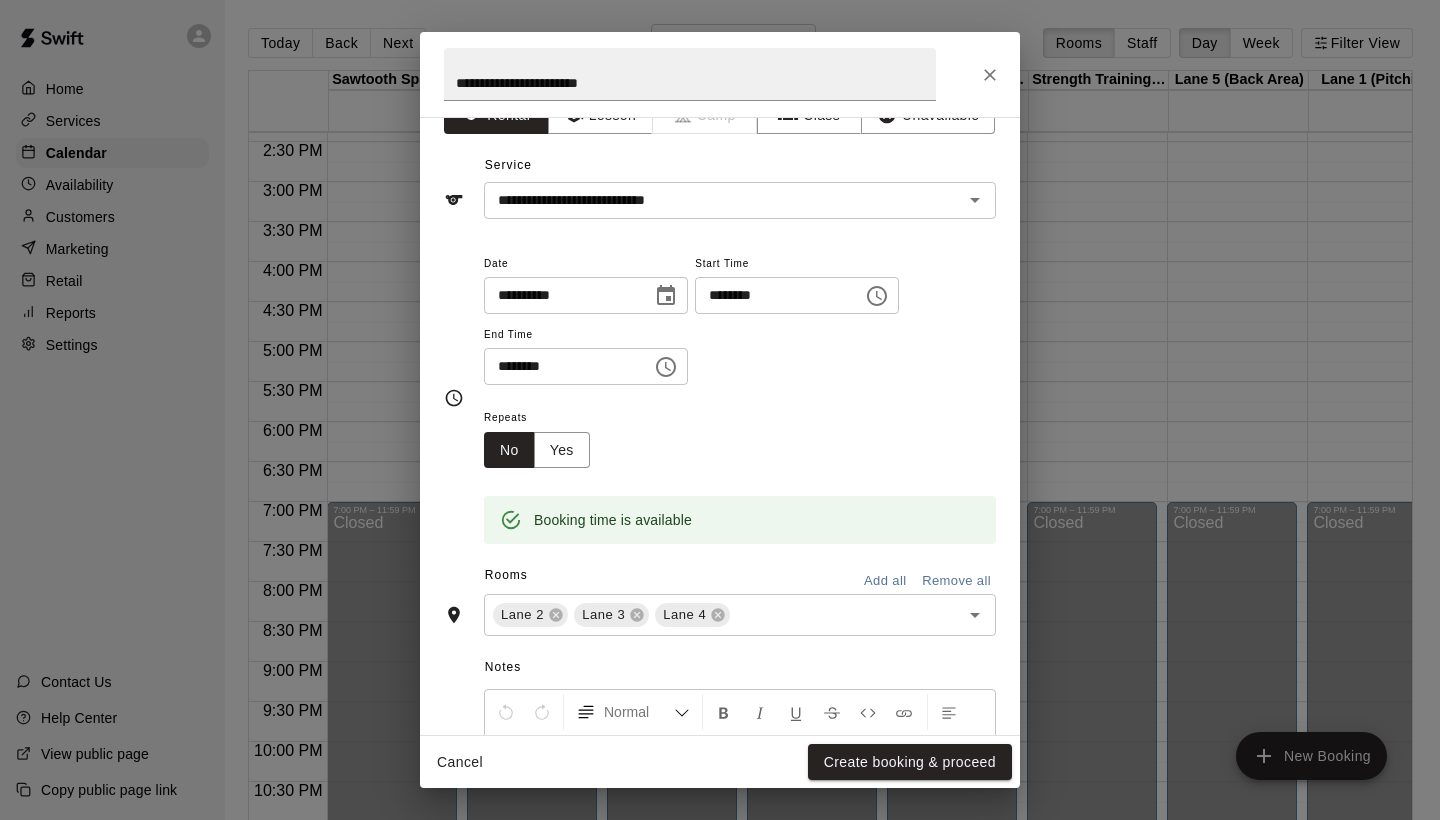 scroll, scrollTop: 15, scrollLeft: 0, axis: vertical 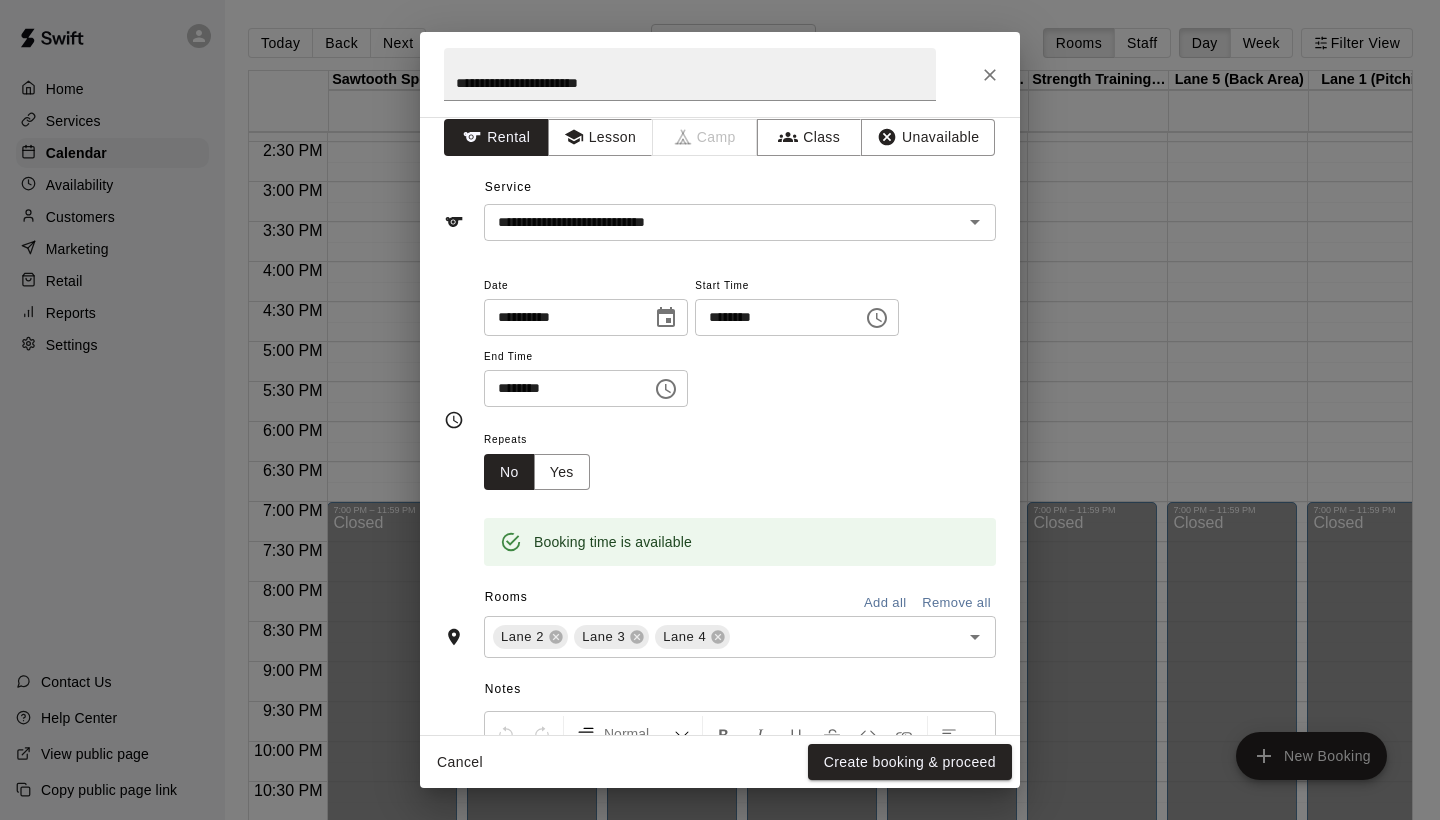click on "Repeats No Yes" at bounding box center (740, 458) 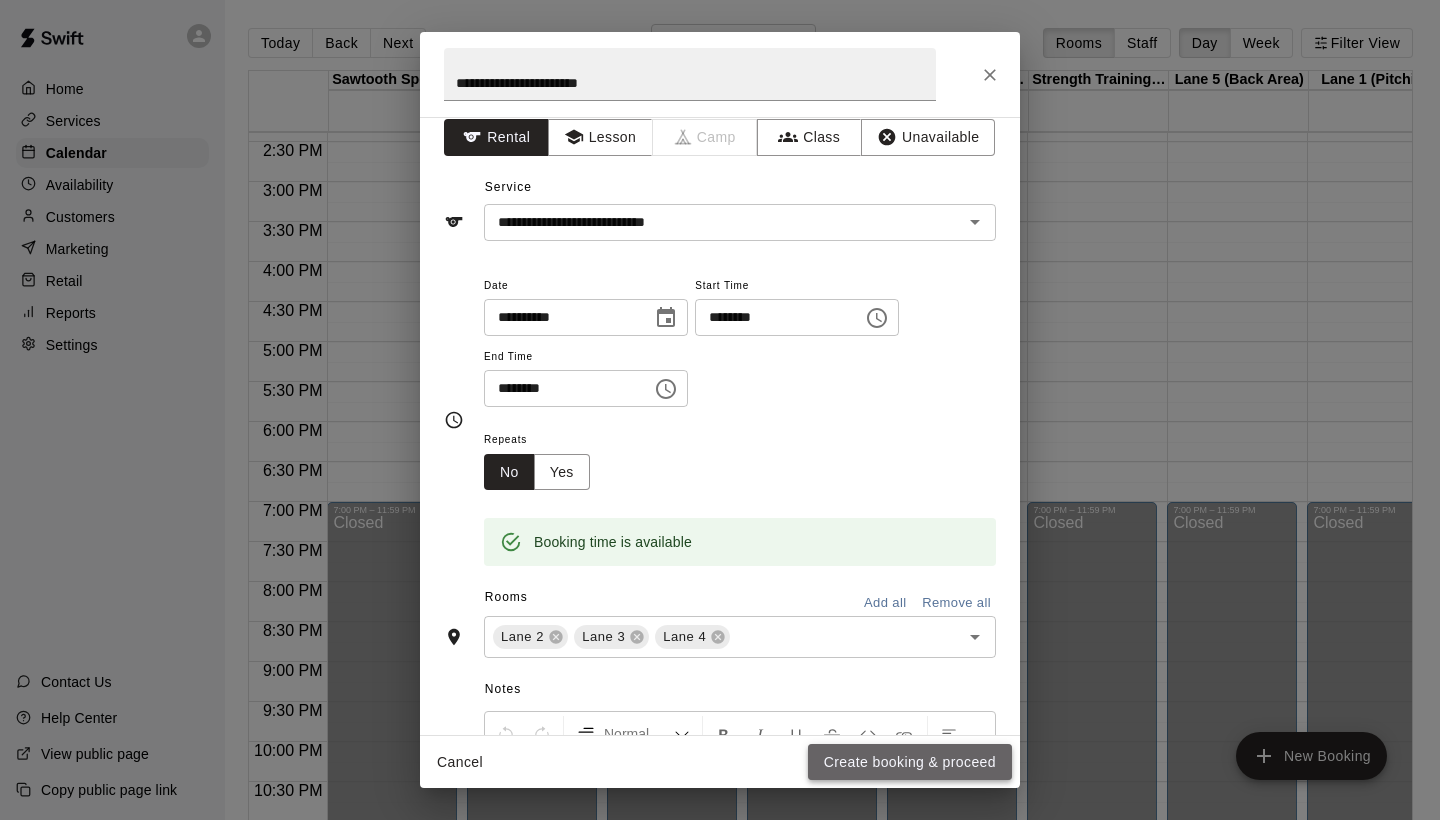 click on "Create booking & proceed" at bounding box center (910, 762) 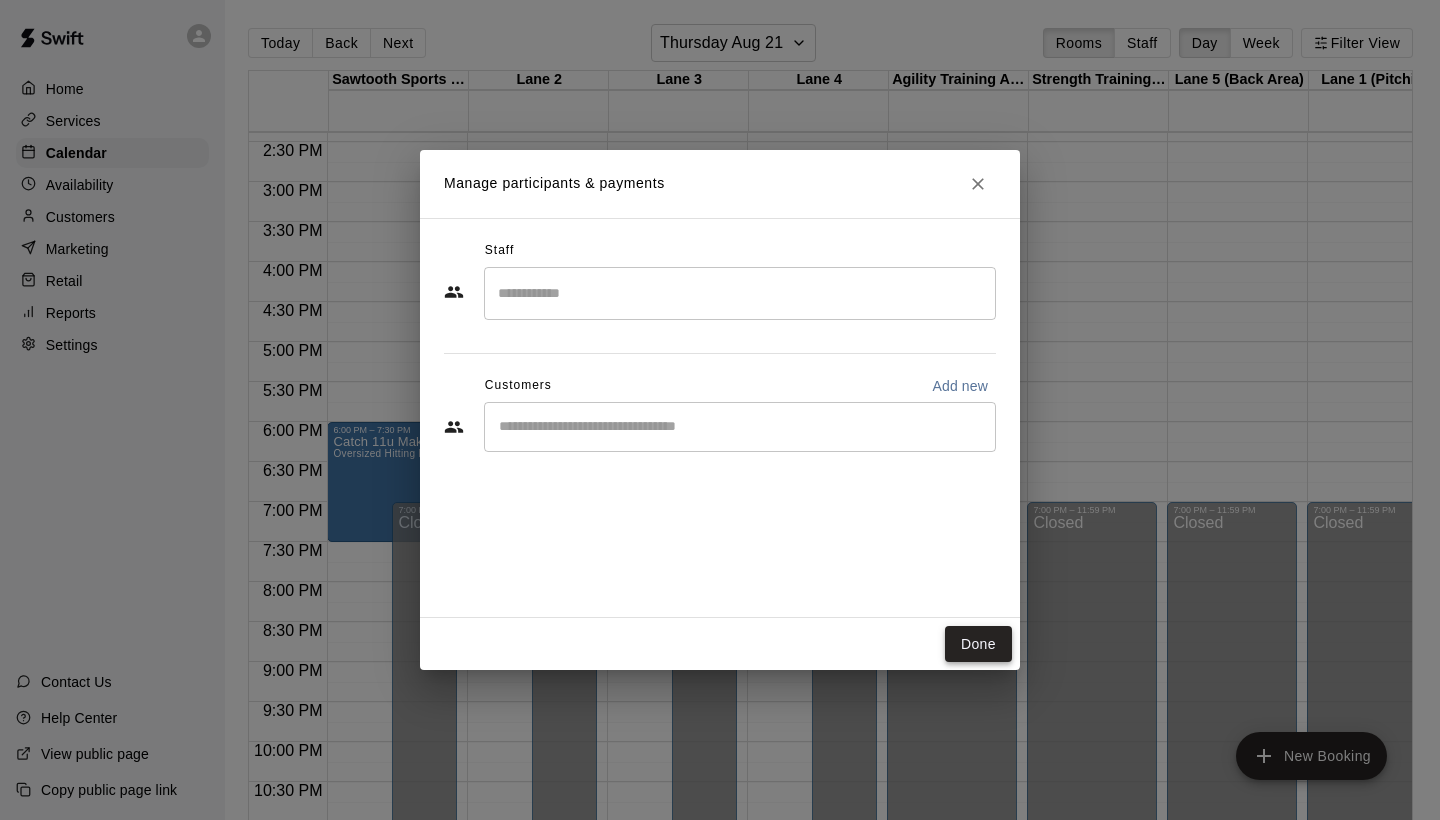 click on "Done" at bounding box center [978, 644] 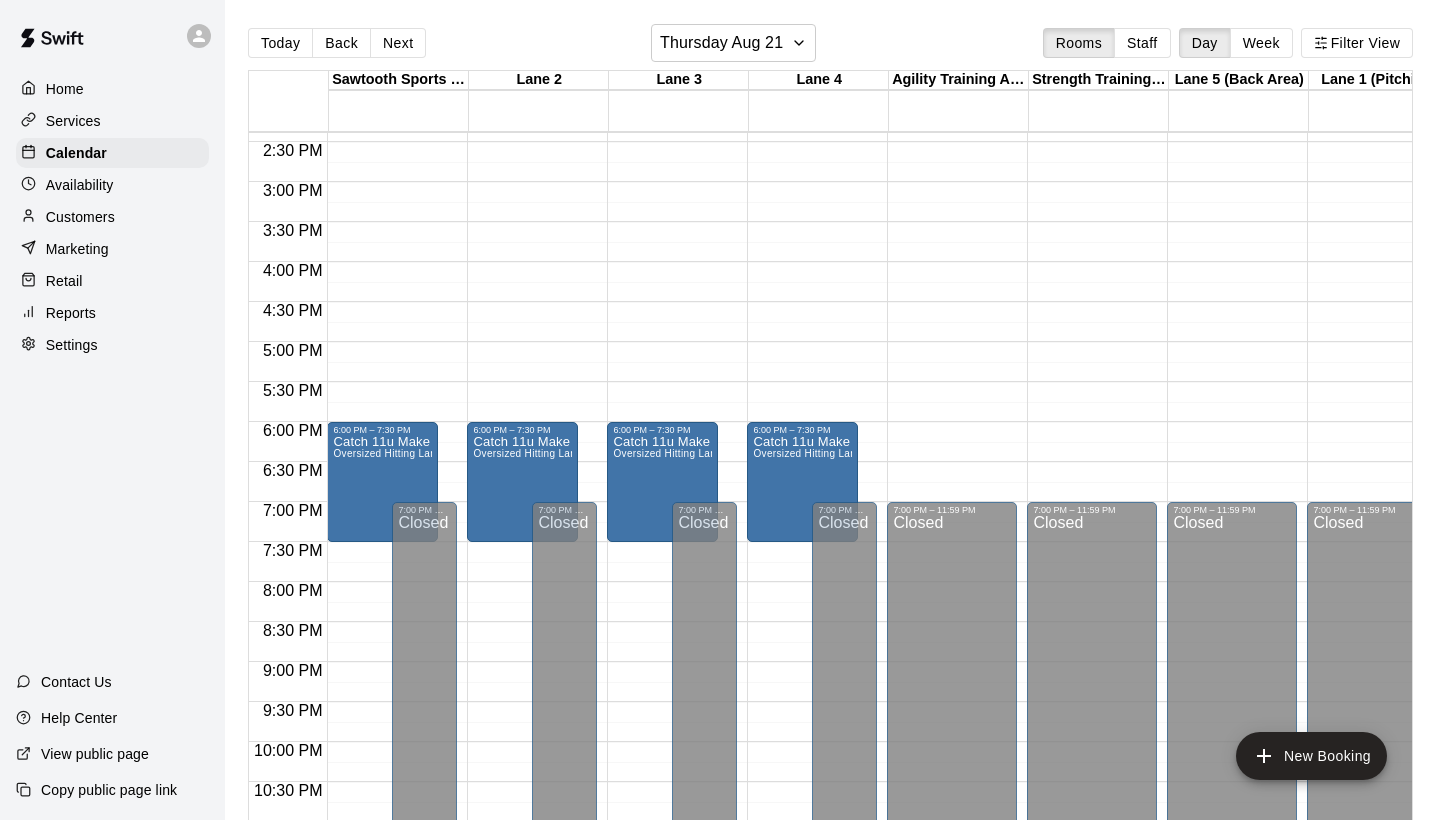 drag, startPoint x: 1422, startPoint y: 389, endPoint x: 1427, endPoint y: 305, distance: 84.14868 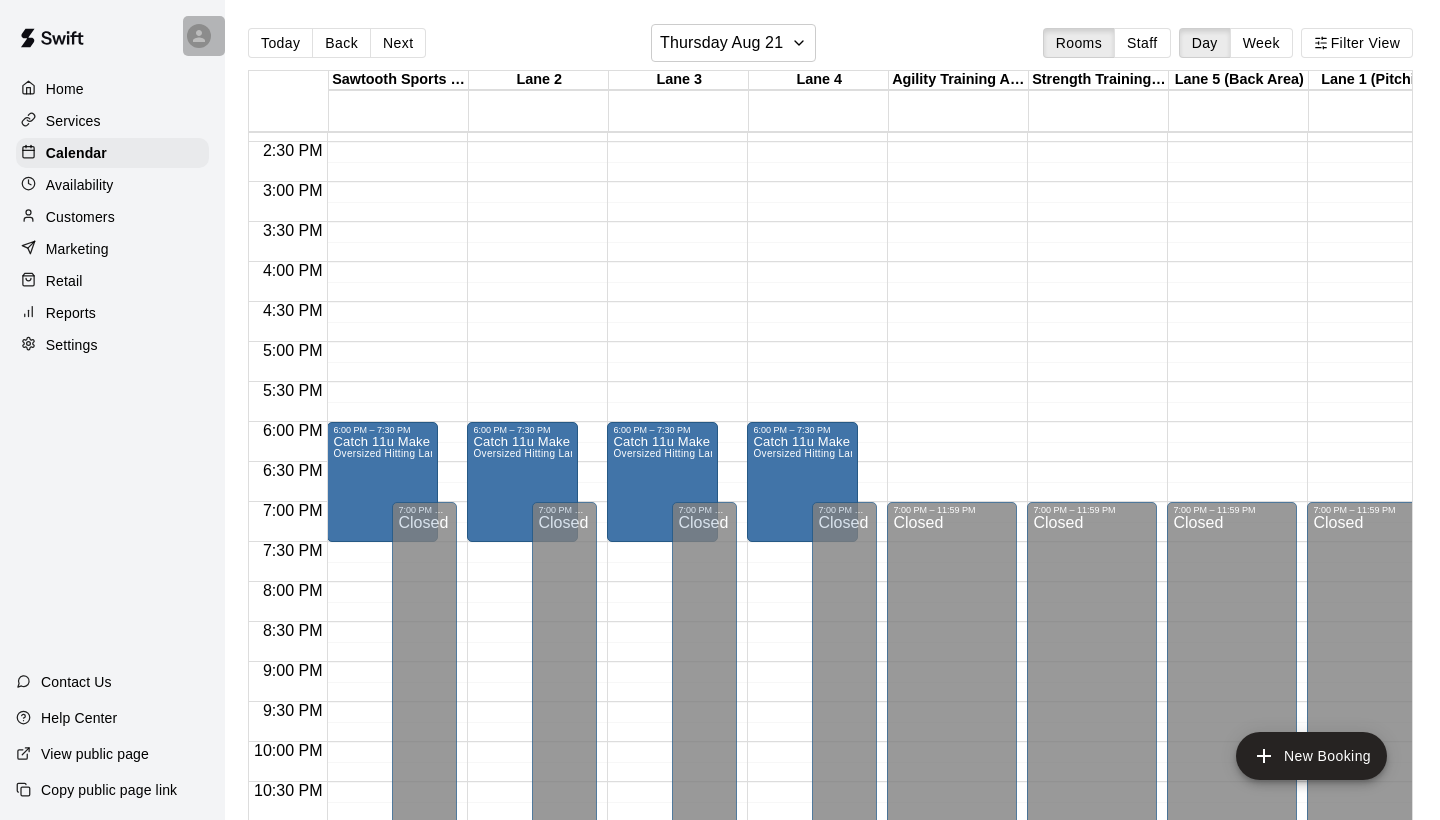 click at bounding box center [199, 36] 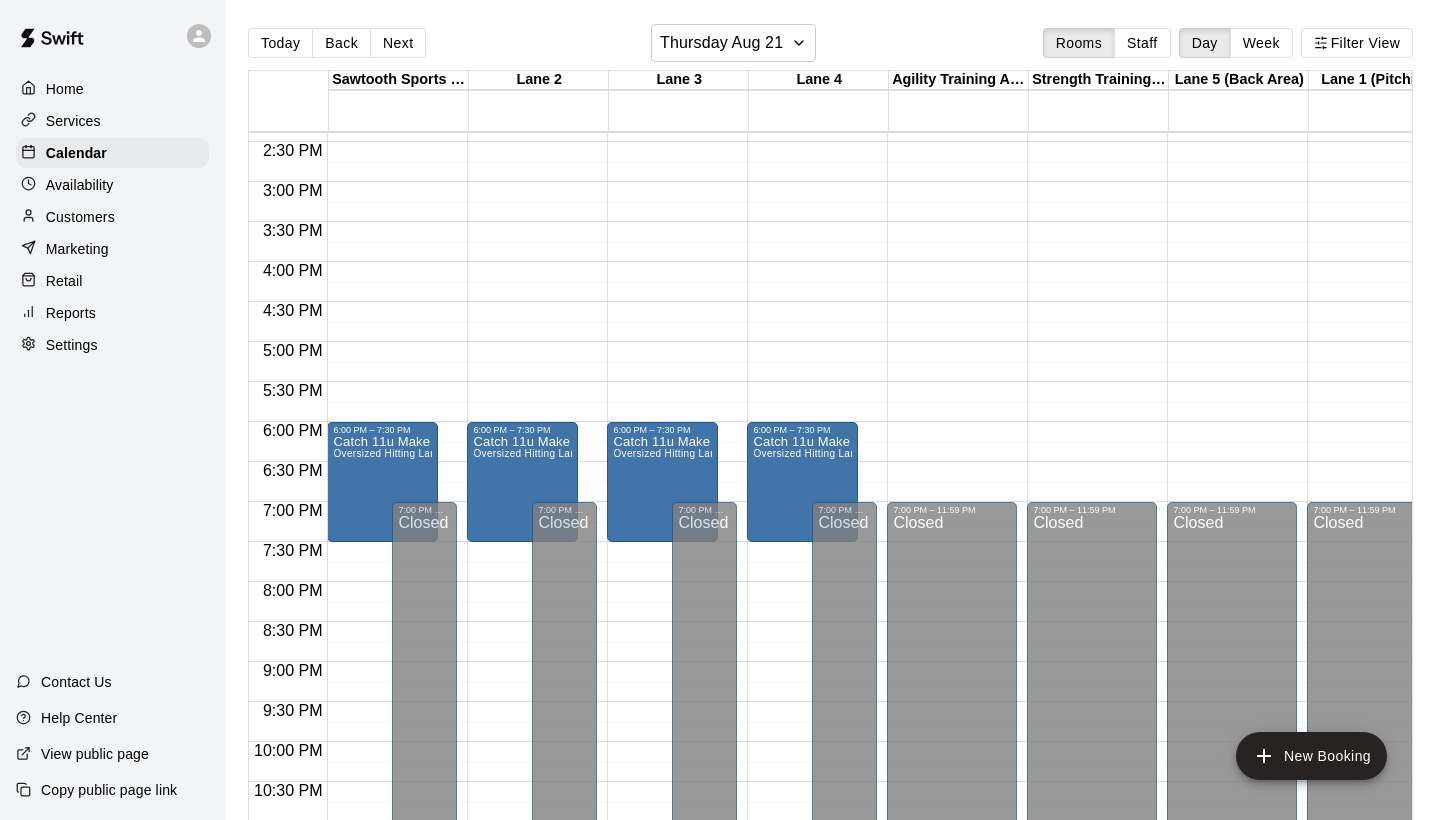 click on "[FIRST] [LAST]" at bounding box center [740, 877] 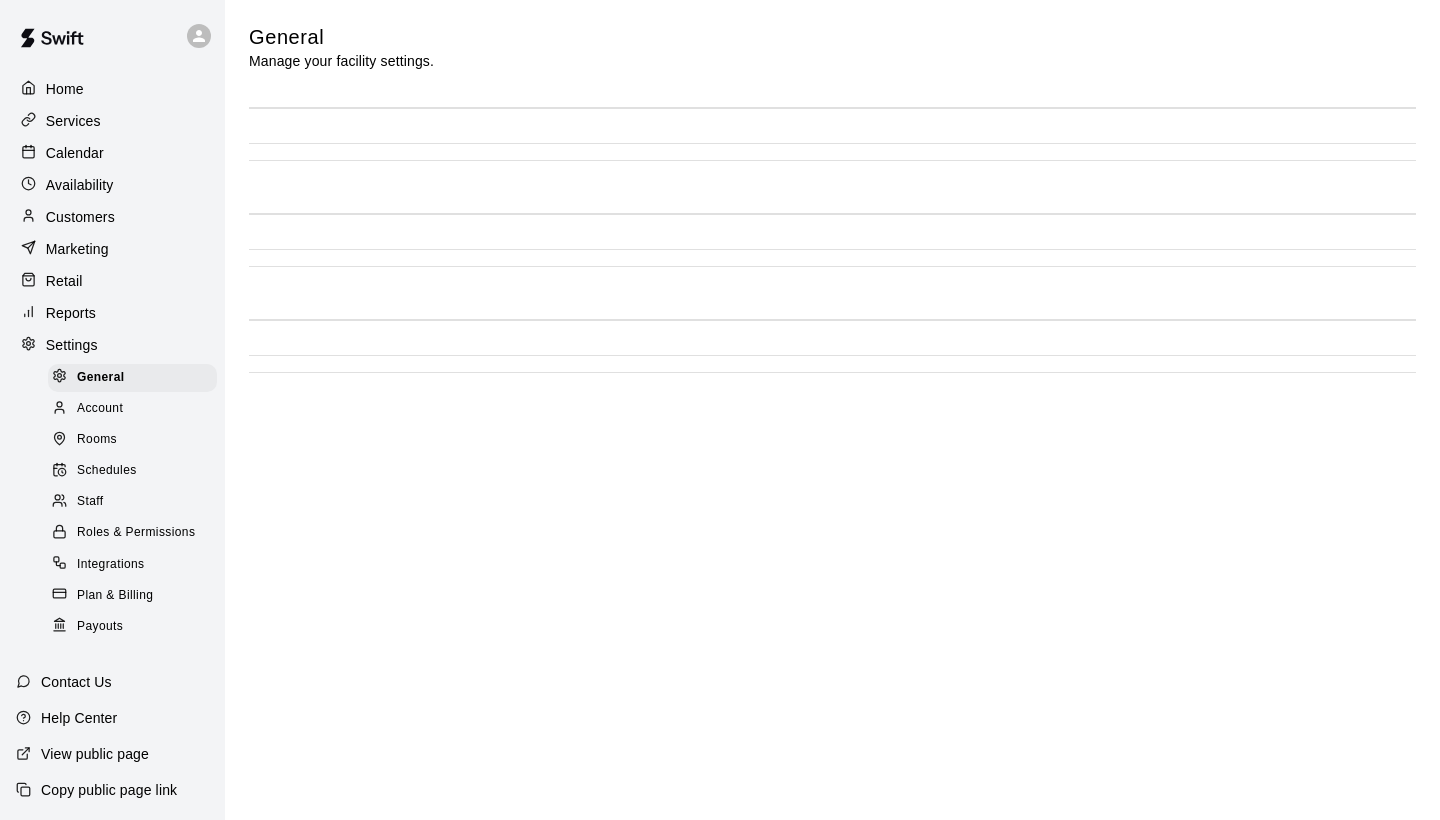 select on "**" 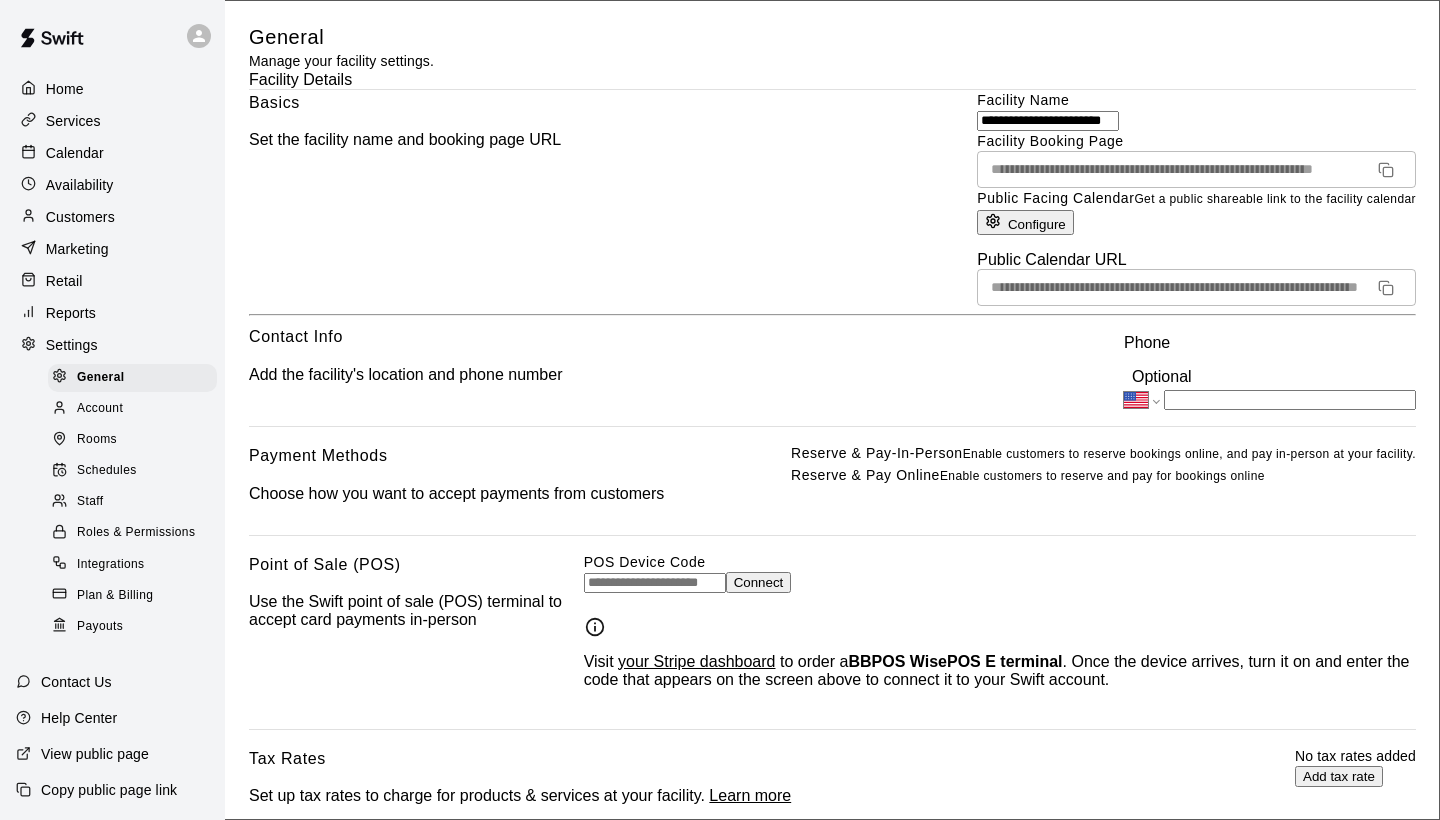 scroll, scrollTop: 3784, scrollLeft: 0, axis: vertical 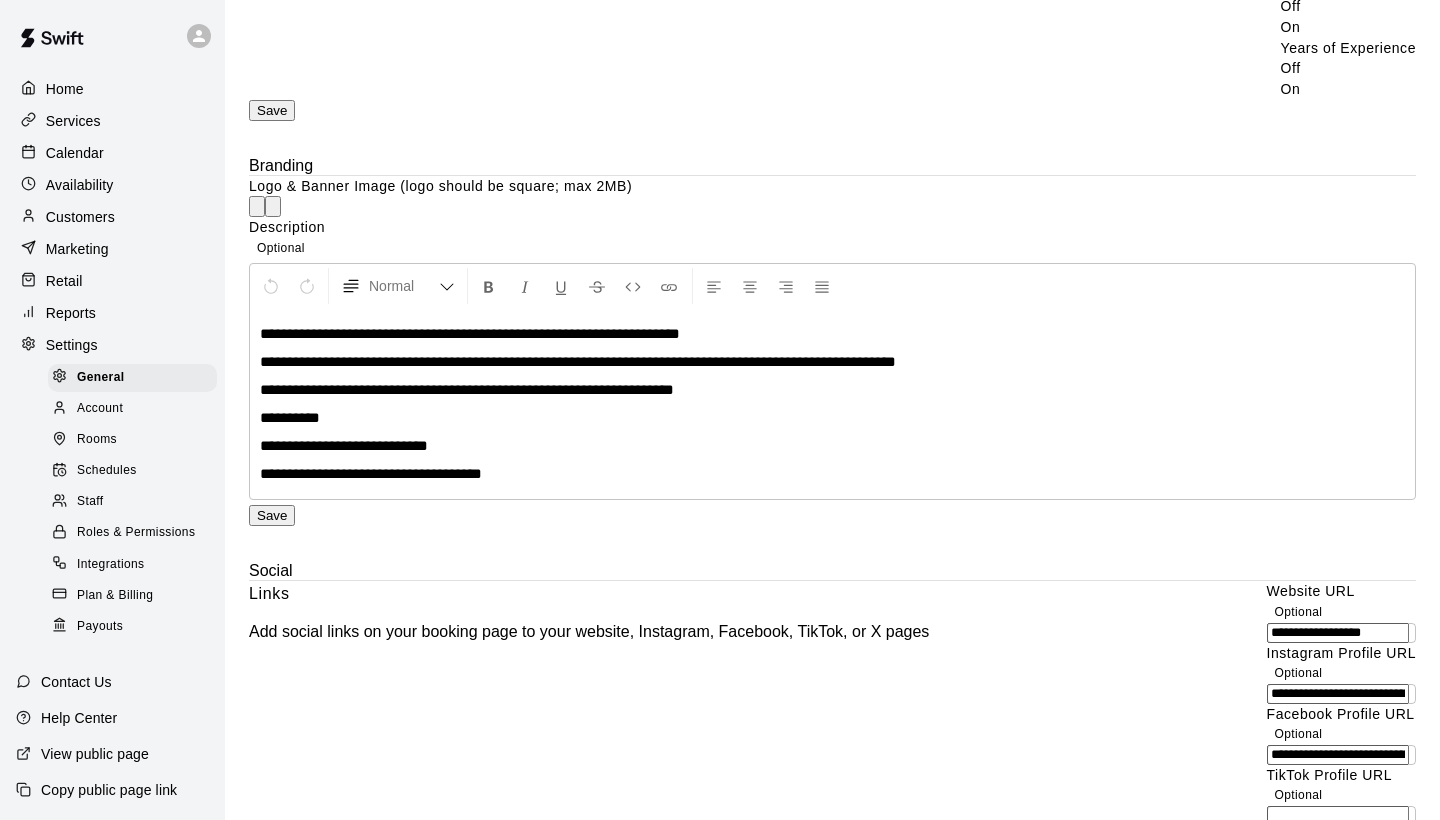 click on "Staff" at bounding box center (90, 502) 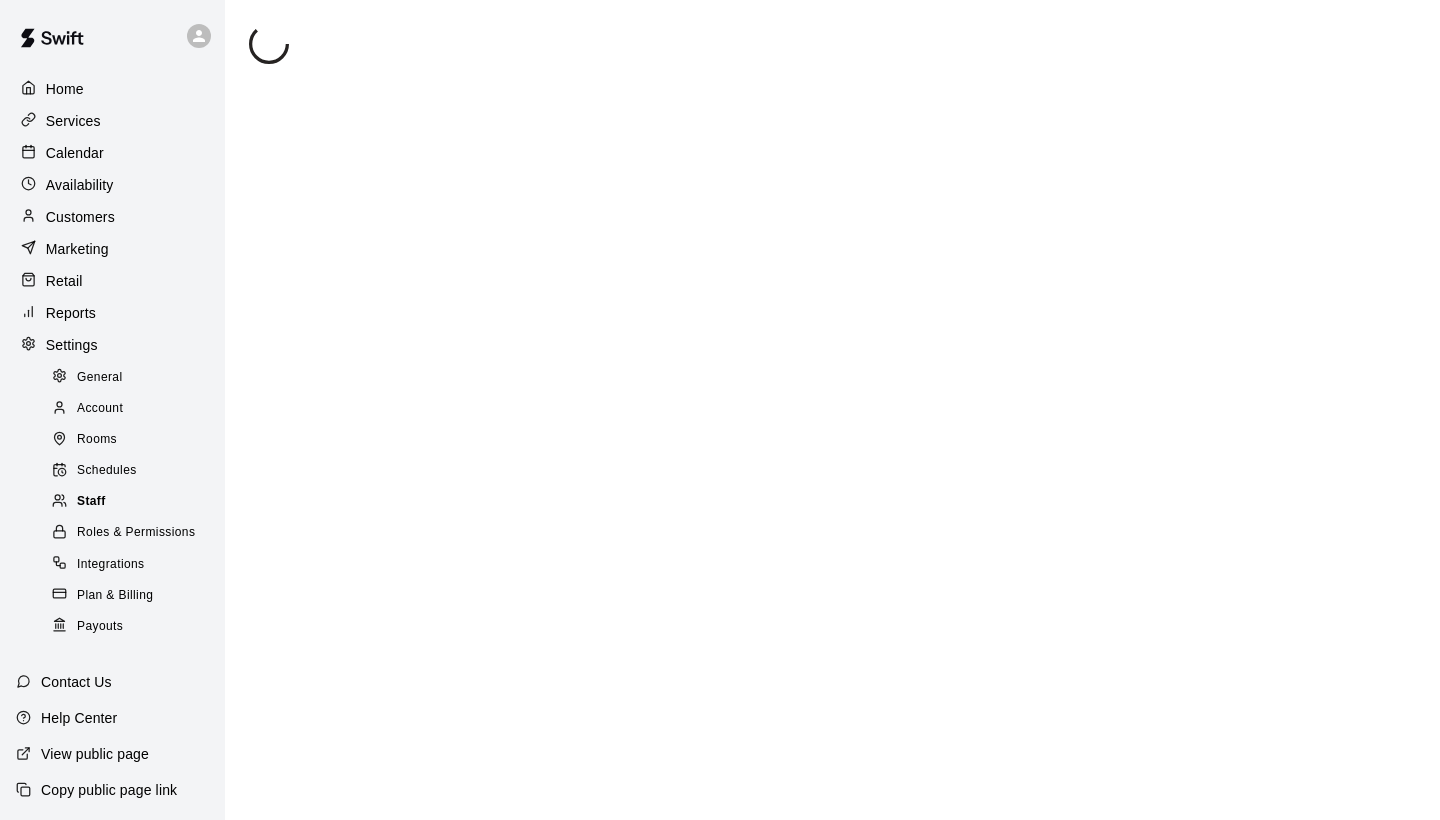 scroll, scrollTop: 0, scrollLeft: 0, axis: both 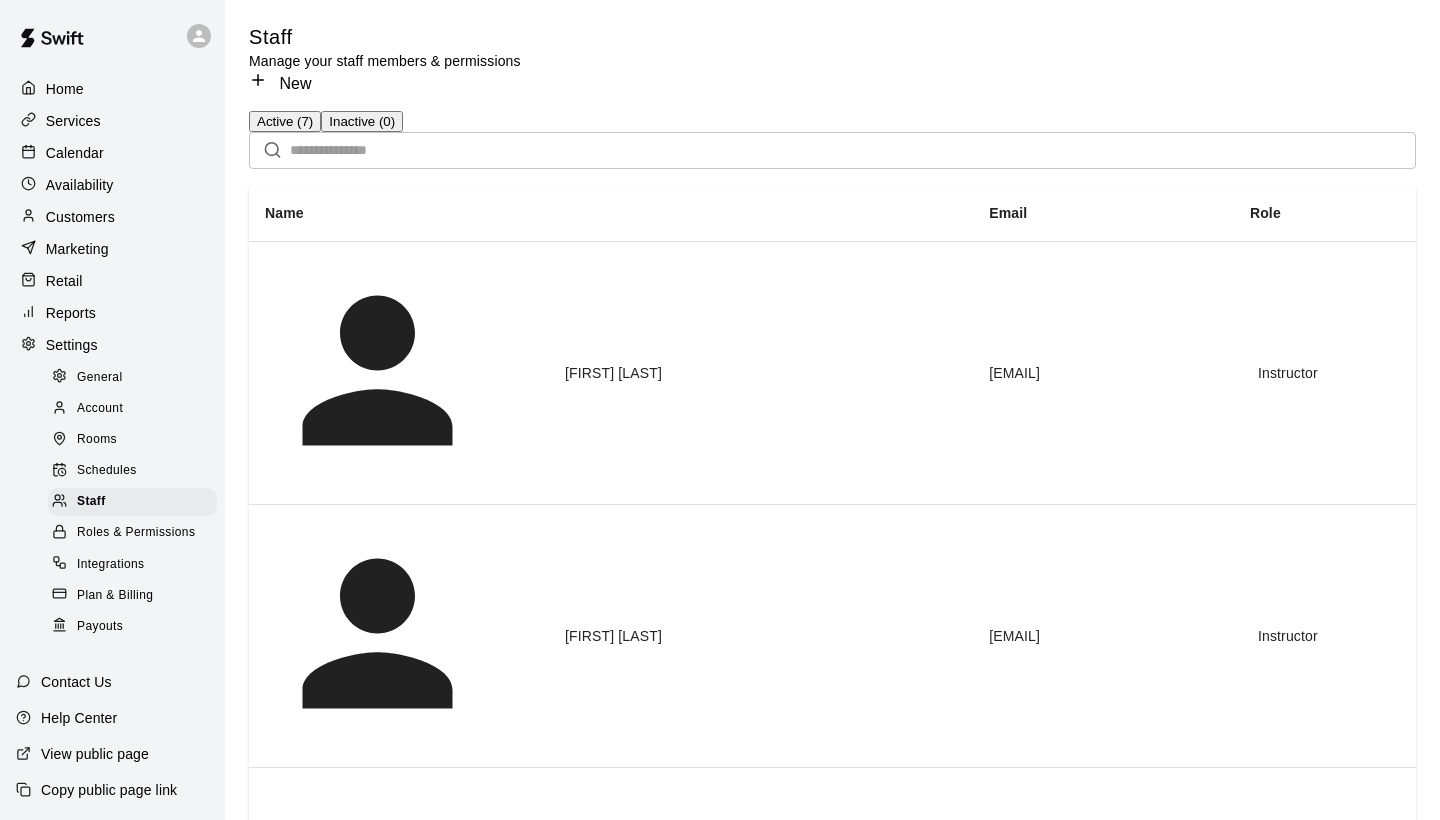 click on "Roles & Permissions" at bounding box center (136, 533) 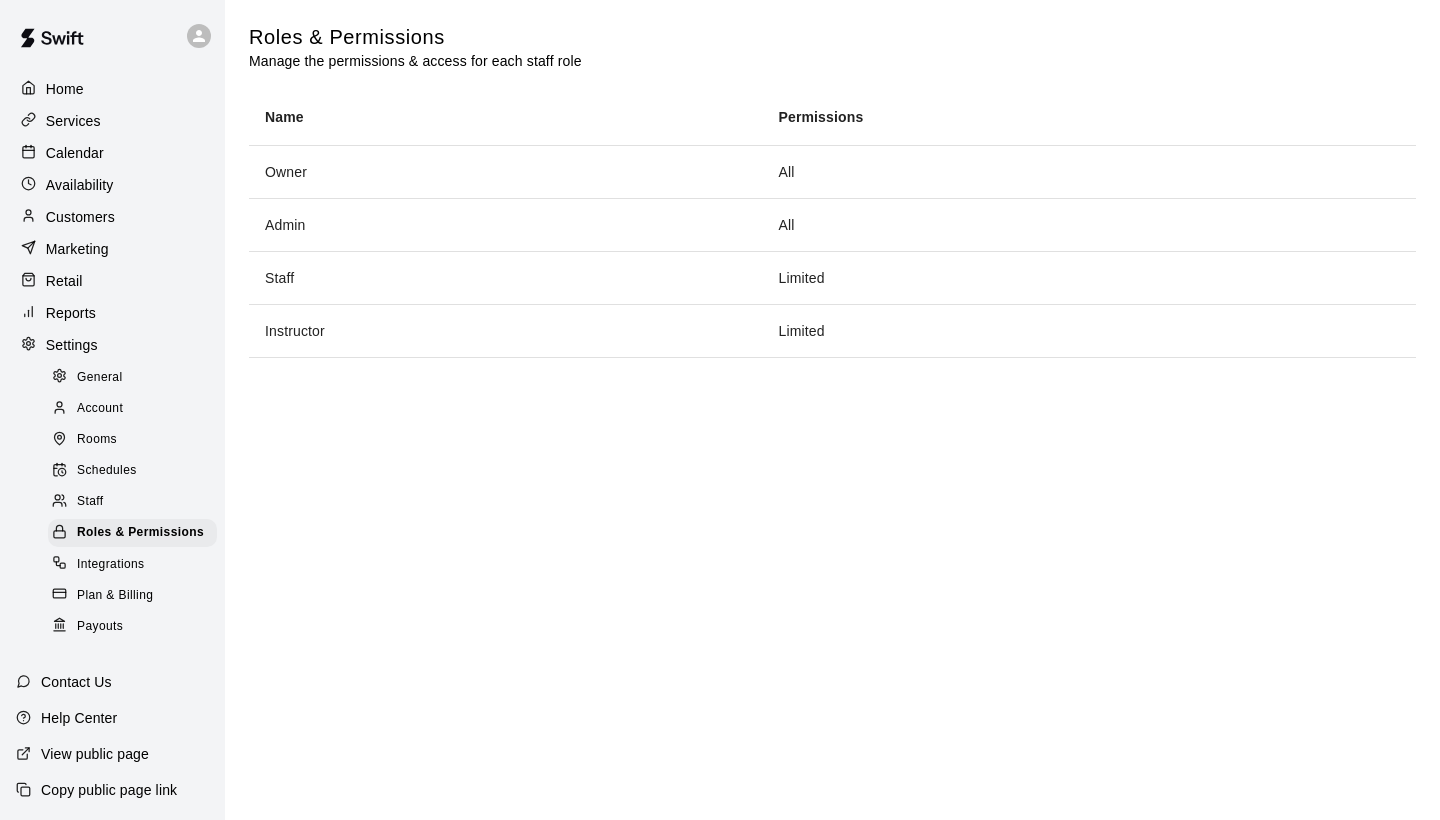 click on "Admin" at bounding box center [505, 224] 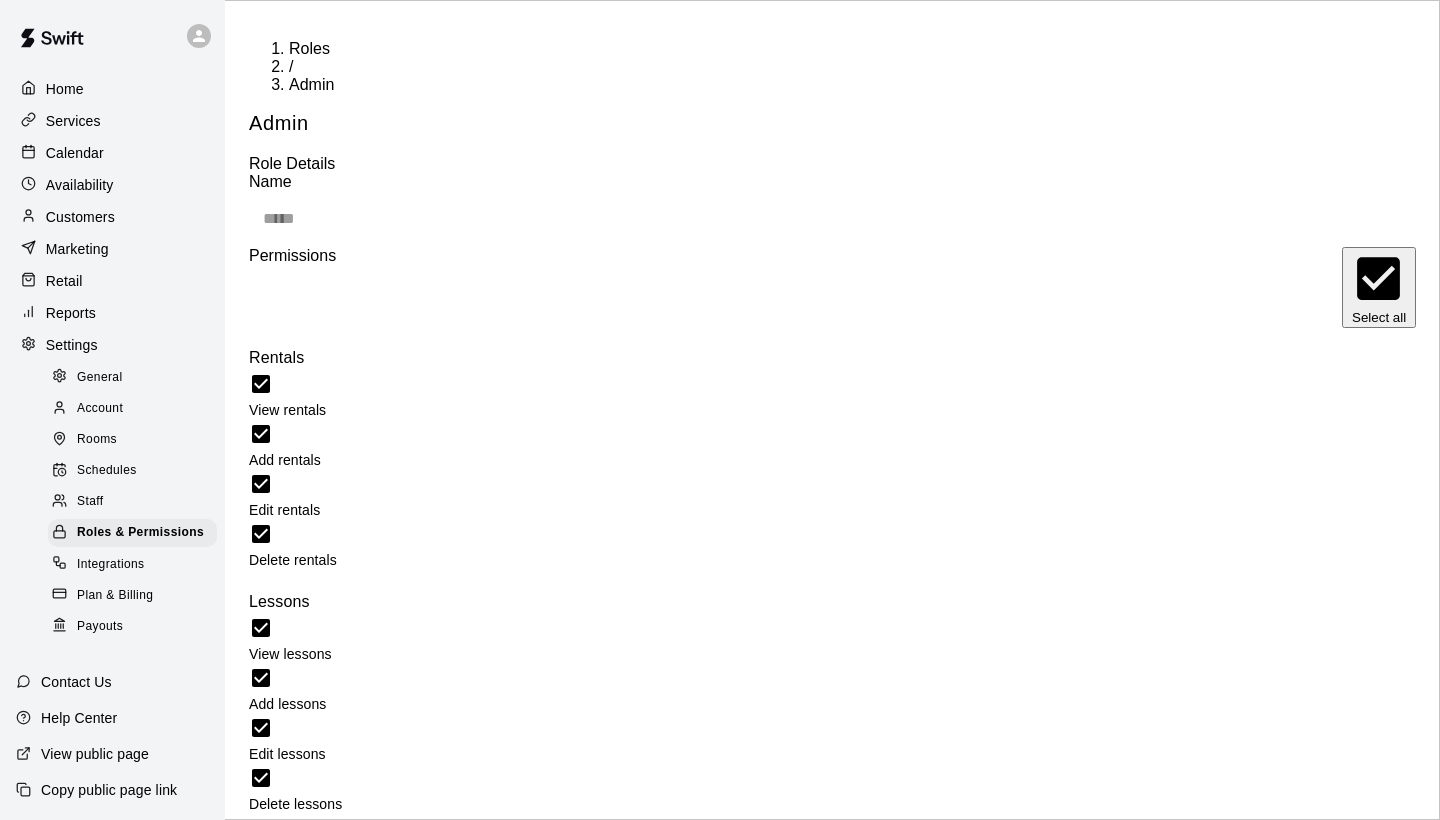 click on "Marketing View marketing View coupons Add coupons Edit coupons Delete coupons View gift cards View email blasts Manage email blasts Edit automations View senders Add senders Edit senders Delete senders Reports View bookings report View occupancy report View customer report View payroll report View revenue report View unpaid registrations report View invoices report View retail sales report View retail items report View wallet report New Facility Settings View facility settings Edit facility details Manage tax rates Manage custom fees Edit facility branding Edit facility social links Rooms View rooms Add rooms Edit rooms Delete rooms Room Schedules View room schedules Add room schedules Edit room schedules Delete room schedules Staff View staff Add staff Edit staff Delete staff Roles & Permissions View roles & permissions Edit roles & permissions Integrations View integrations page Plan & Billing View plan & billing page Change plan Payouts View payouts page Retail Sell products Manage products" at bounding box center (832, 4772) 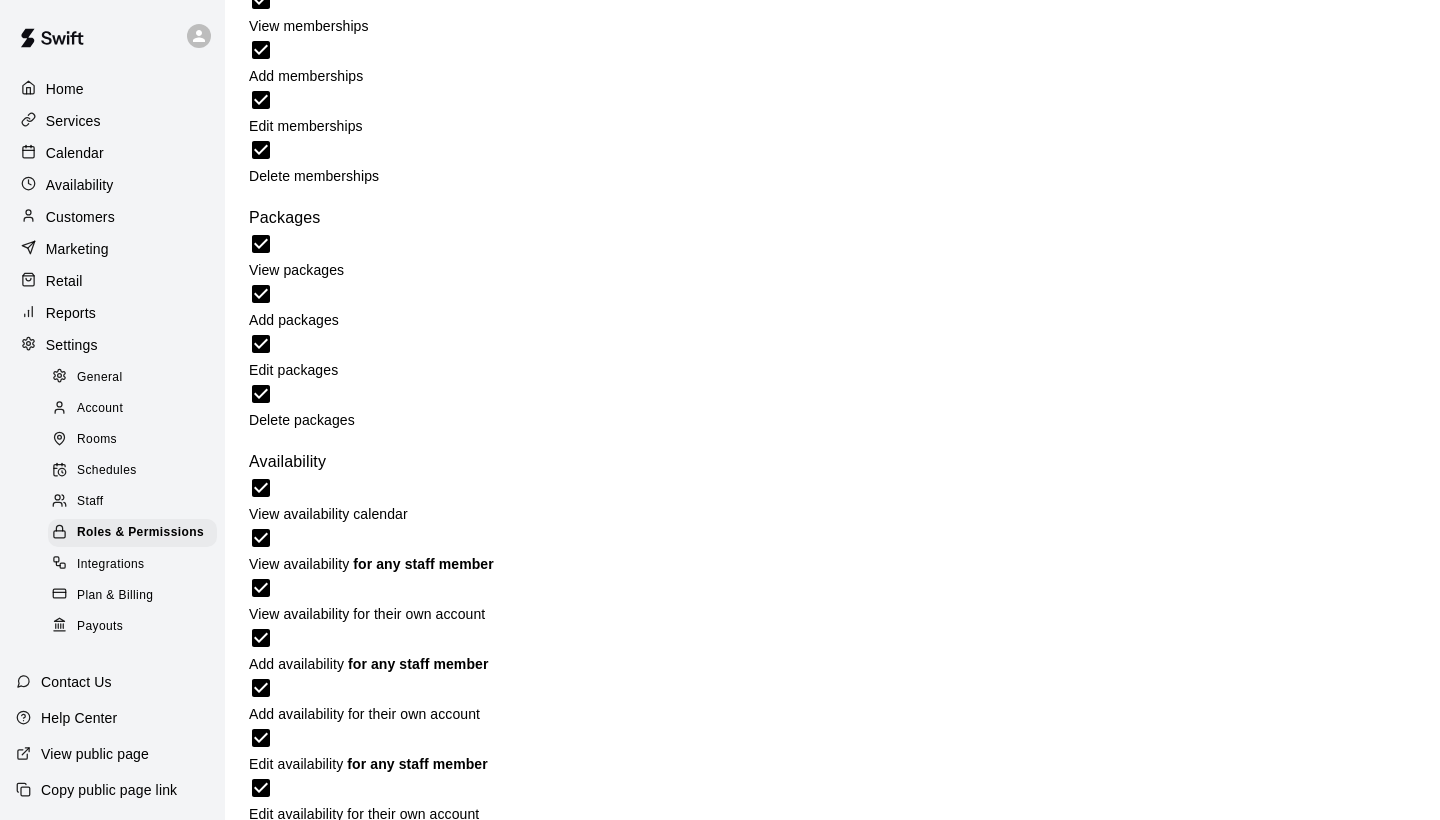 scroll, scrollTop: 1359, scrollLeft: 0, axis: vertical 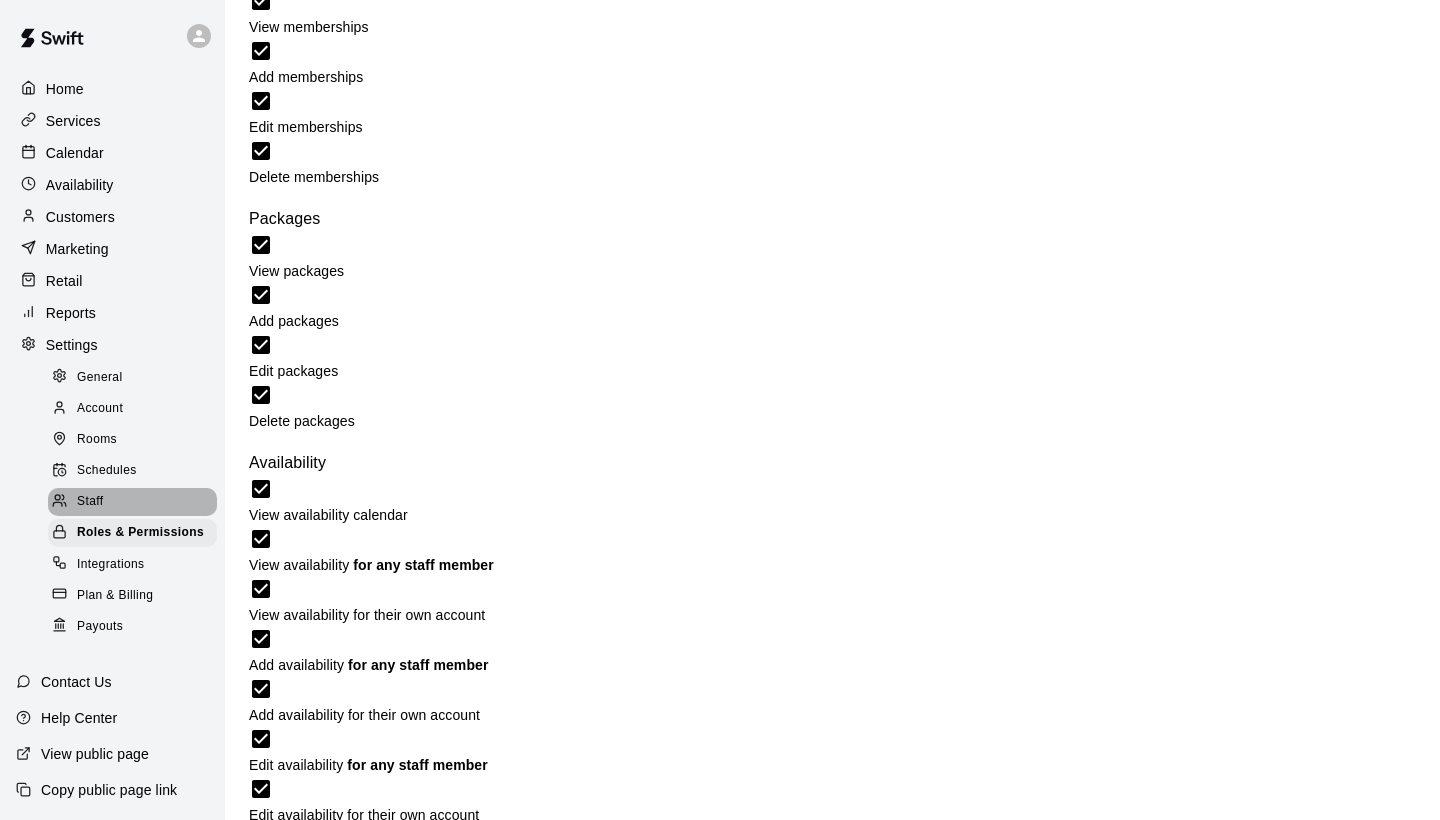 click on "Staff" at bounding box center [90, 502] 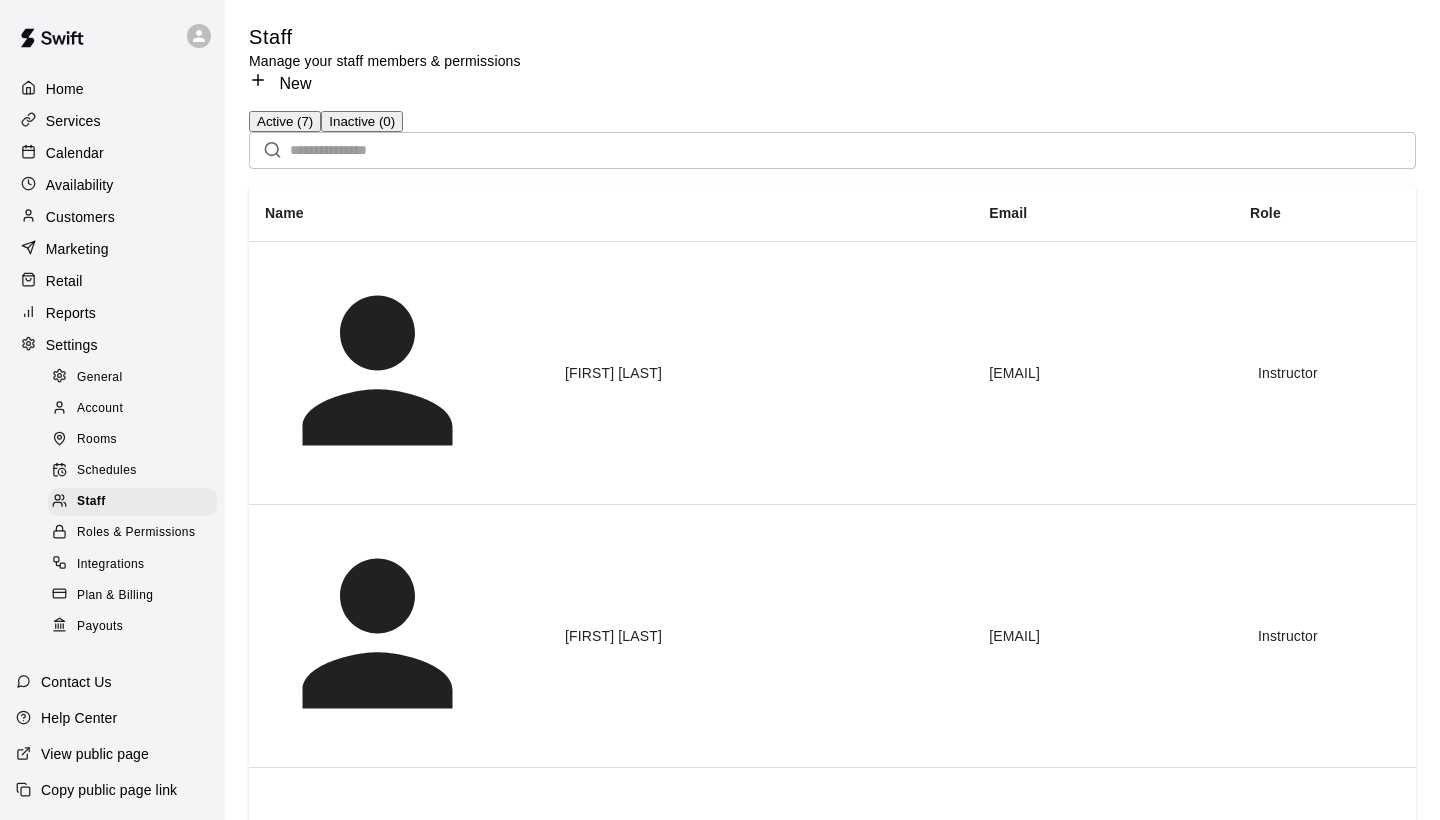click on "New" at bounding box center (280, 83) 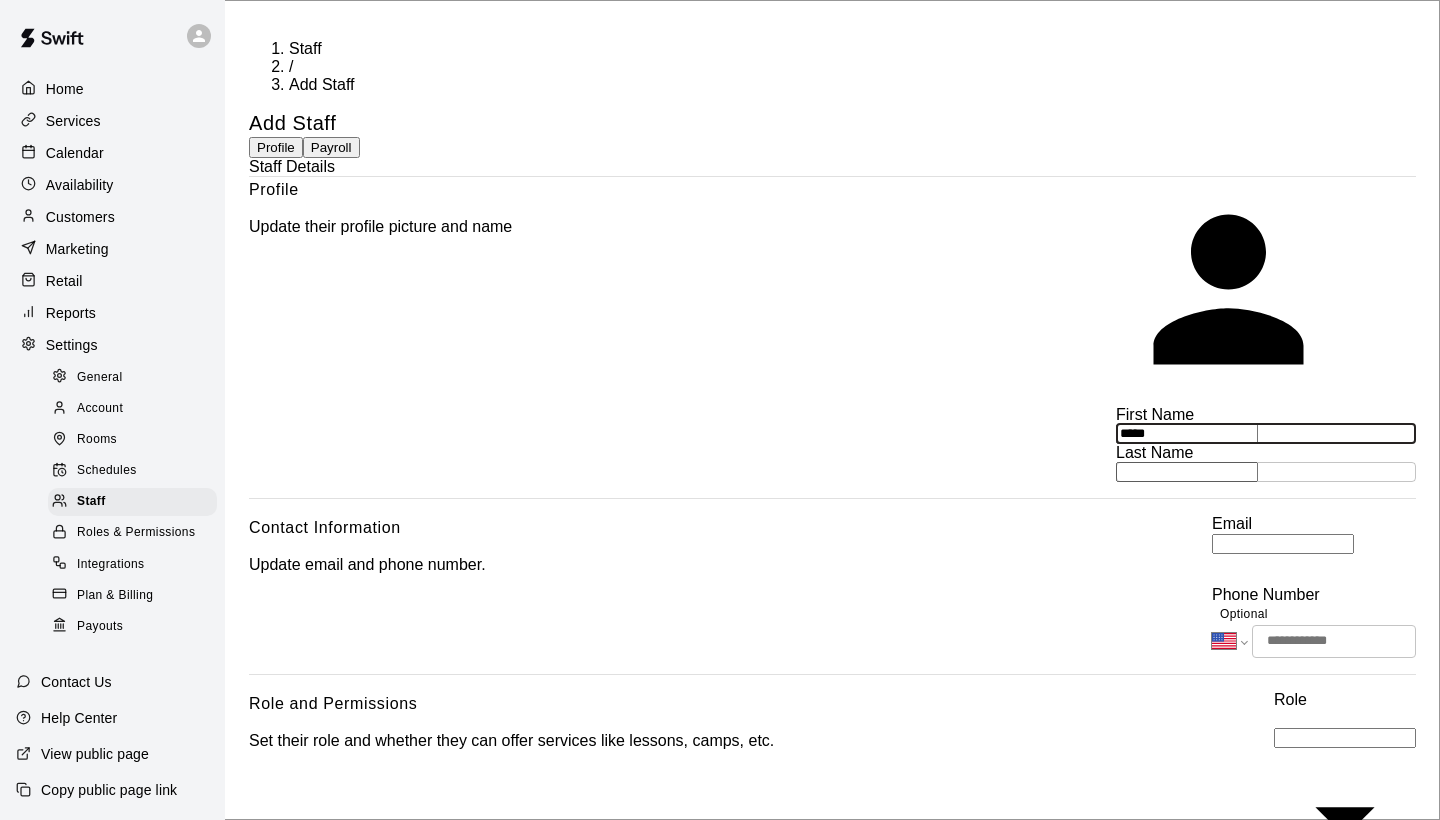 type on "*****" 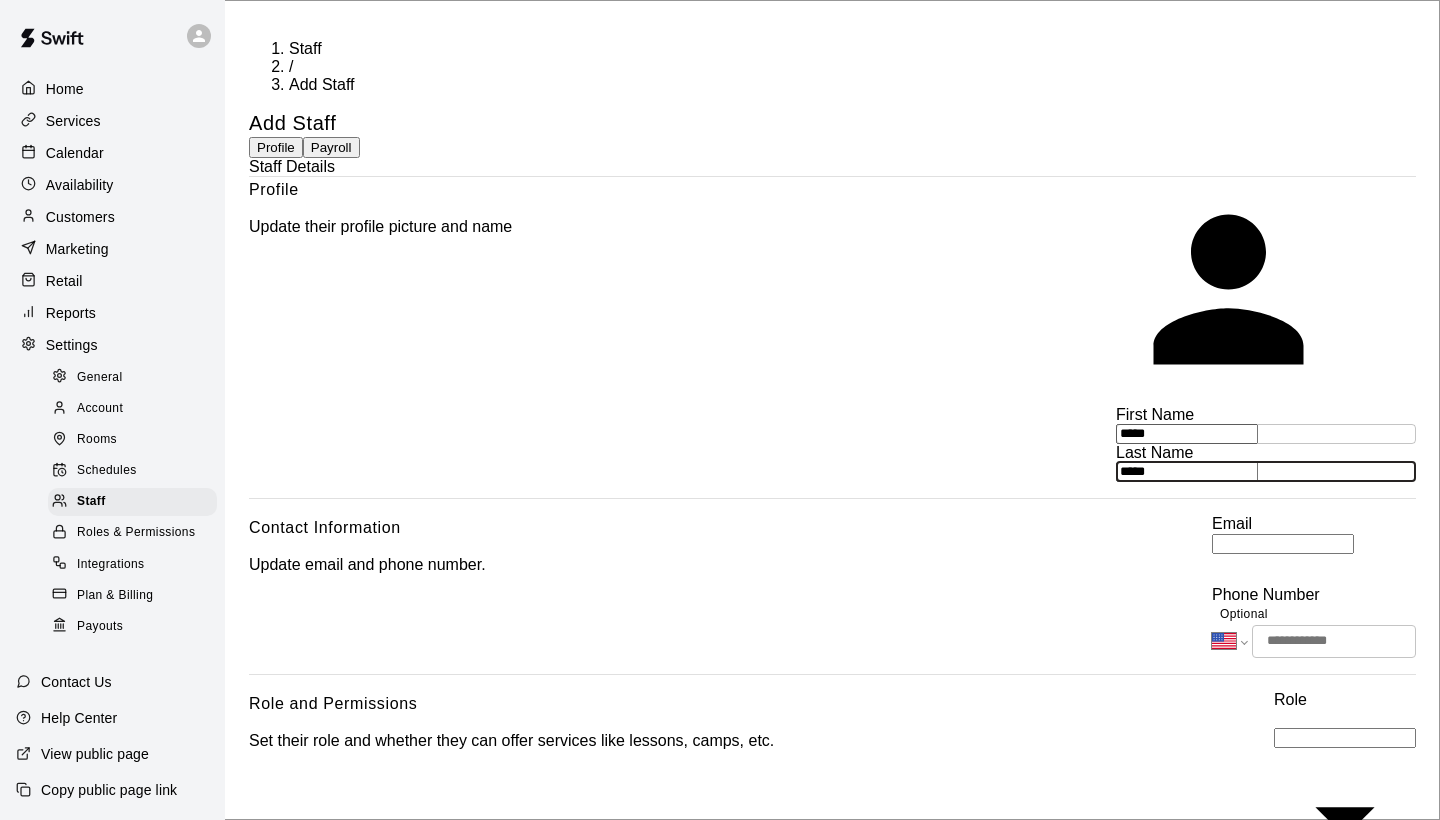 type on "*****" 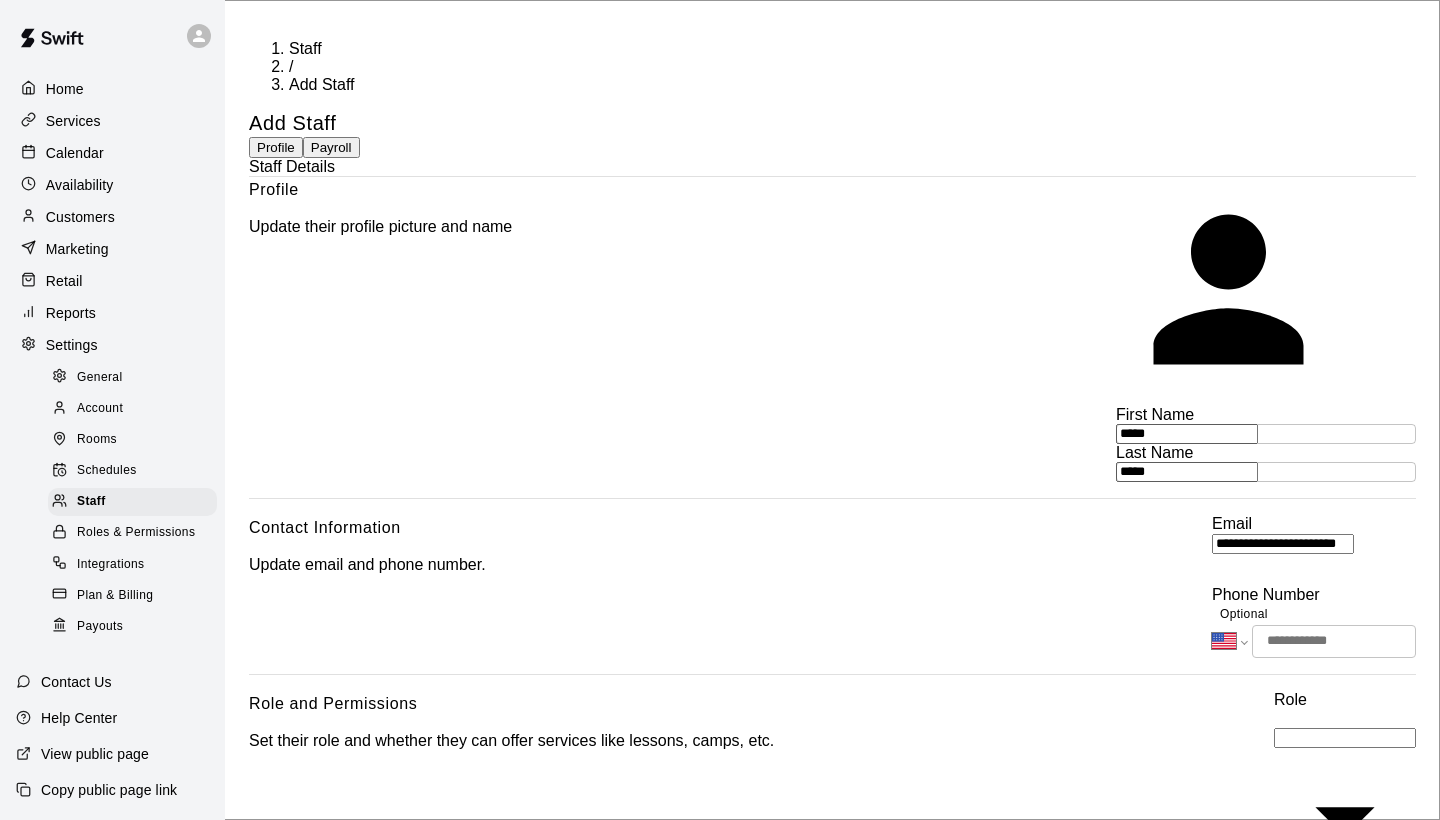 type on "**********" 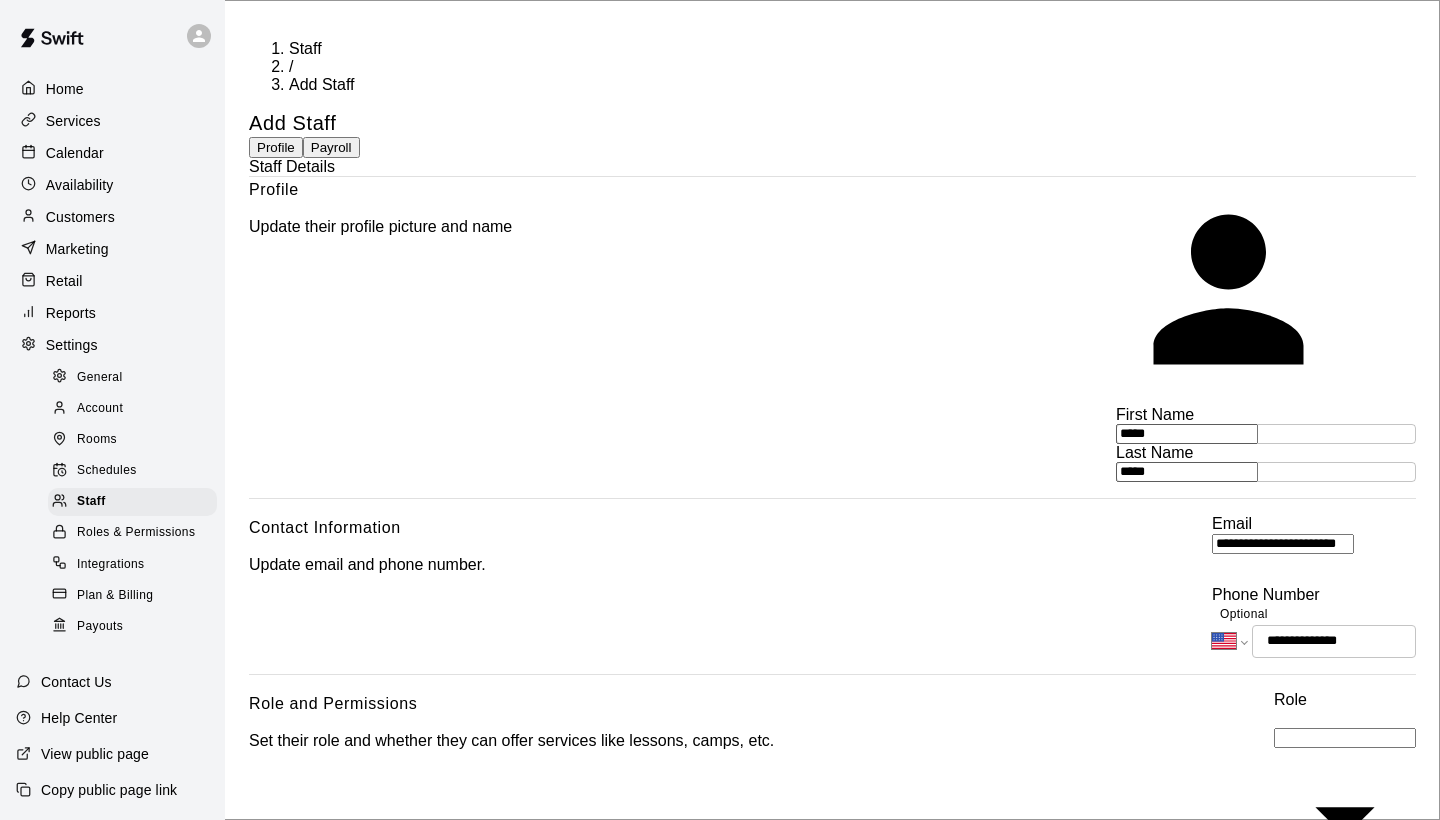 type on "**********" 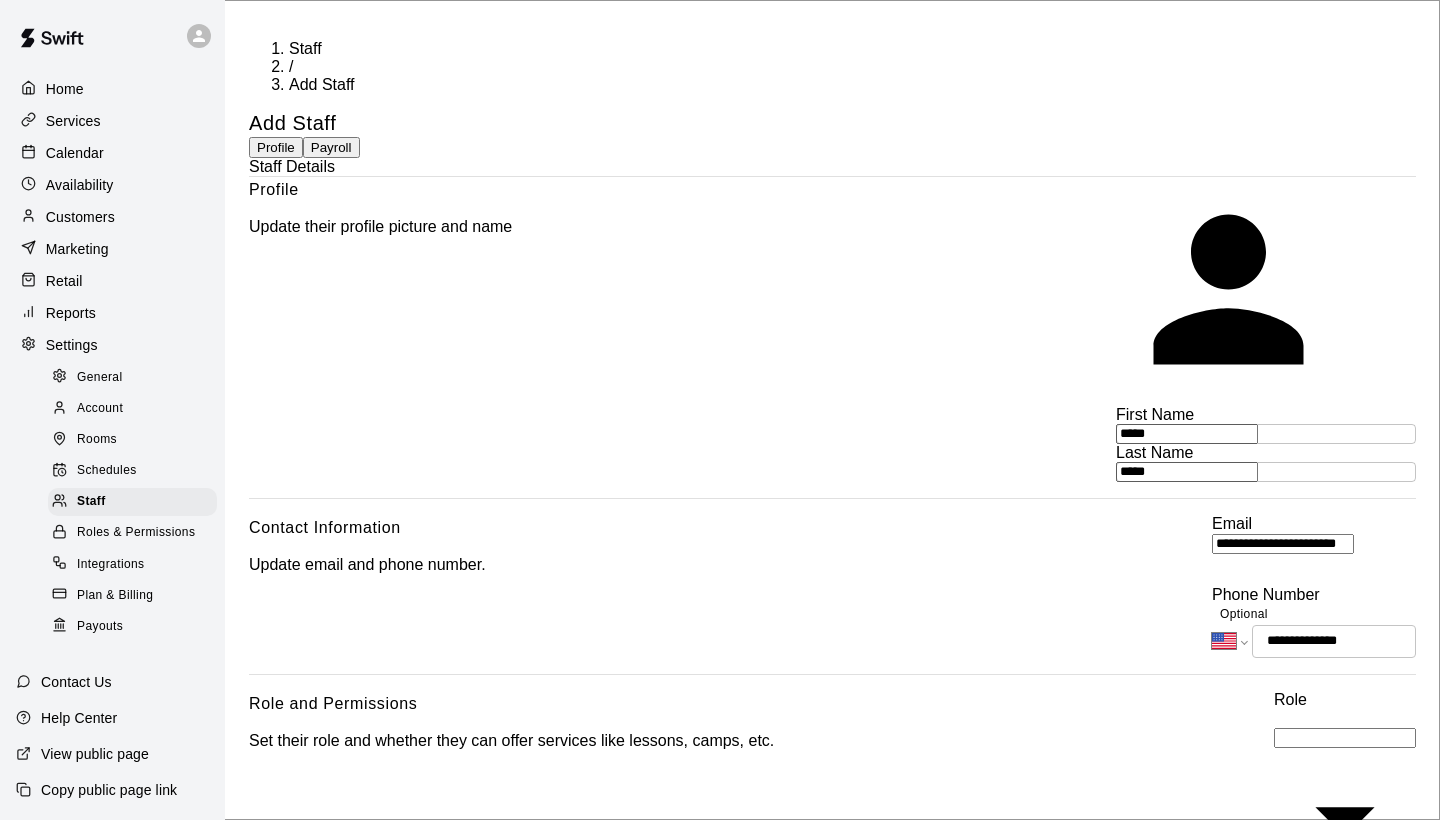 click on "Admin" at bounding box center [740, 1500] 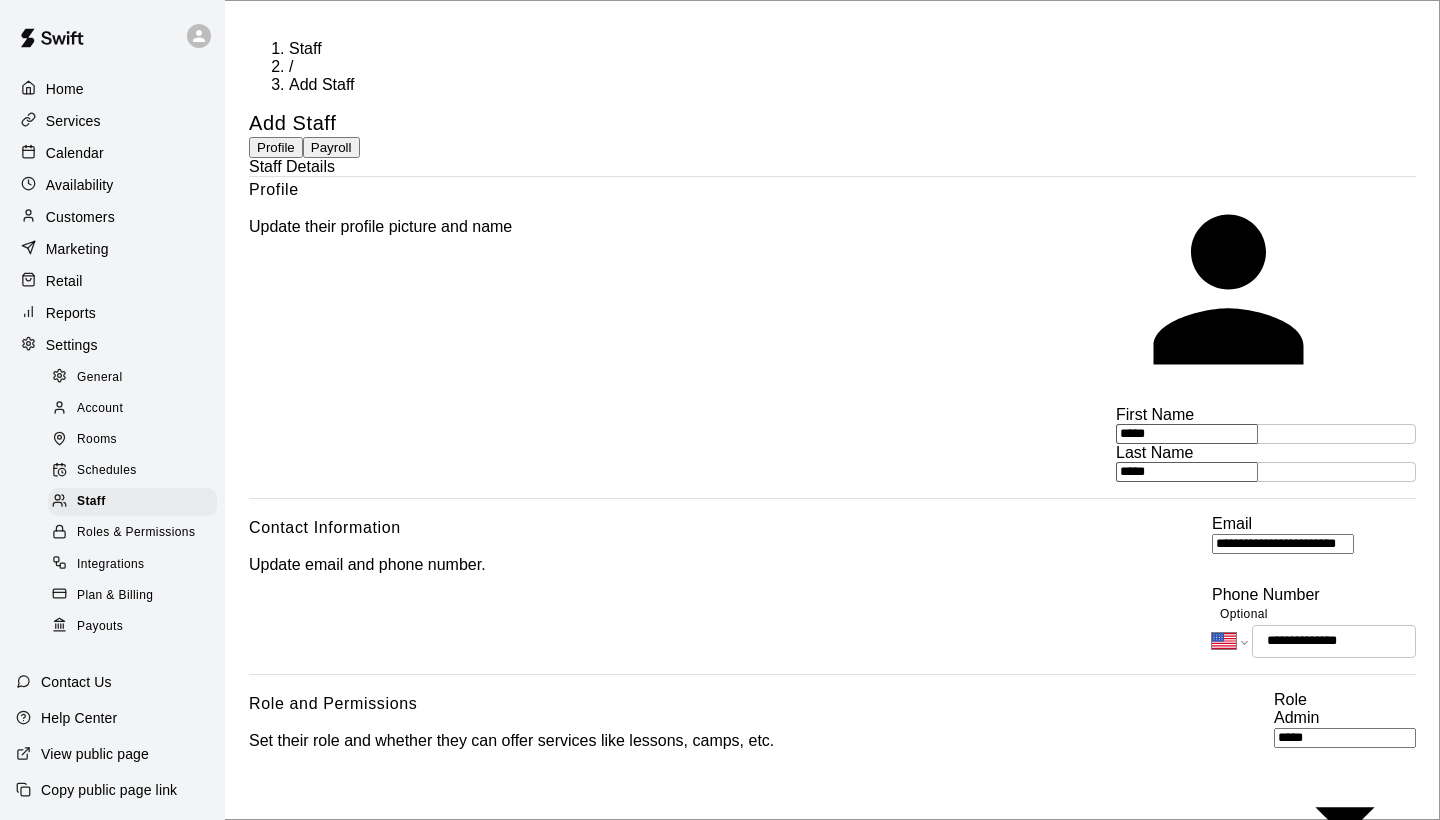 click on "**********" at bounding box center (832, 811) 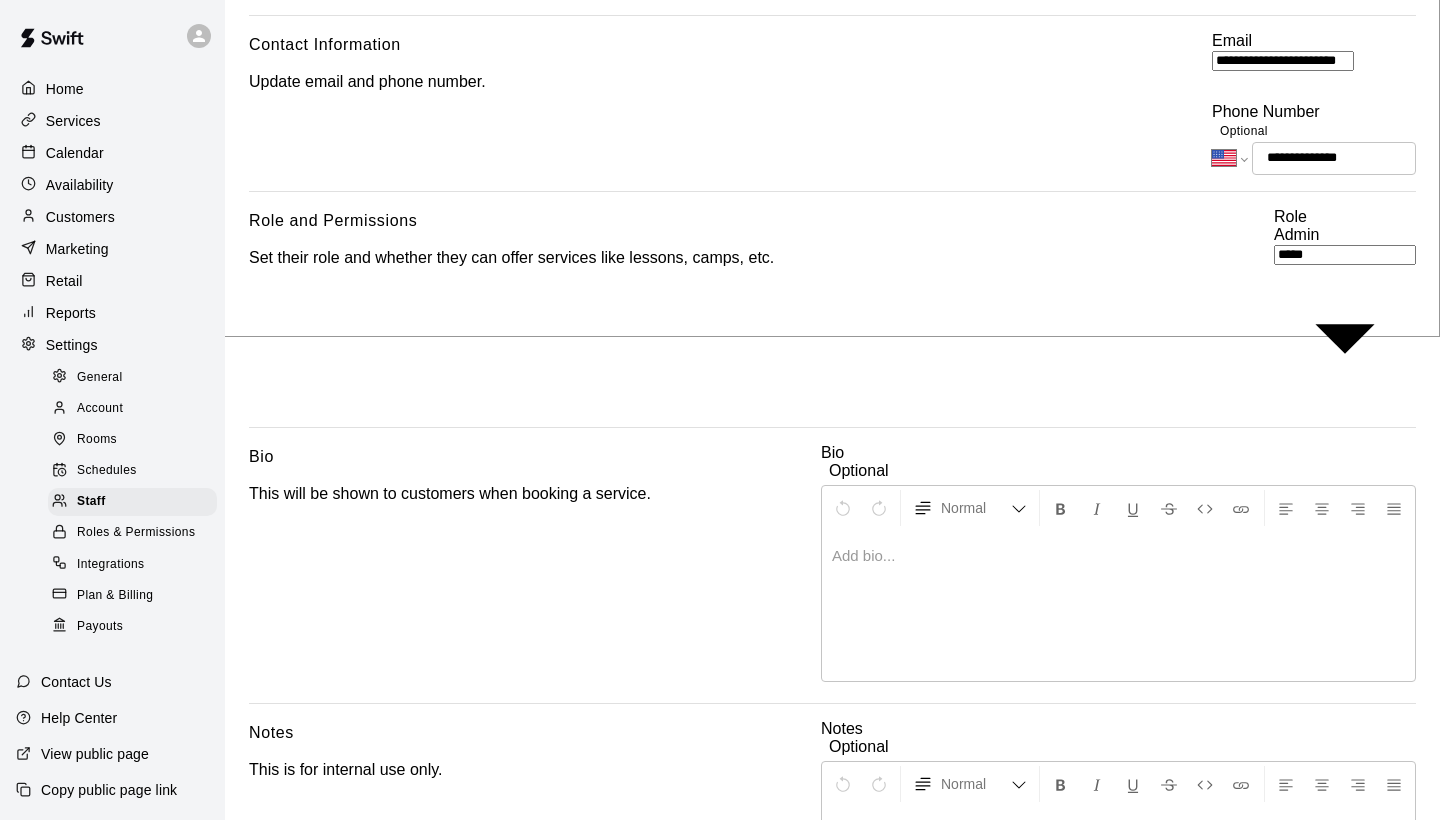 scroll, scrollTop: 482, scrollLeft: 0, axis: vertical 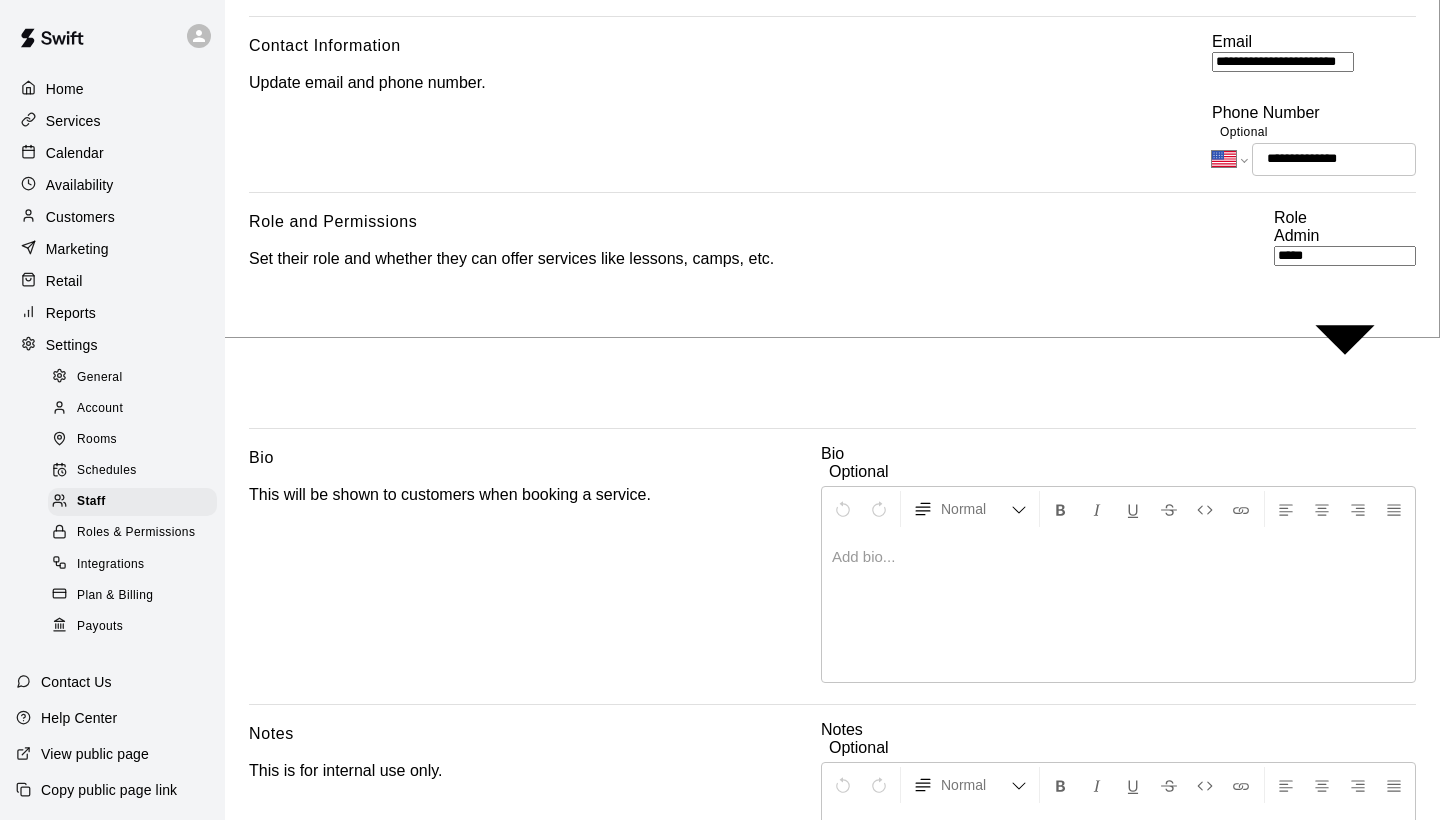 click on "Save" at bounding box center [272, 974] 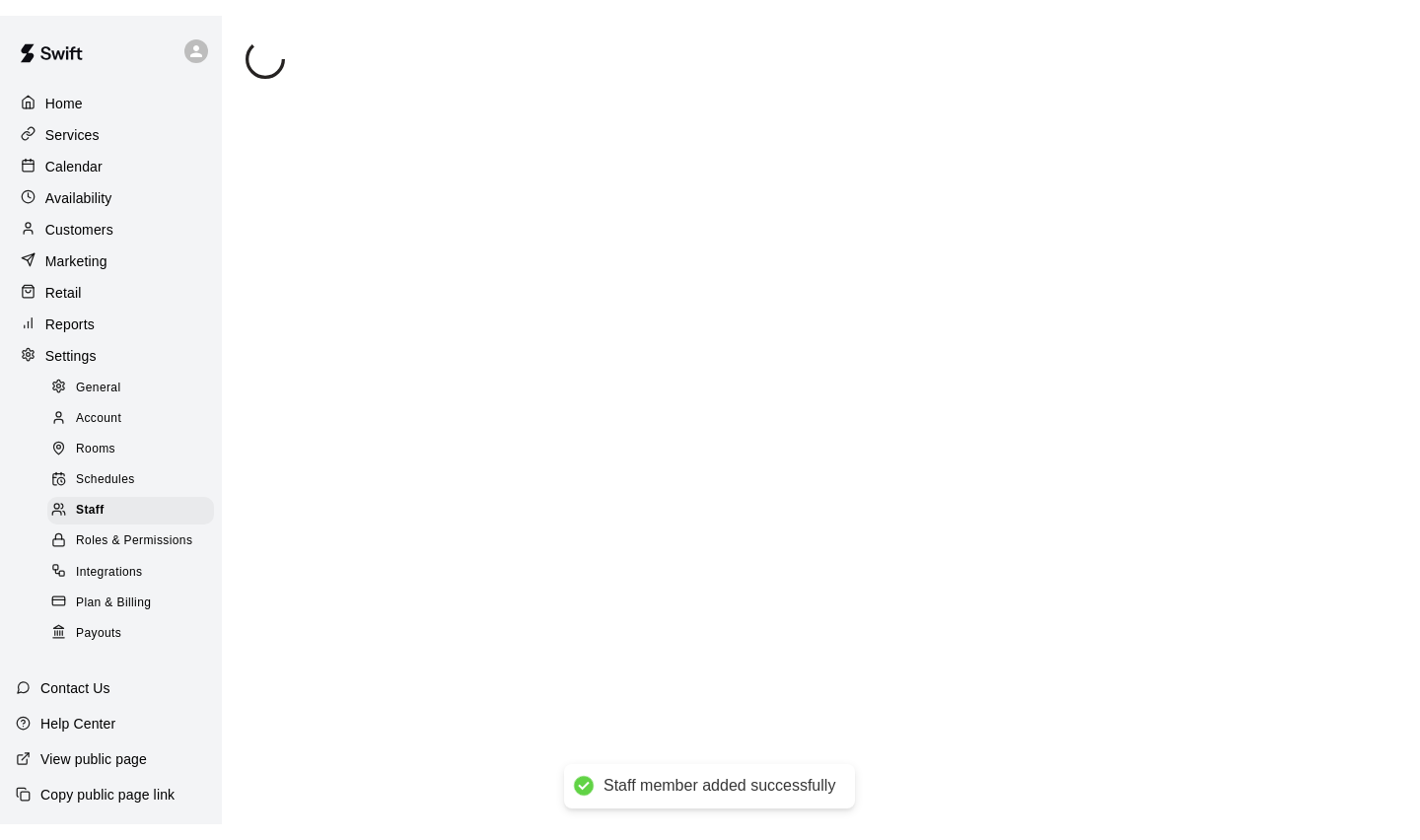 scroll, scrollTop: 0, scrollLeft: 0, axis: both 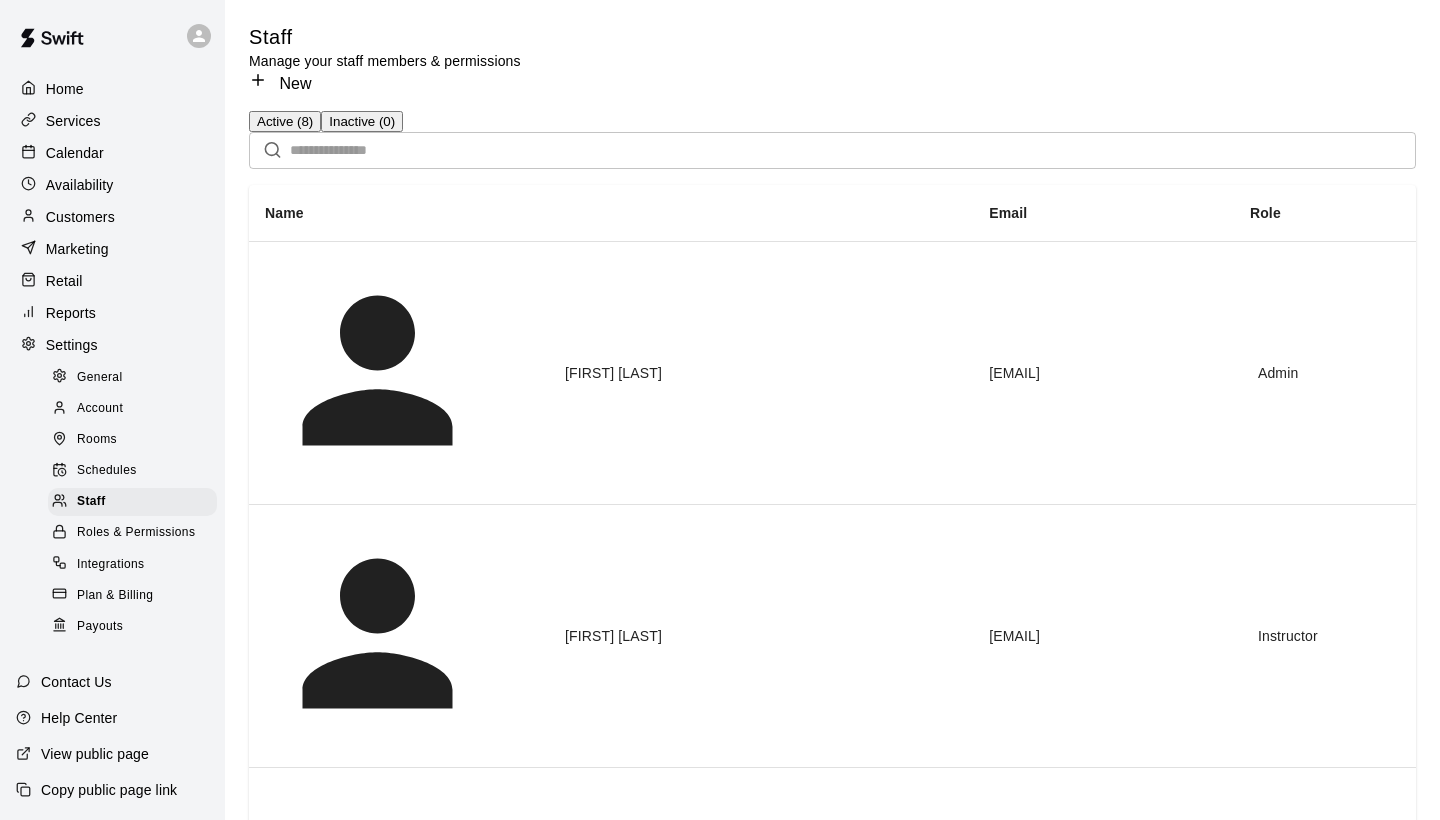 click on "[EMAIL]" at bounding box center (1103, 372) 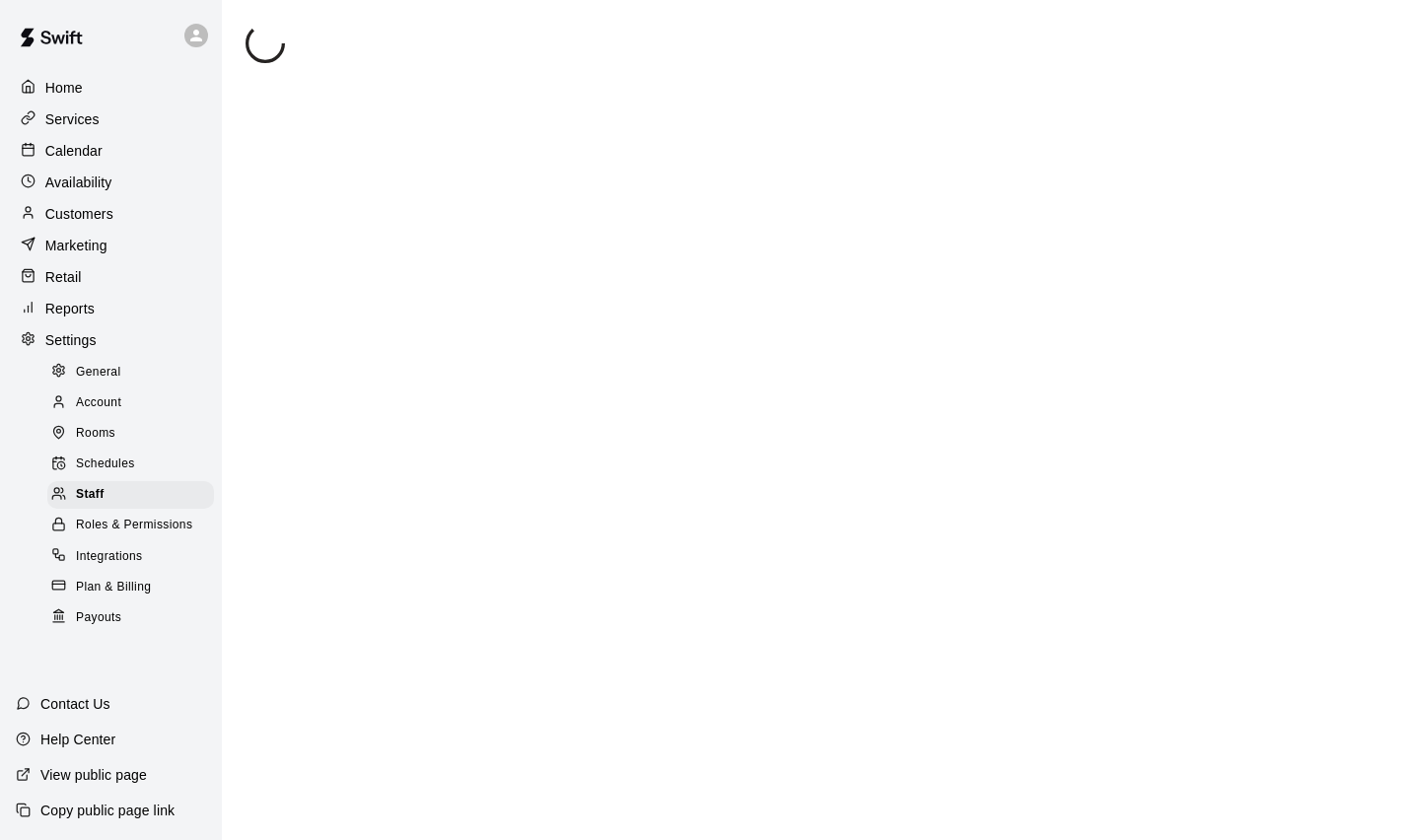 select on "**" 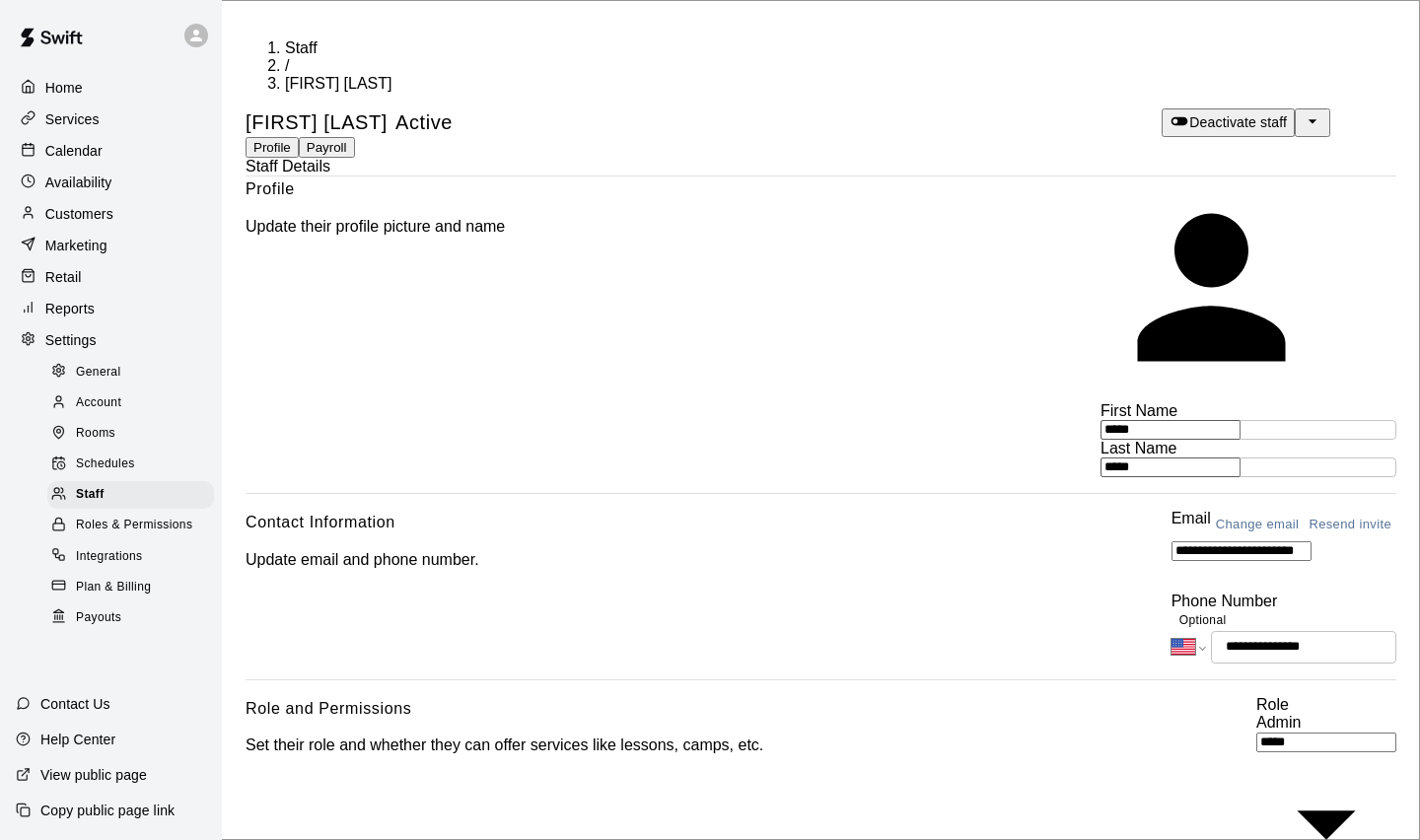 click on "**********" at bounding box center [820, 819] 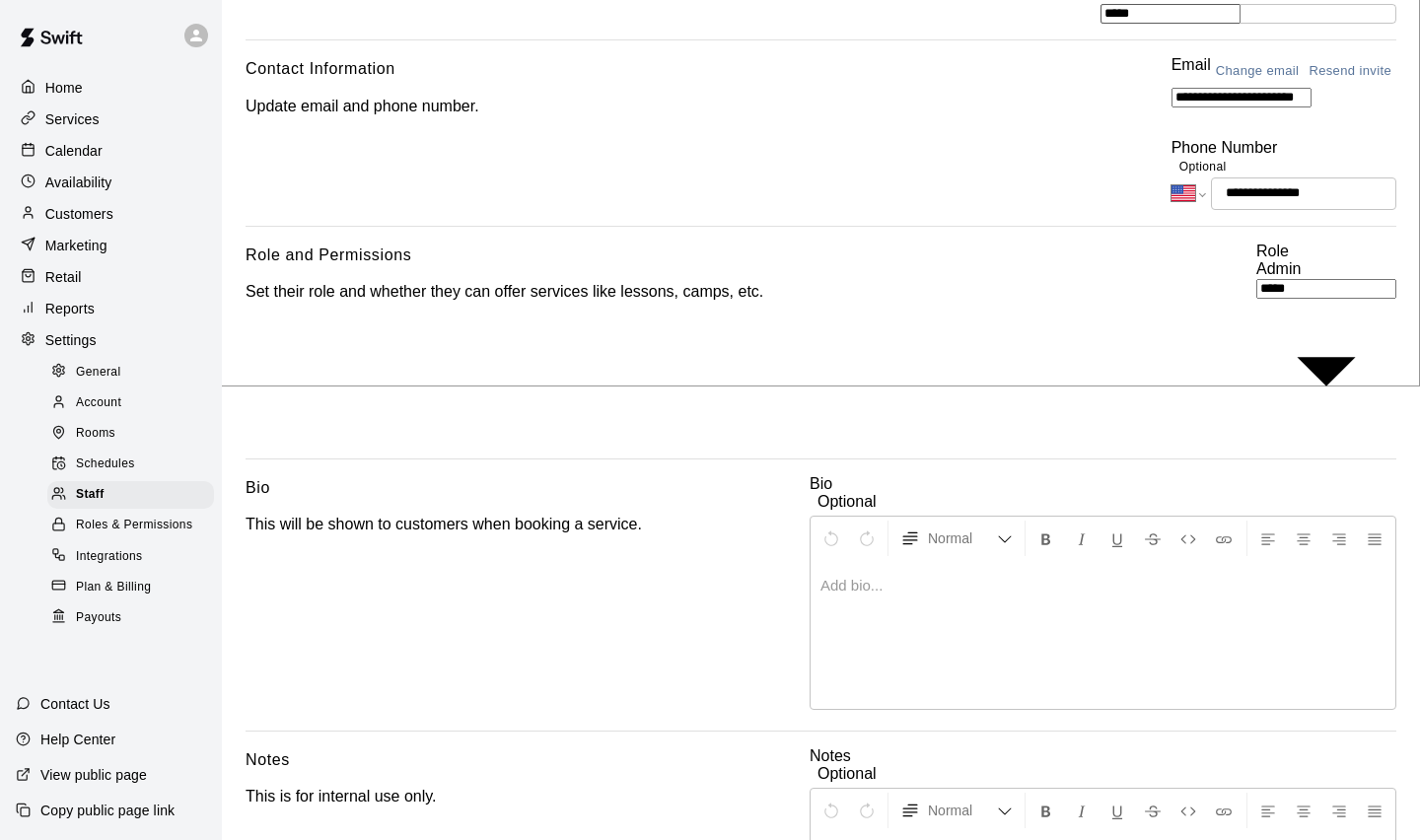 scroll, scrollTop: 450, scrollLeft: 0, axis: vertical 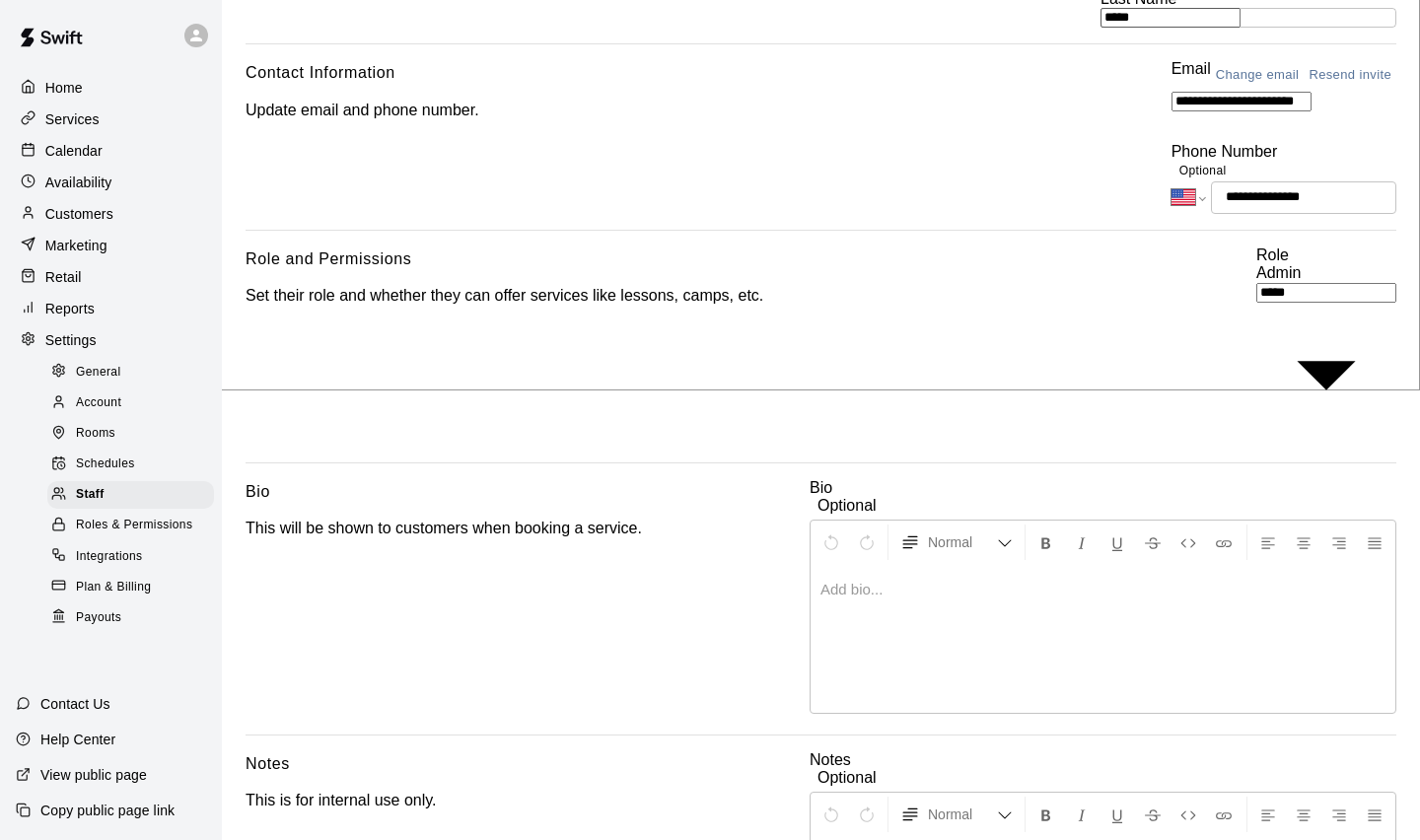 click on "Save" at bounding box center [268, 1021] 